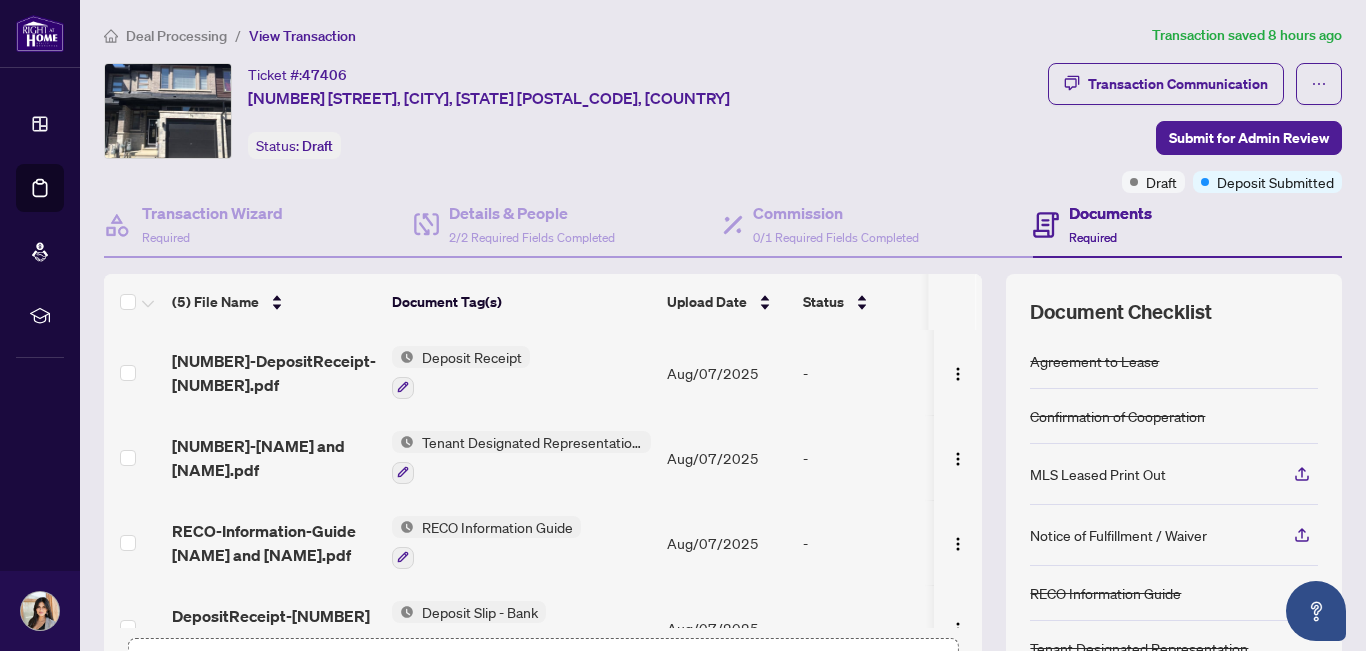 click on "Upload Forms" at bounding box center [596, 664] 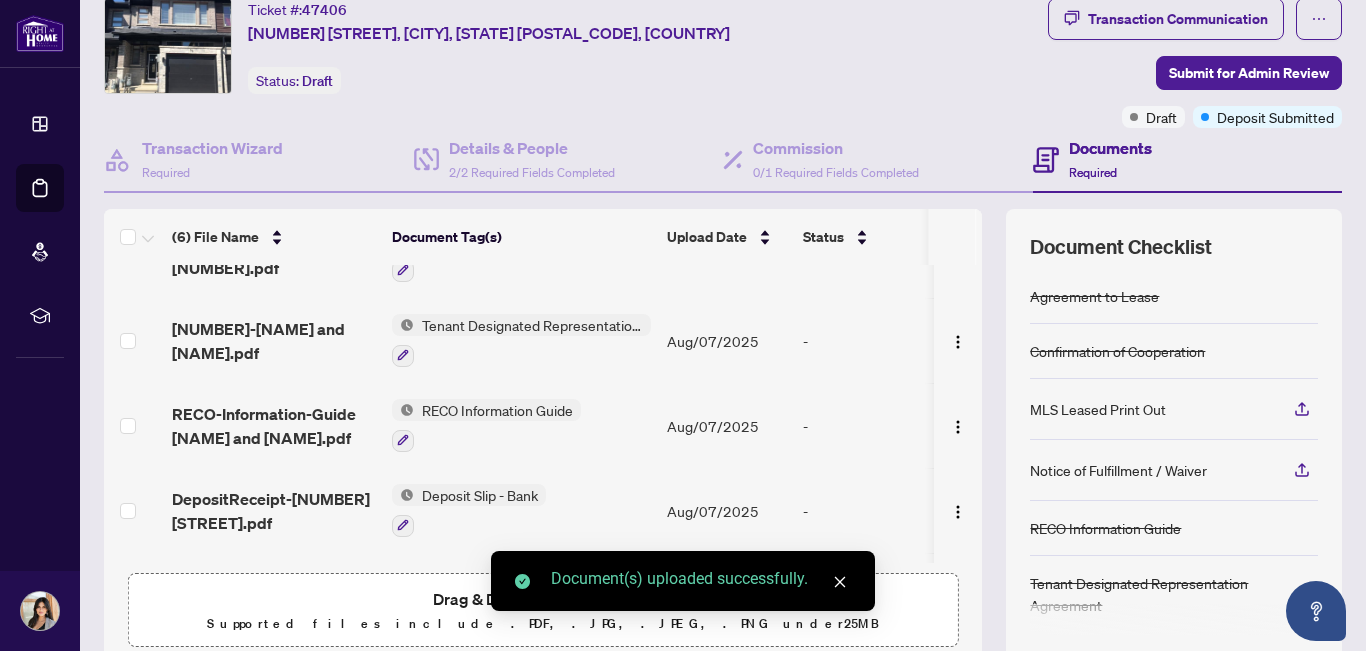 scroll, scrollTop: 212, scrollLeft: 2, axis: both 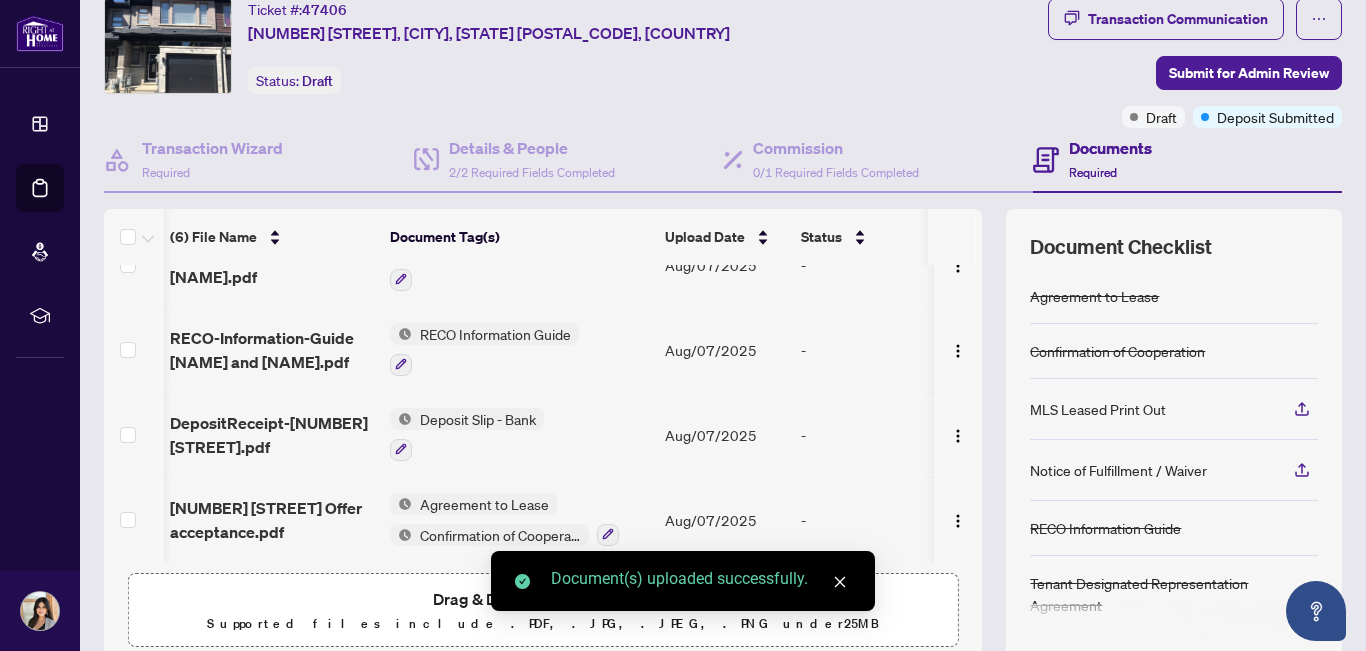 click at bounding box center (484, 364) 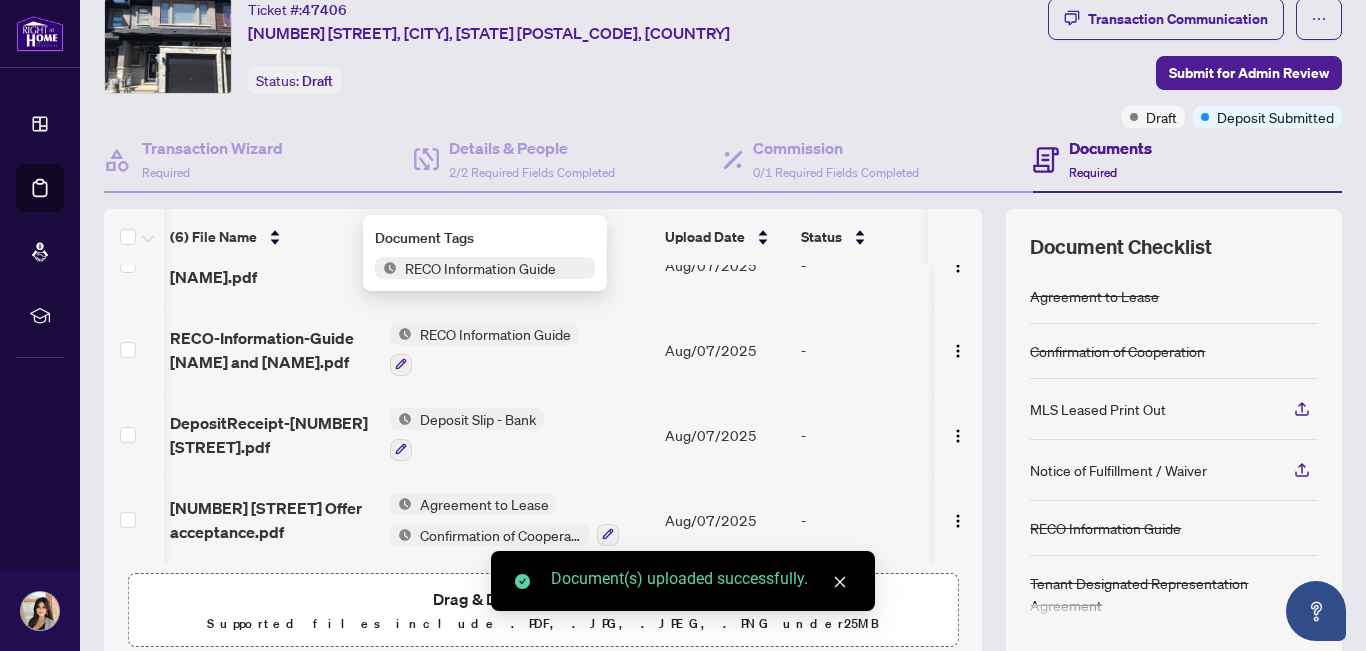 scroll, scrollTop: 225, scrollLeft: 0, axis: vertical 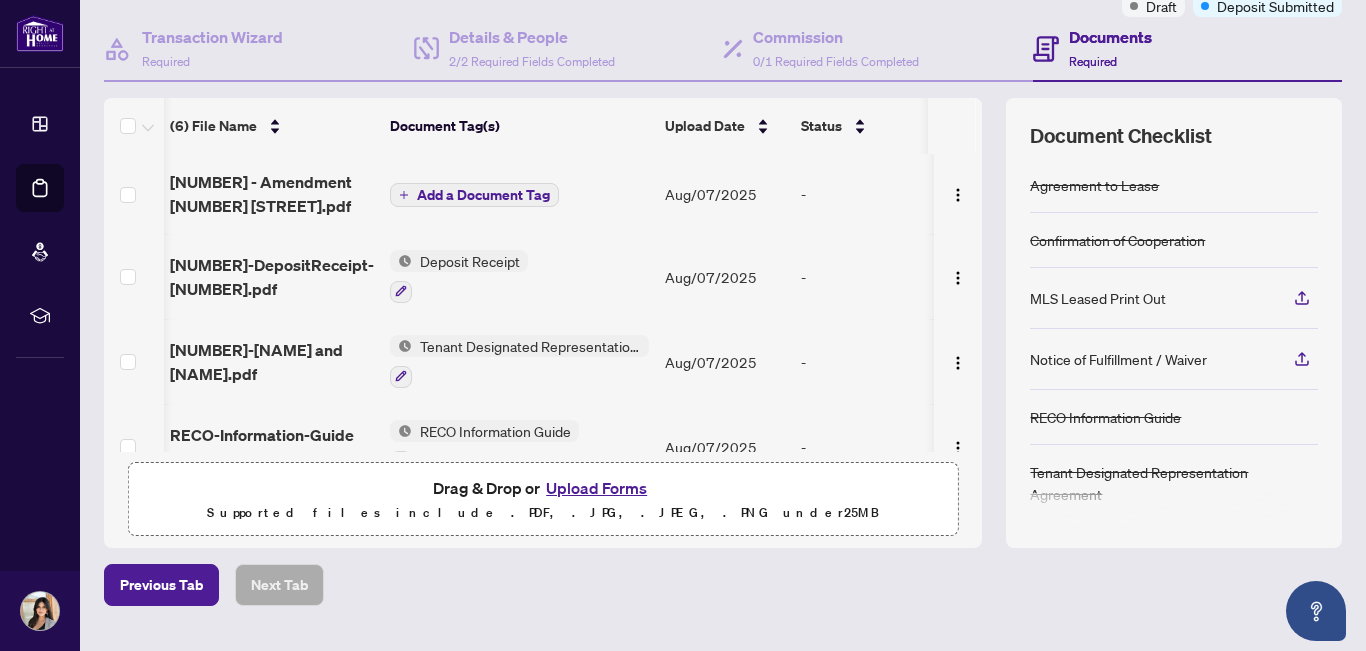 click on "Add a Document Tag" at bounding box center [483, 195] 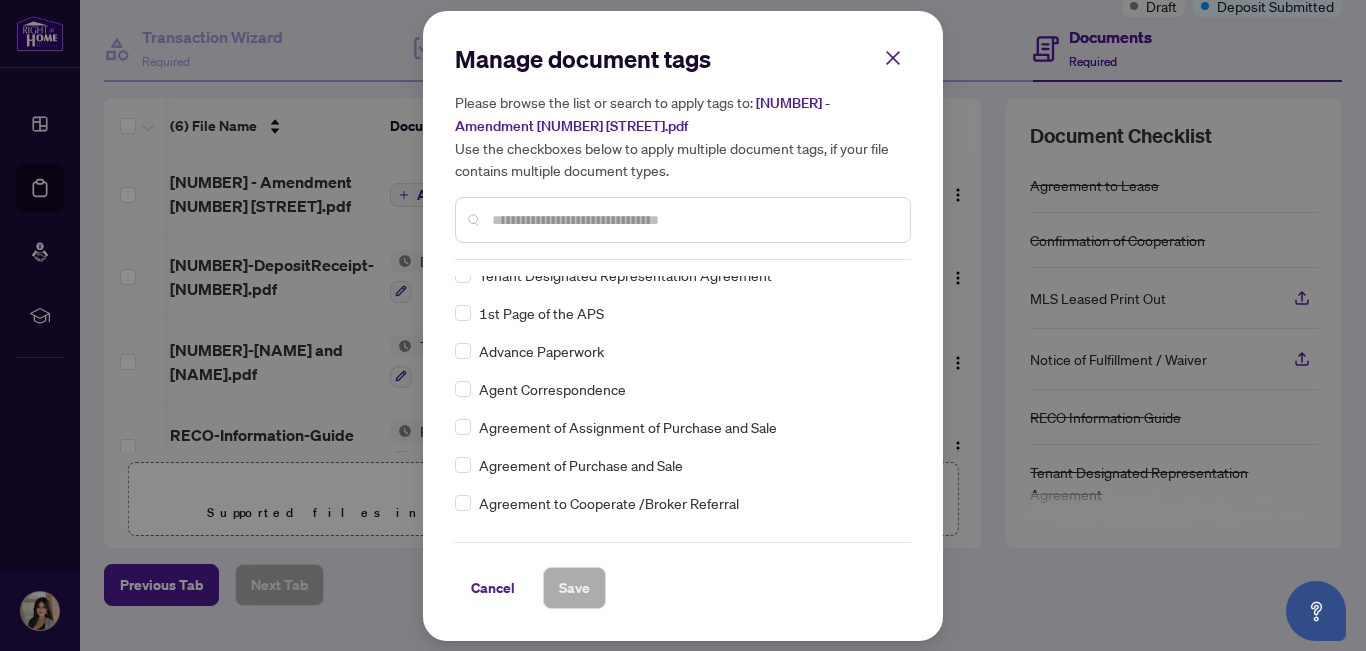 scroll, scrollTop: 203, scrollLeft: 0, axis: vertical 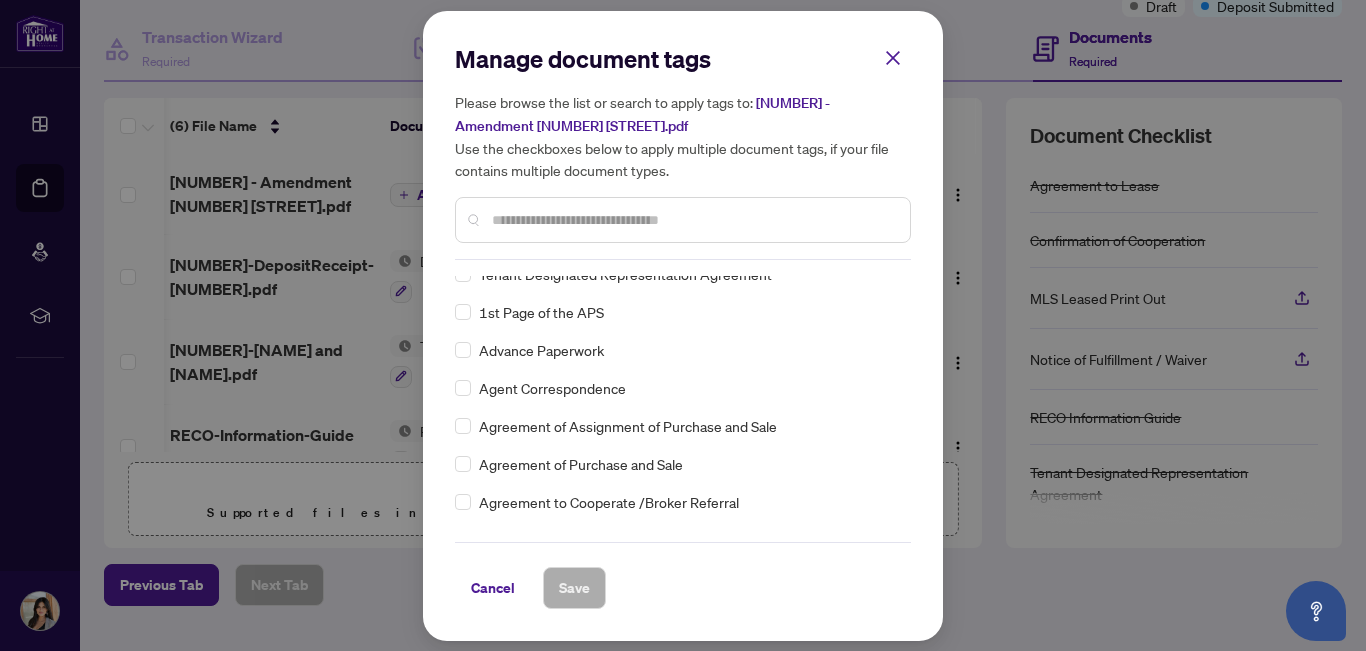 click at bounding box center [693, 220] 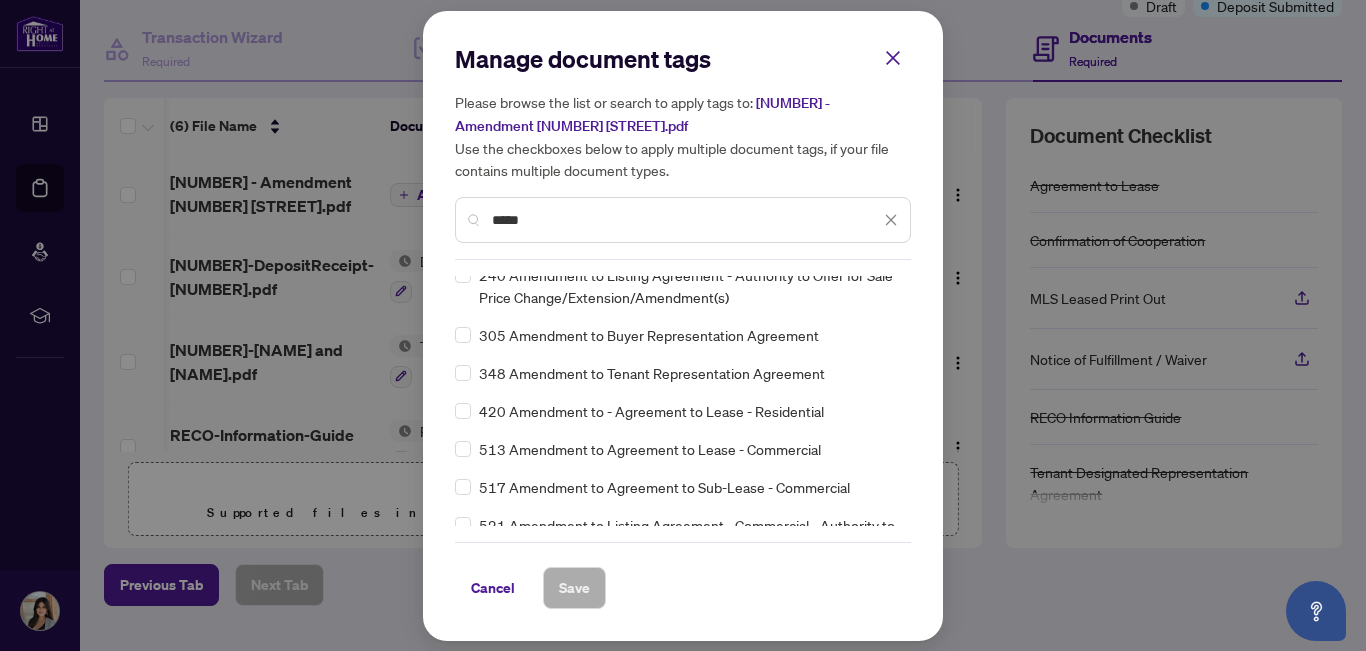 scroll, scrollTop: 214, scrollLeft: 0, axis: vertical 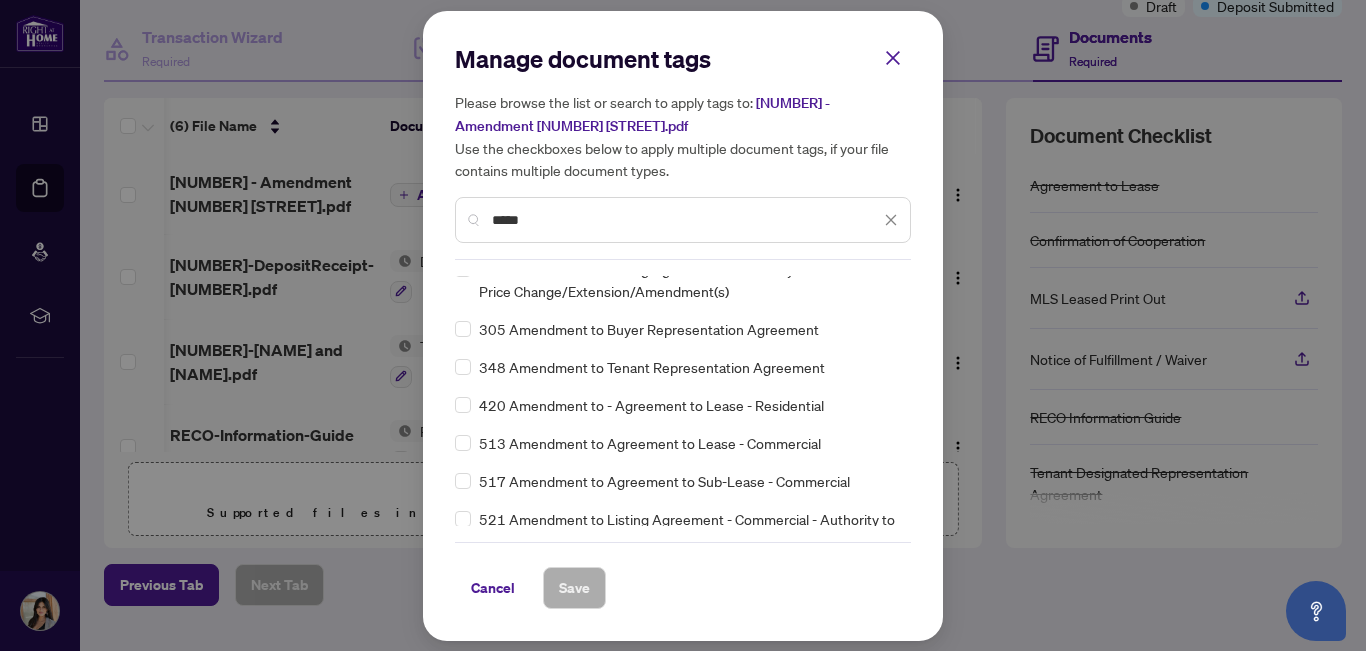 type on "*****" 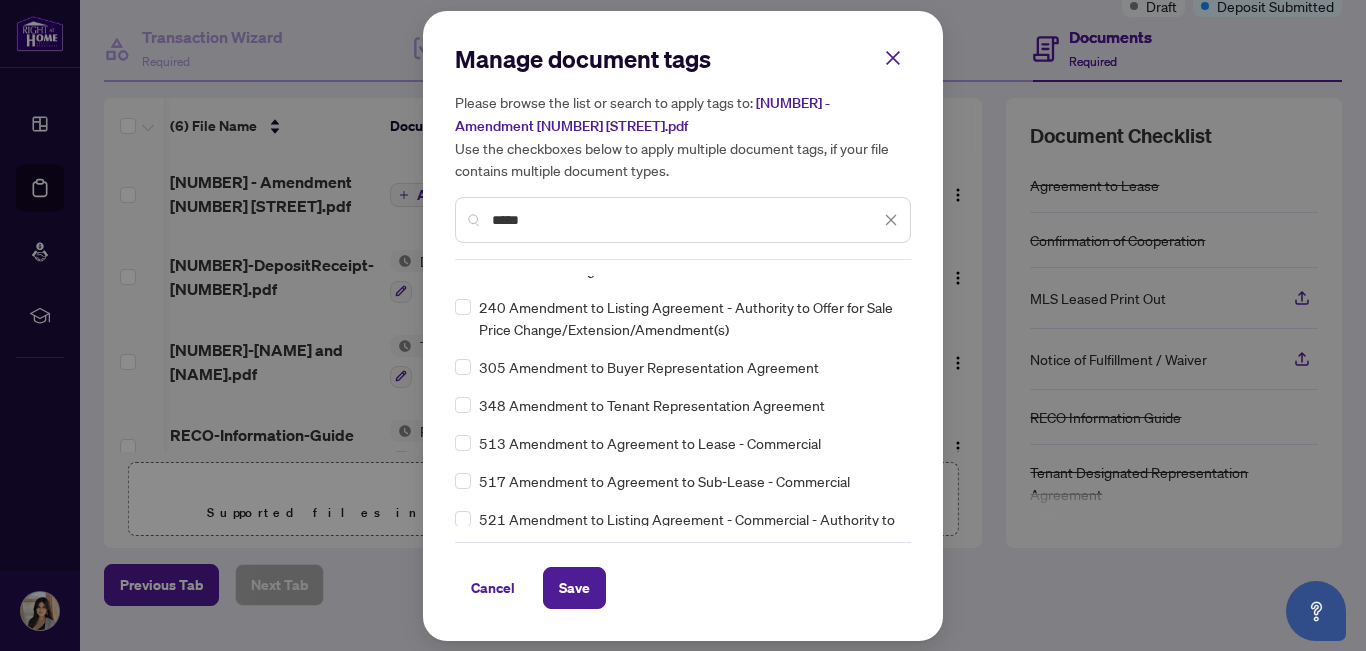 scroll, scrollTop: 0, scrollLeft: 0, axis: both 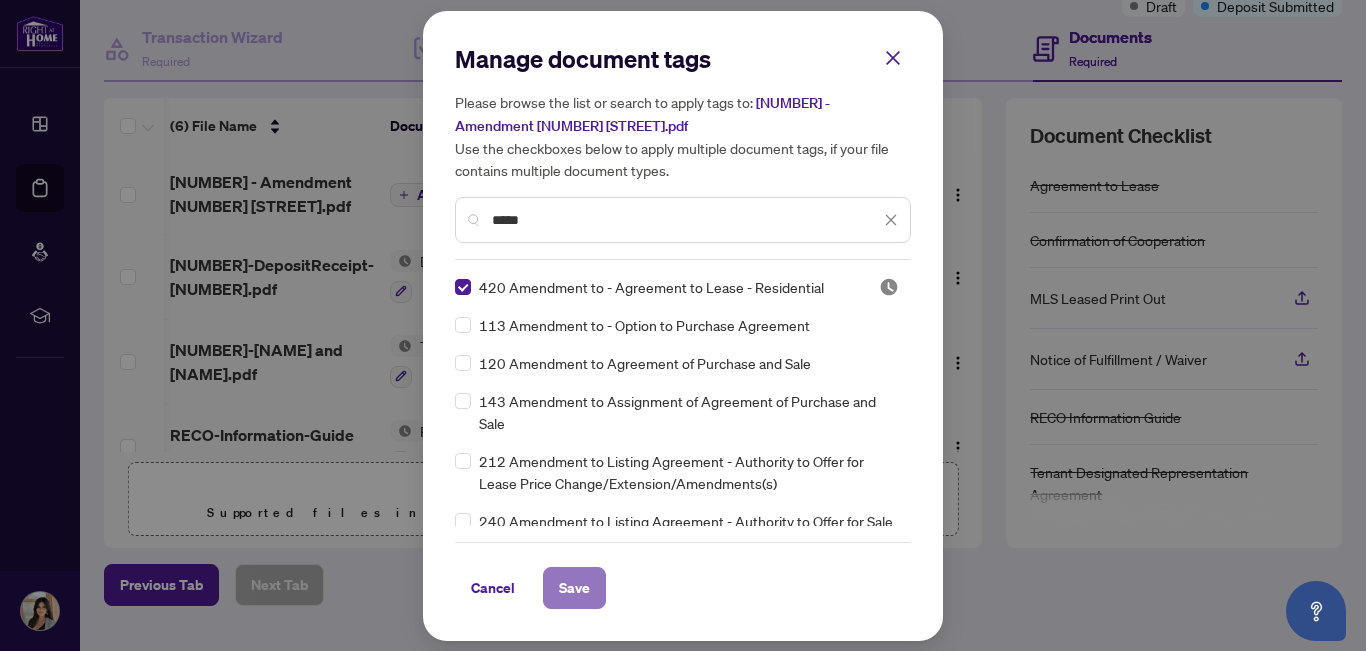 click on "Save" at bounding box center (574, 588) 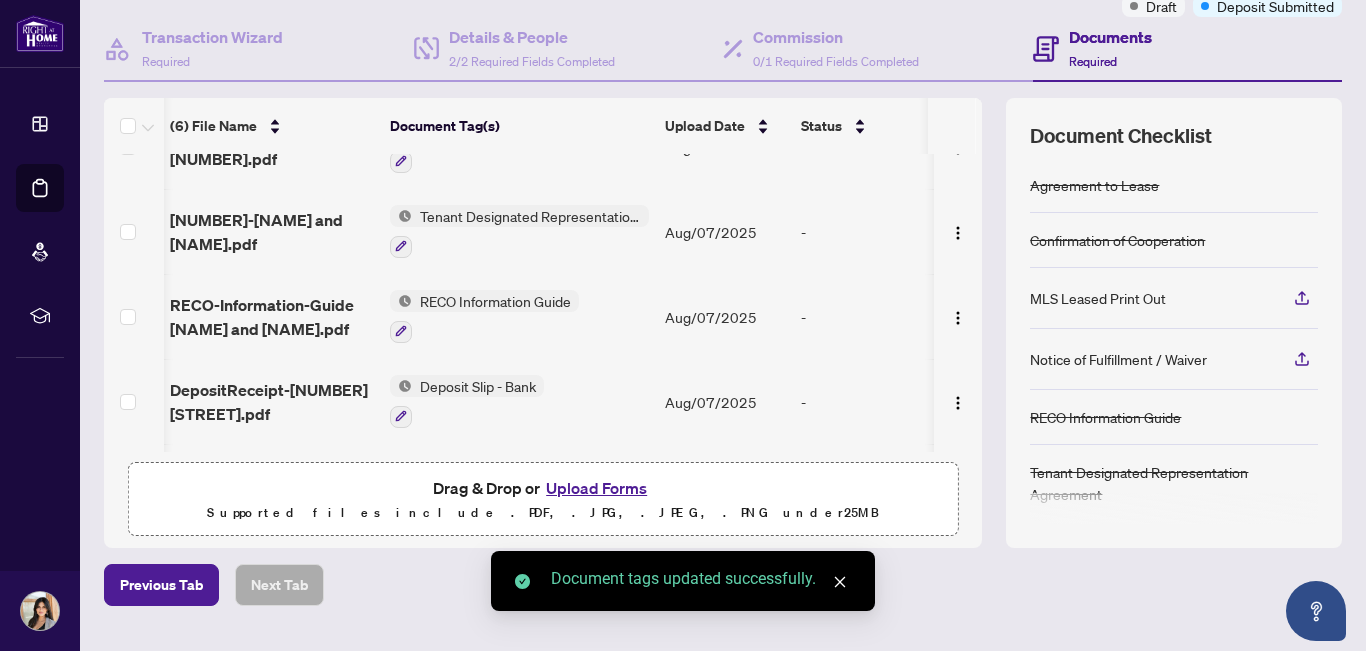 scroll, scrollTop: 216, scrollLeft: 2, axis: both 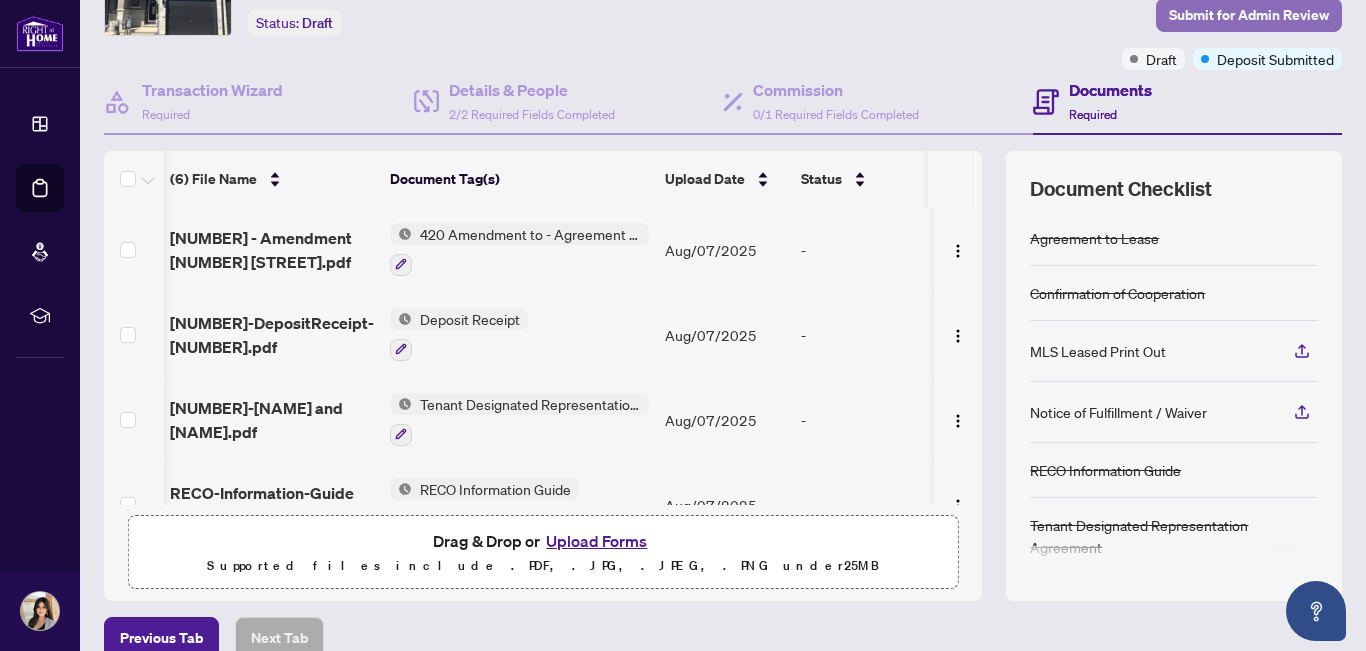 click on "Submit for Admin Review" at bounding box center (1249, 15) 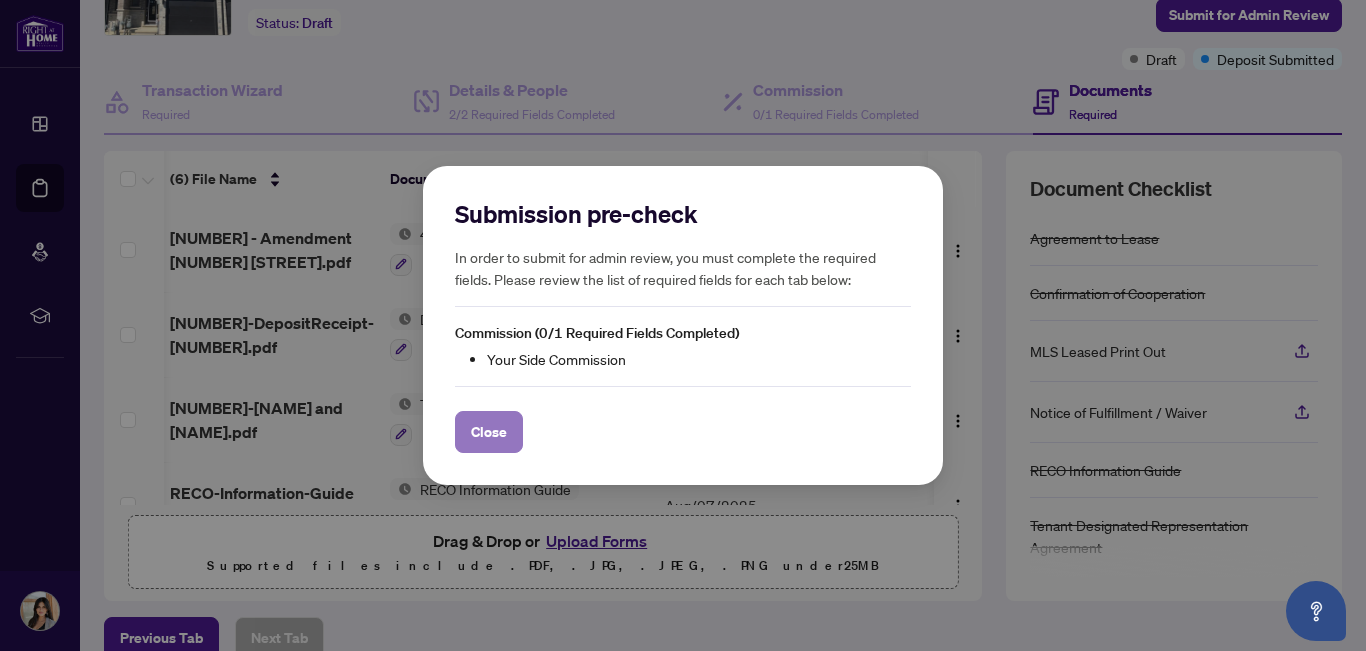 click on "Close" at bounding box center [489, 432] 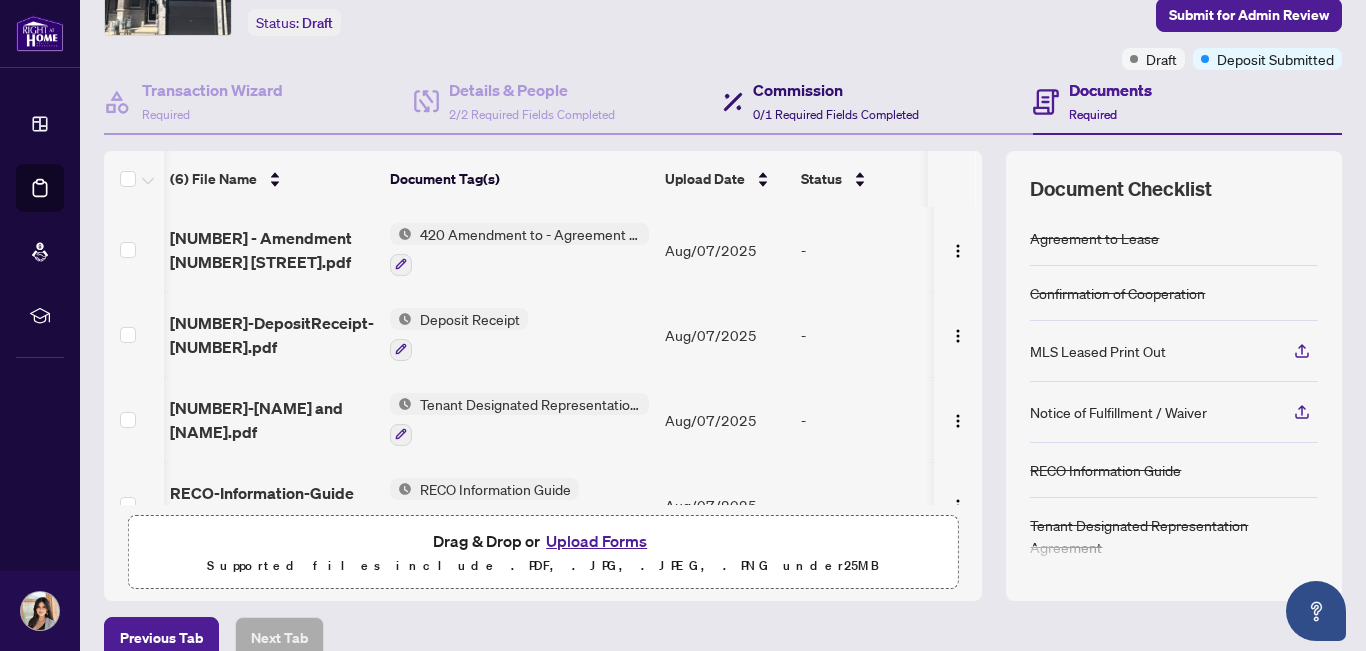 click on "Commission 0/1 Required Fields Completed" at bounding box center [836, 101] 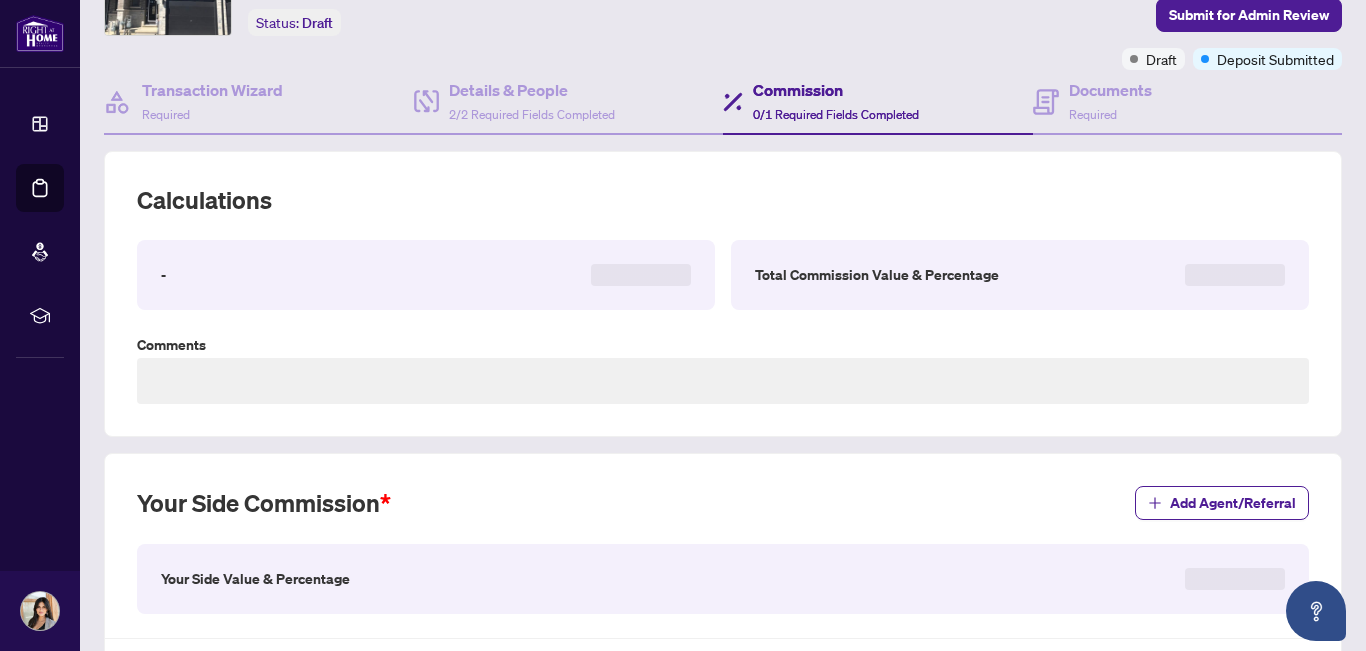 type on "***" 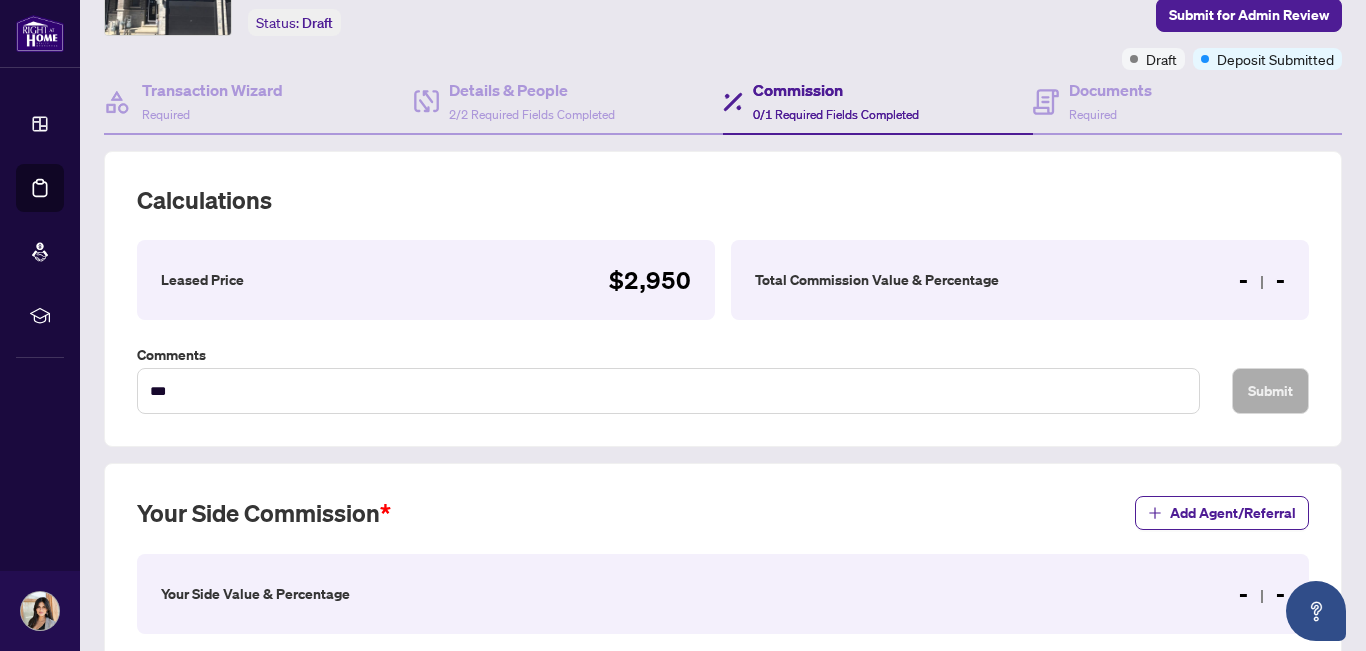 click on "Total Commission Value & Percentage" at bounding box center [877, 280] 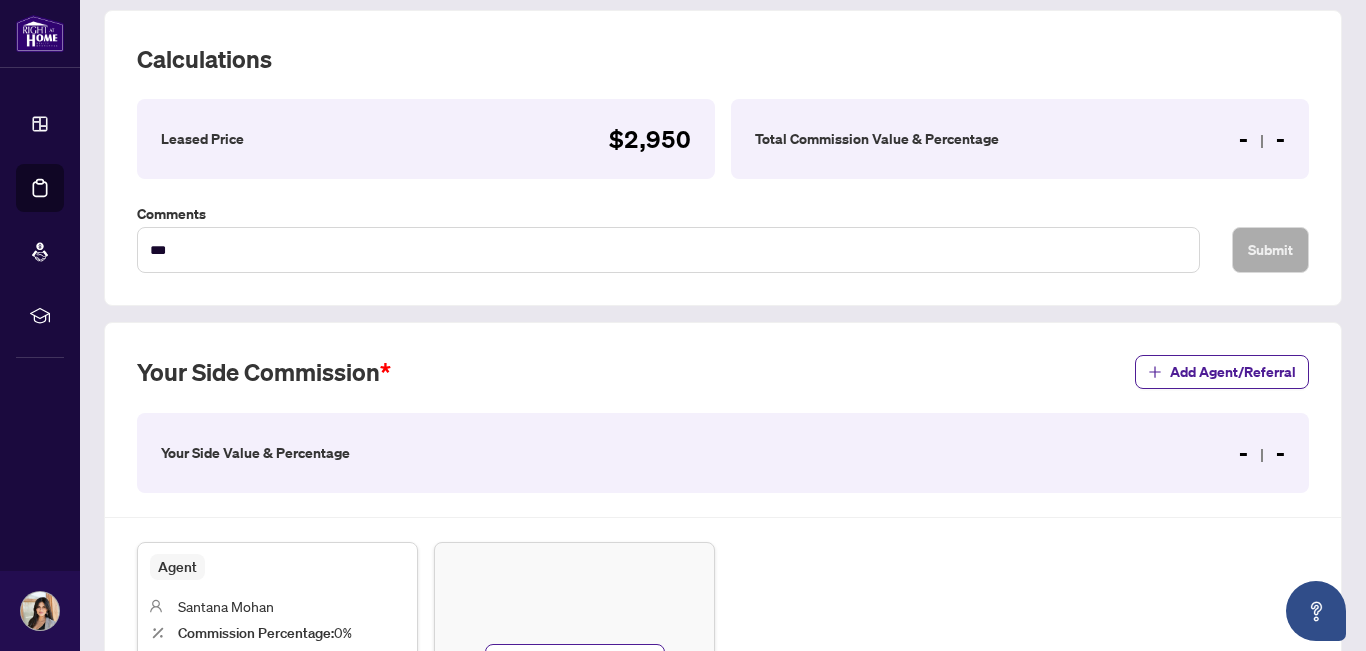 scroll, scrollTop: 265, scrollLeft: 0, axis: vertical 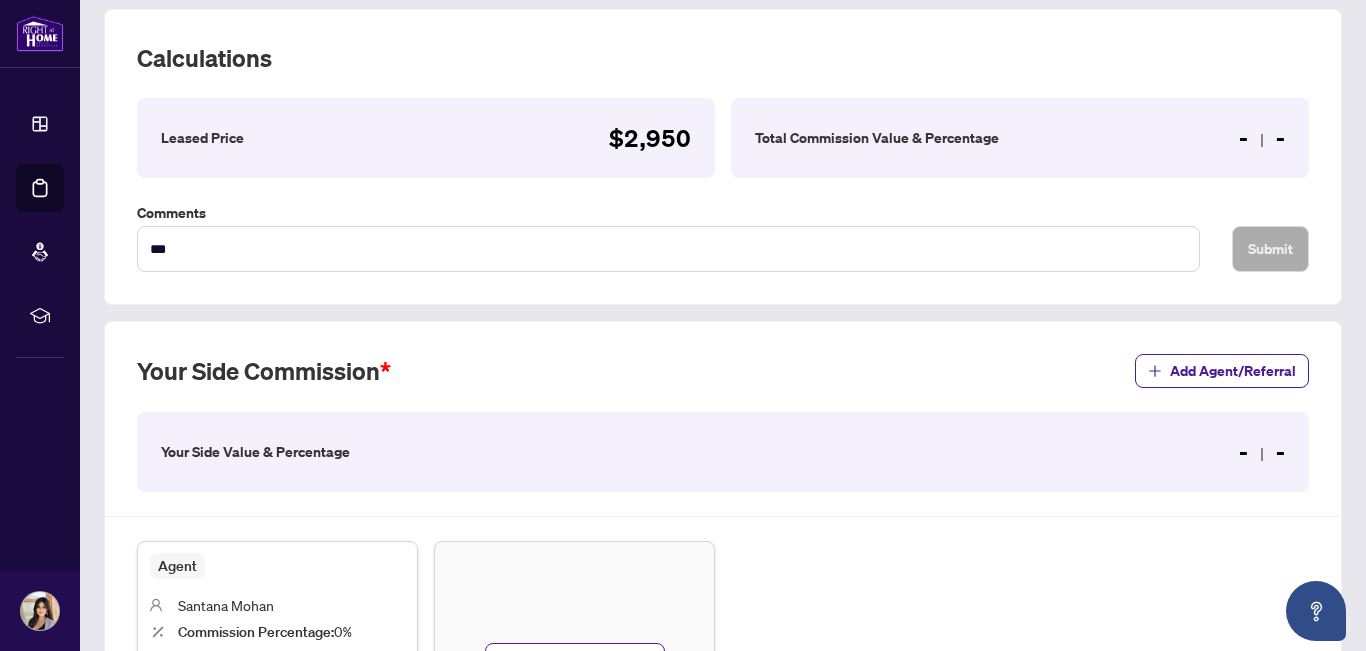 click on "-     -" at bounding box center (1262, 452) 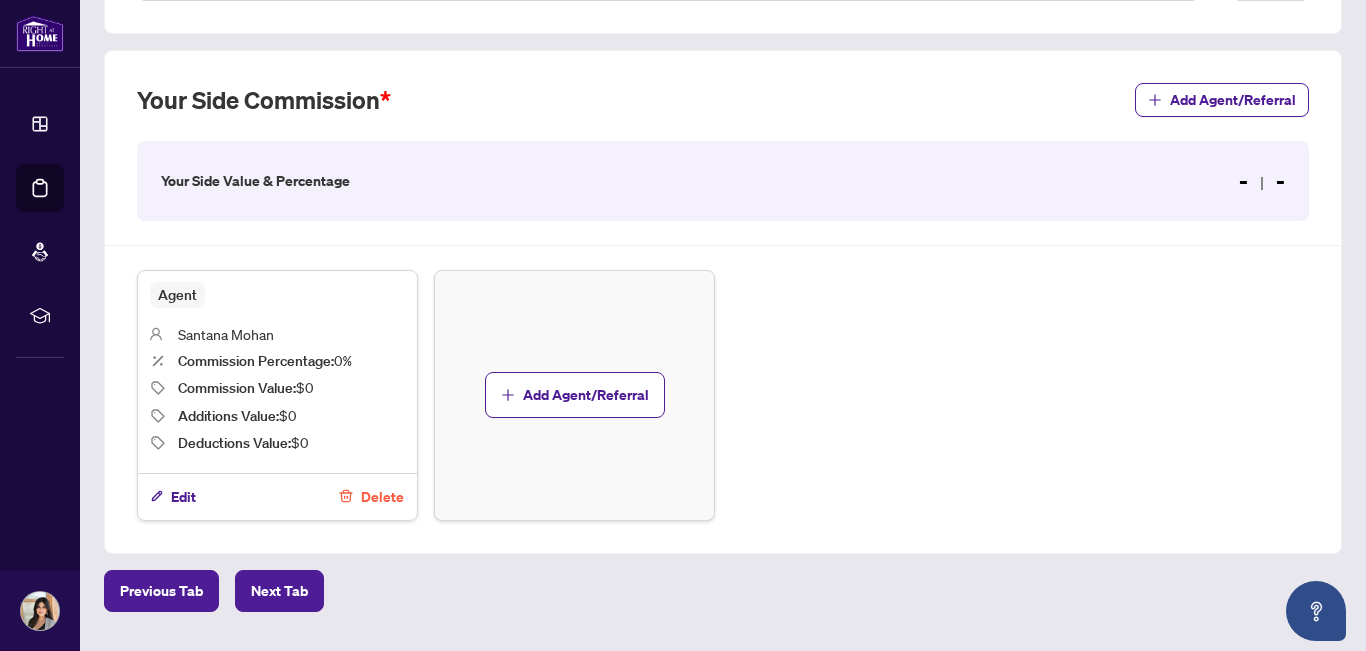 scroll, scrollTop: 537, scrollLeft: 0, axis: vertical 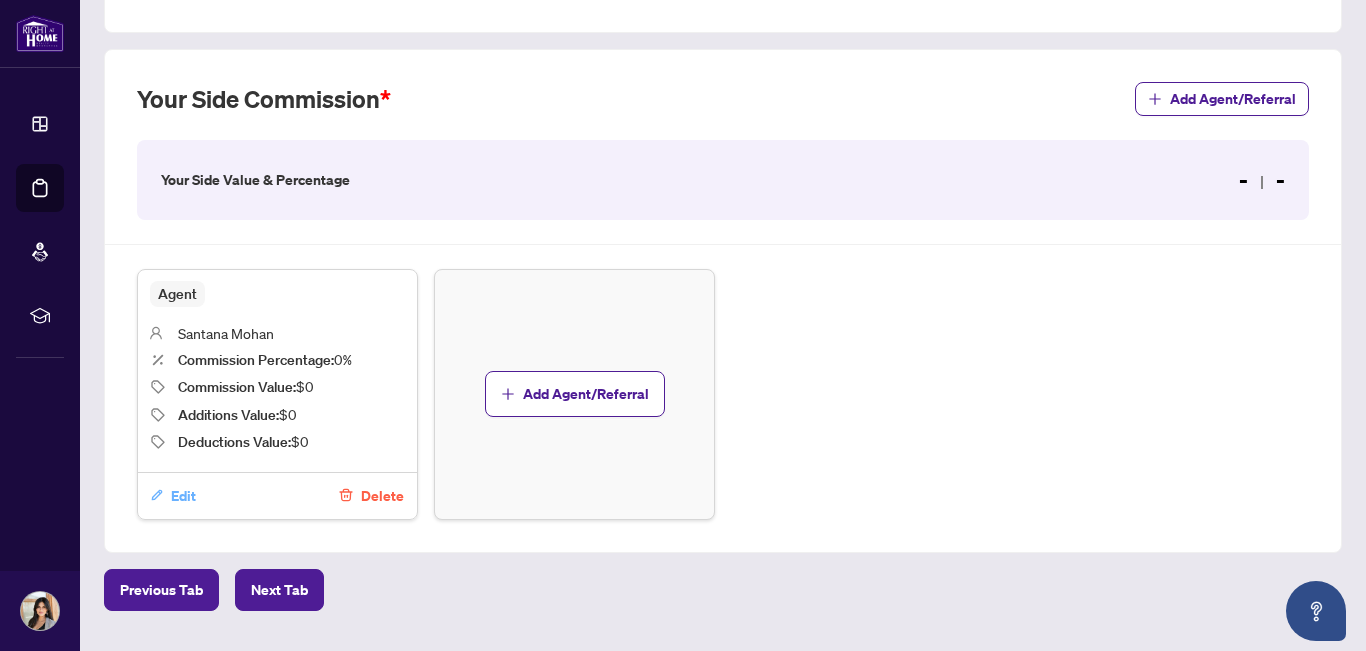 click on "Edit" at bounding box center [183, 496] 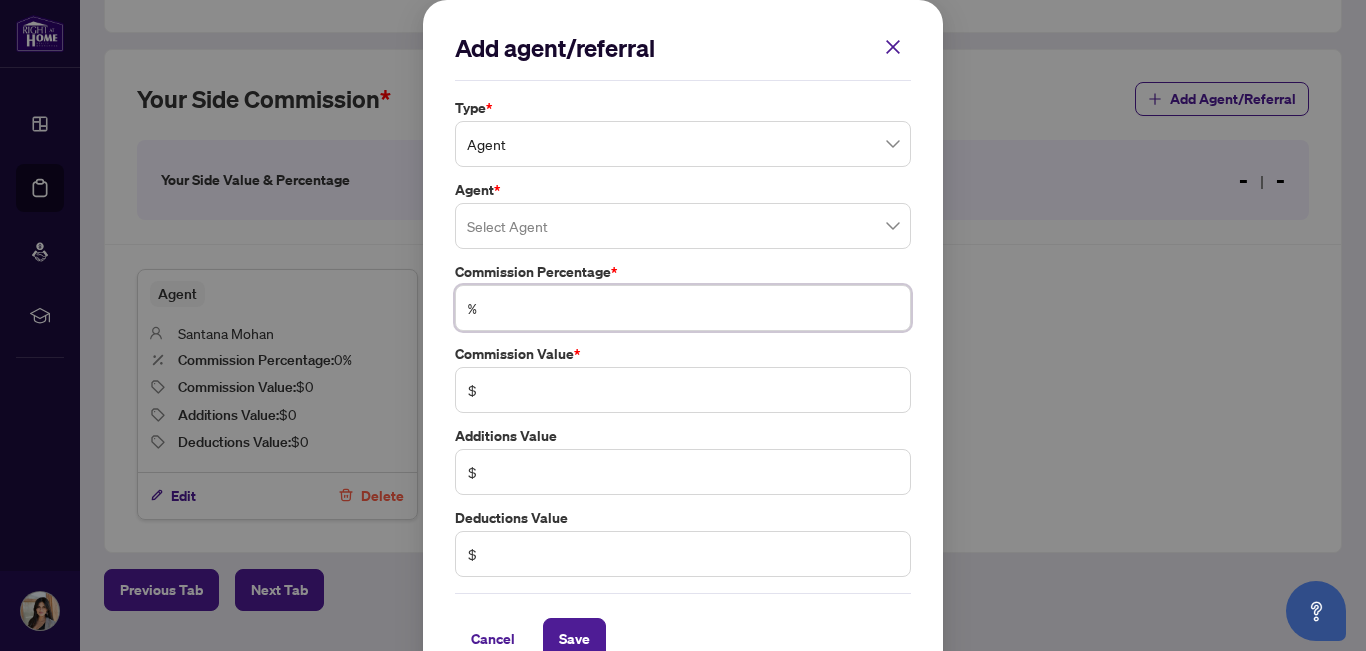 click at bounding box center (693, 308) 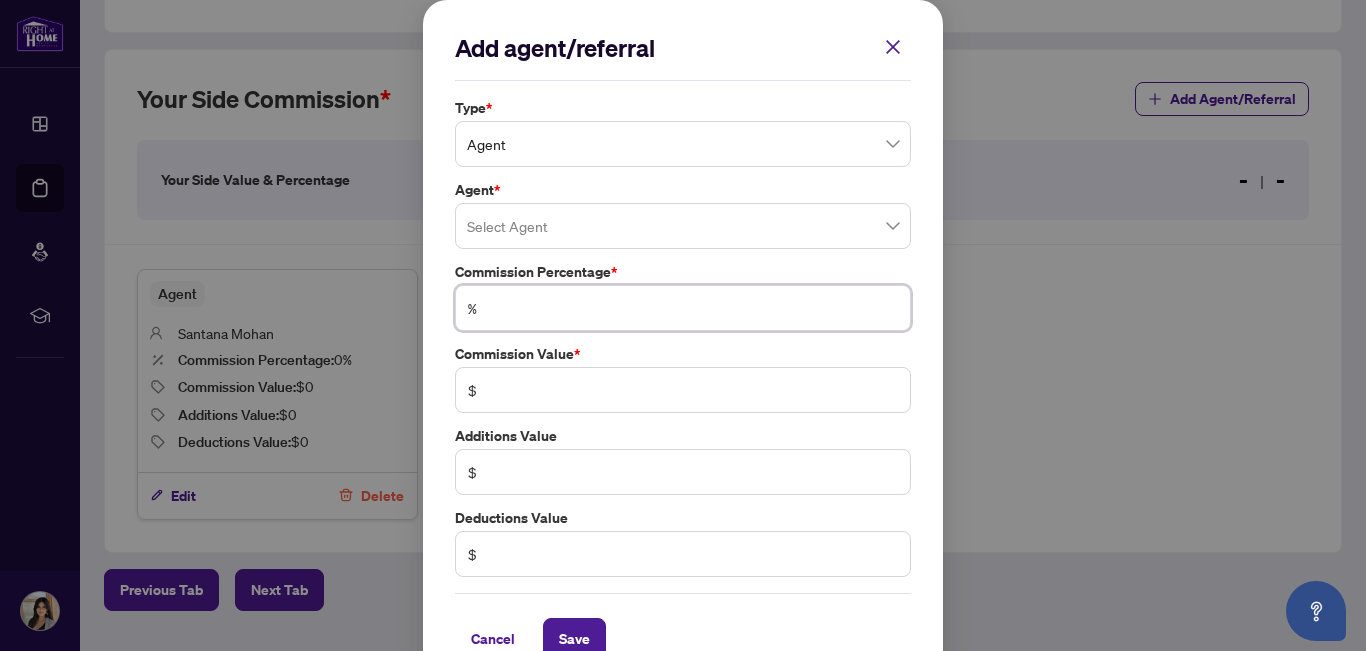type on "*" 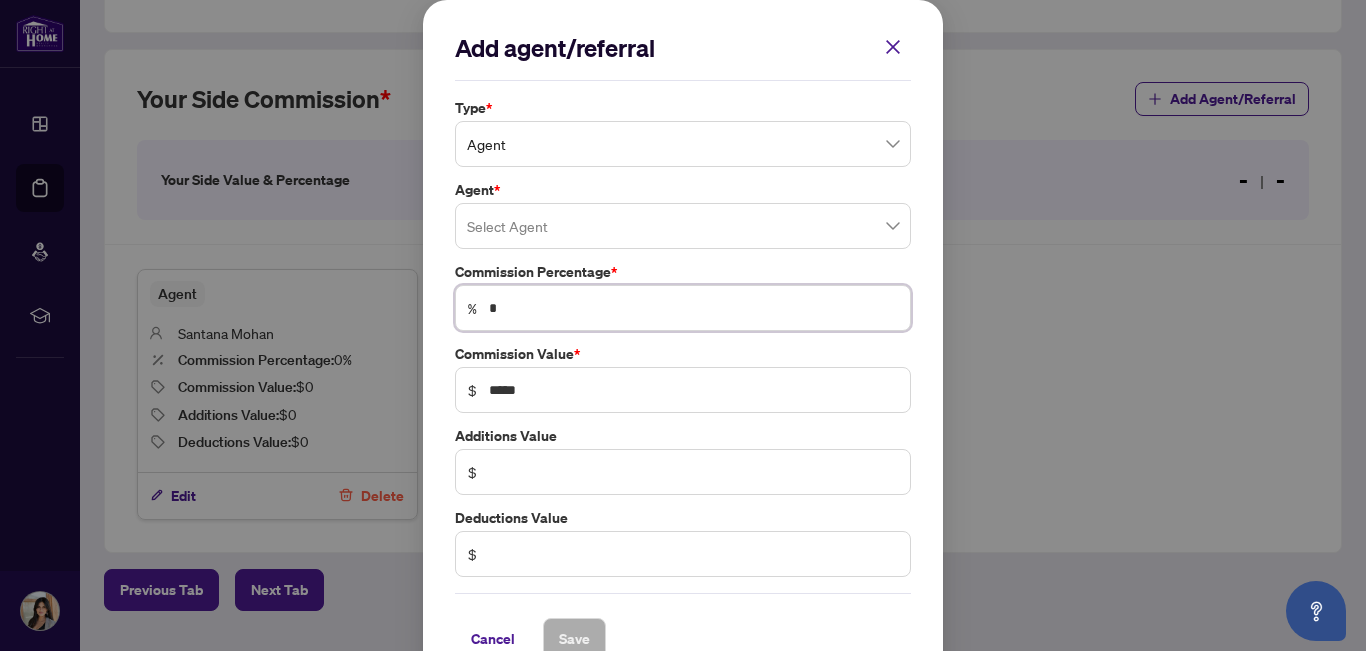 type on "**" 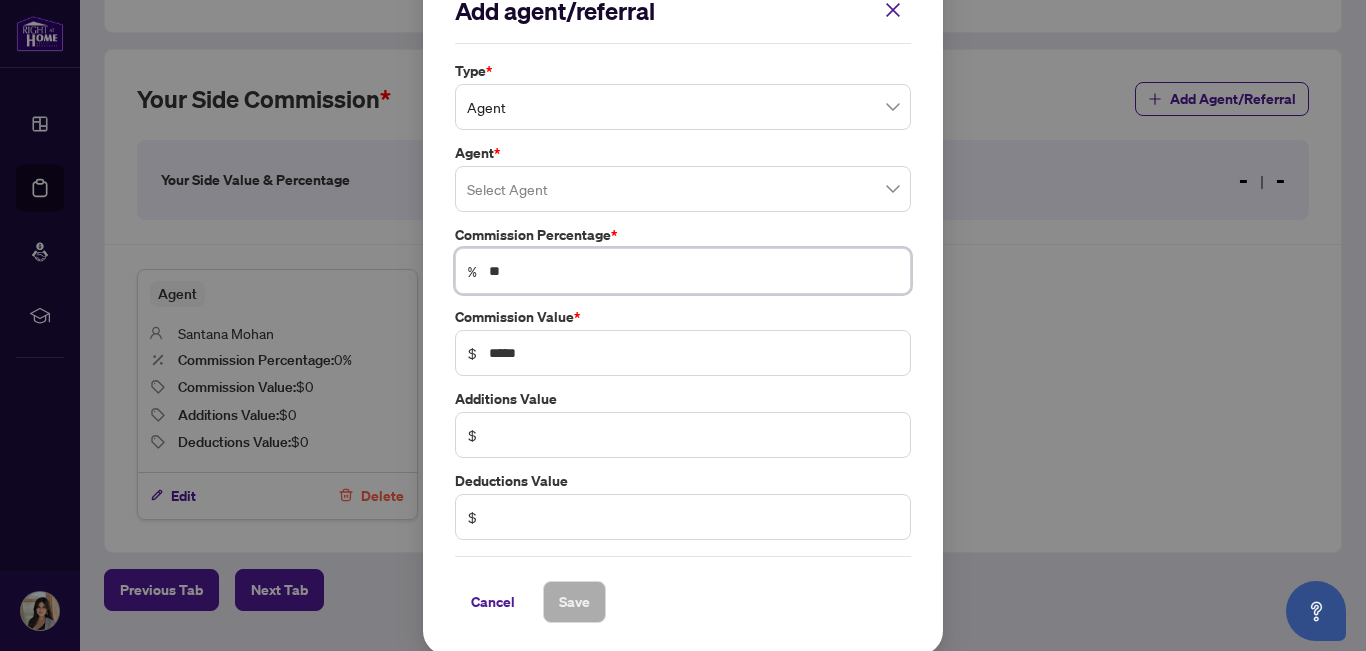 scroll, scrollTop: 41, scrollLeft: 0, axis: vertical 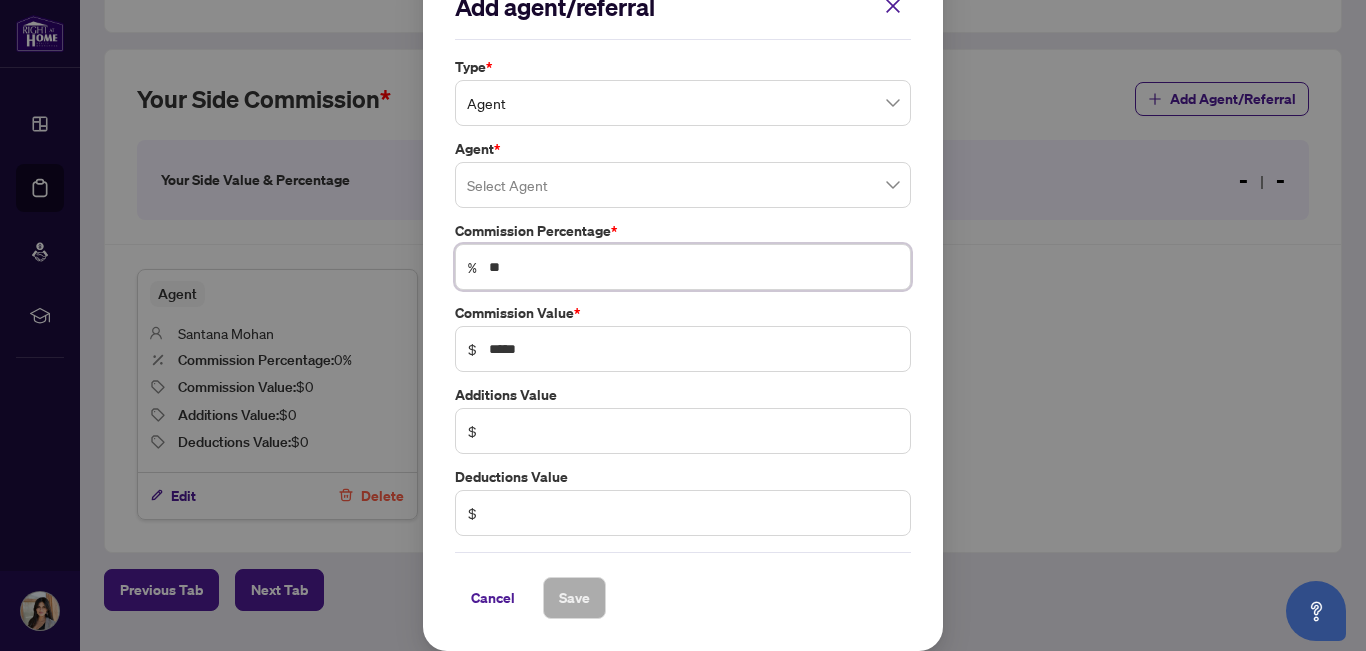 type on "**" 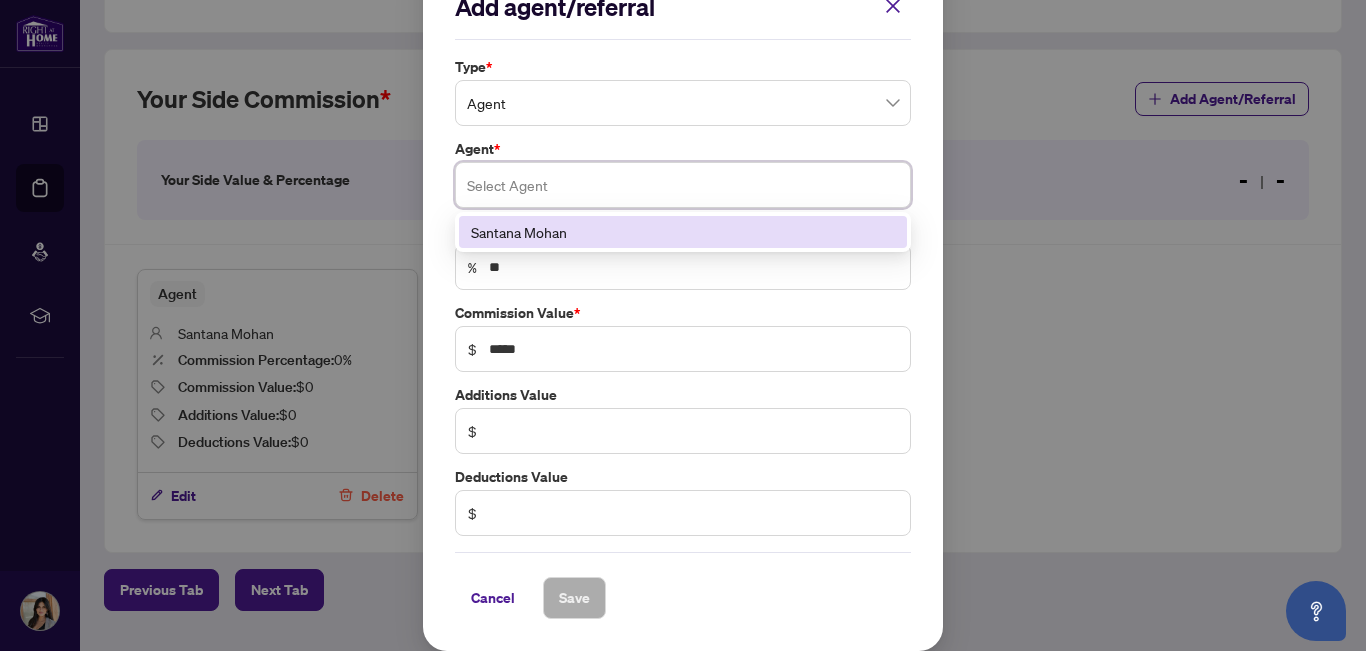 click at bounding box center [683, 185] 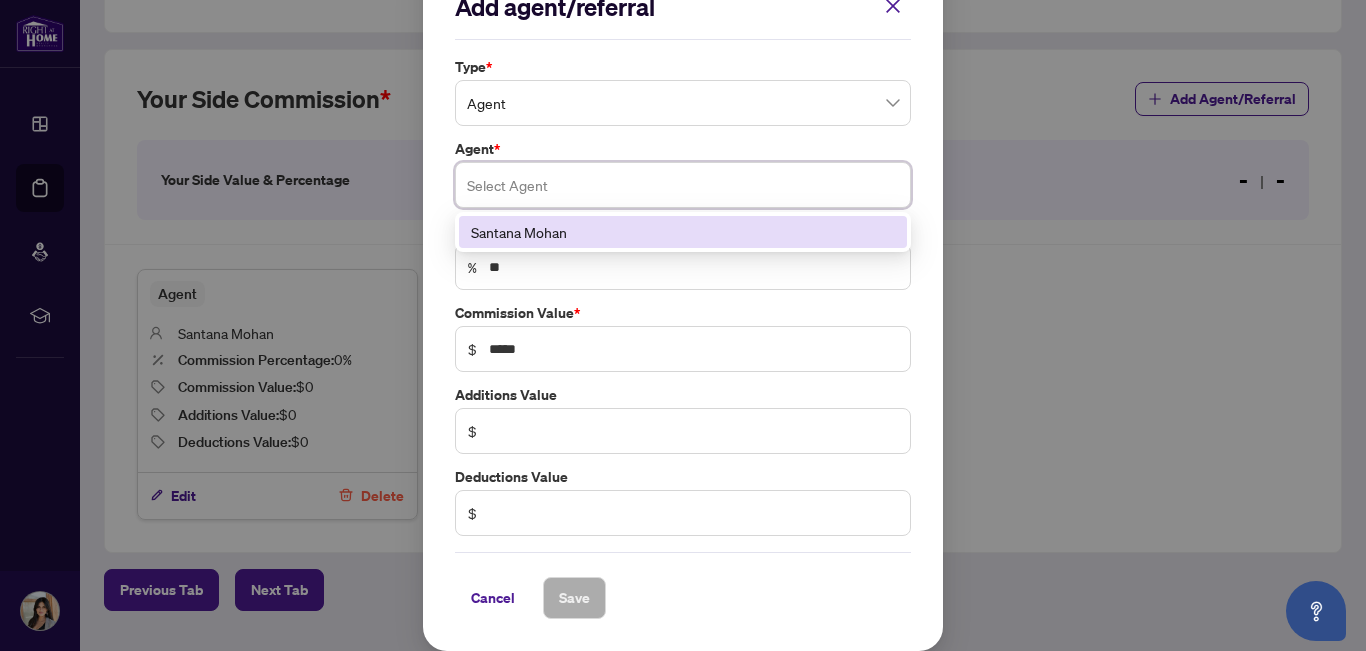 click on "Santana Mohan" at bounding box center [683, 232] 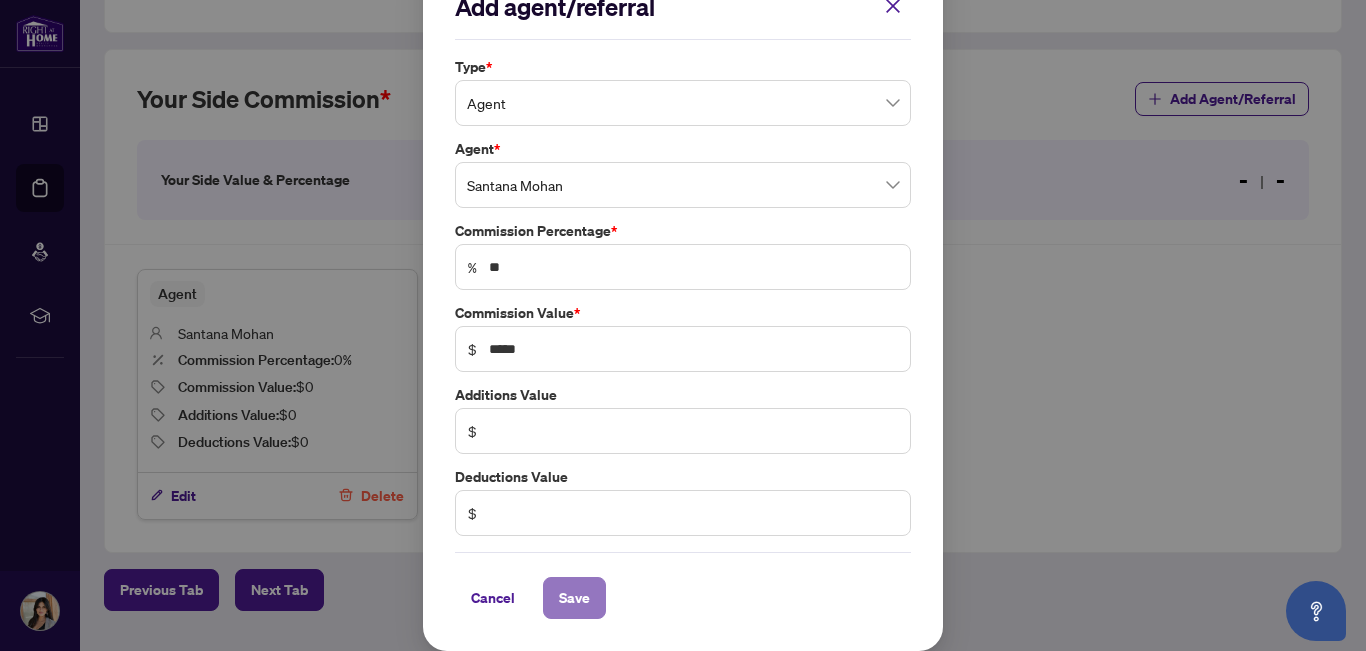 click on "Save" at bounding box center (574, 598) 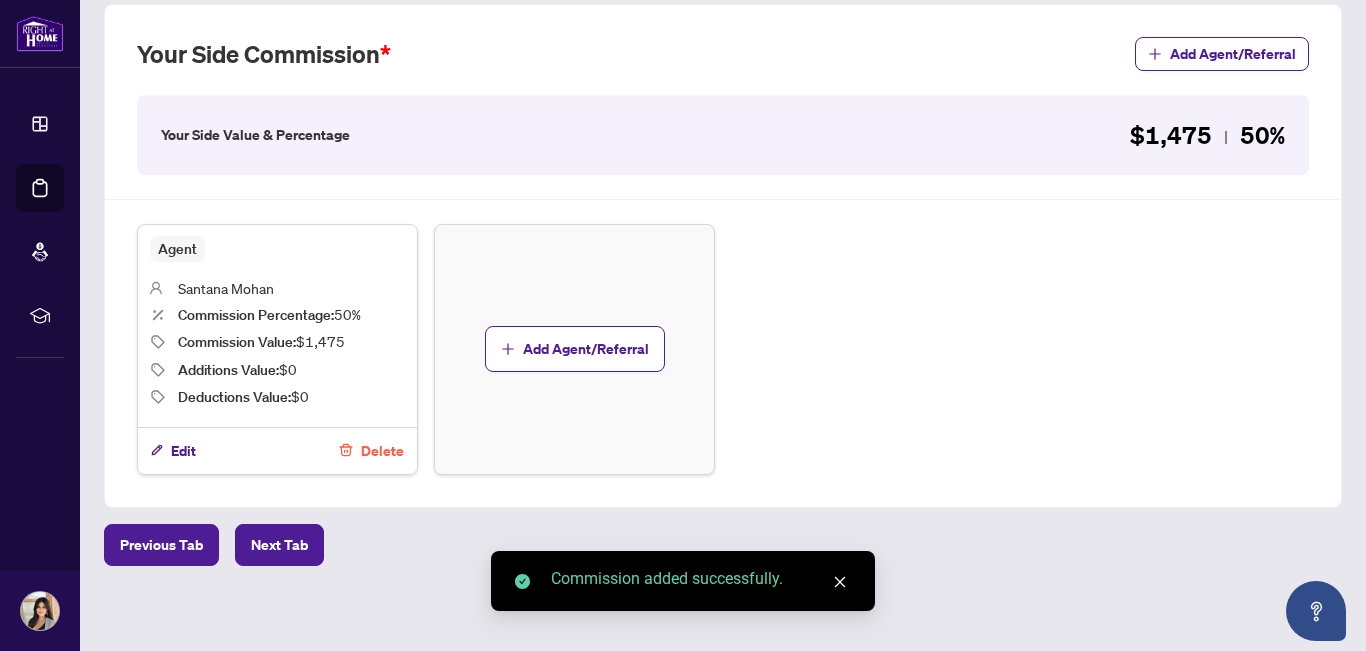 scroll, scrollTop: 586, scrollLeft: 0, axis: vertical 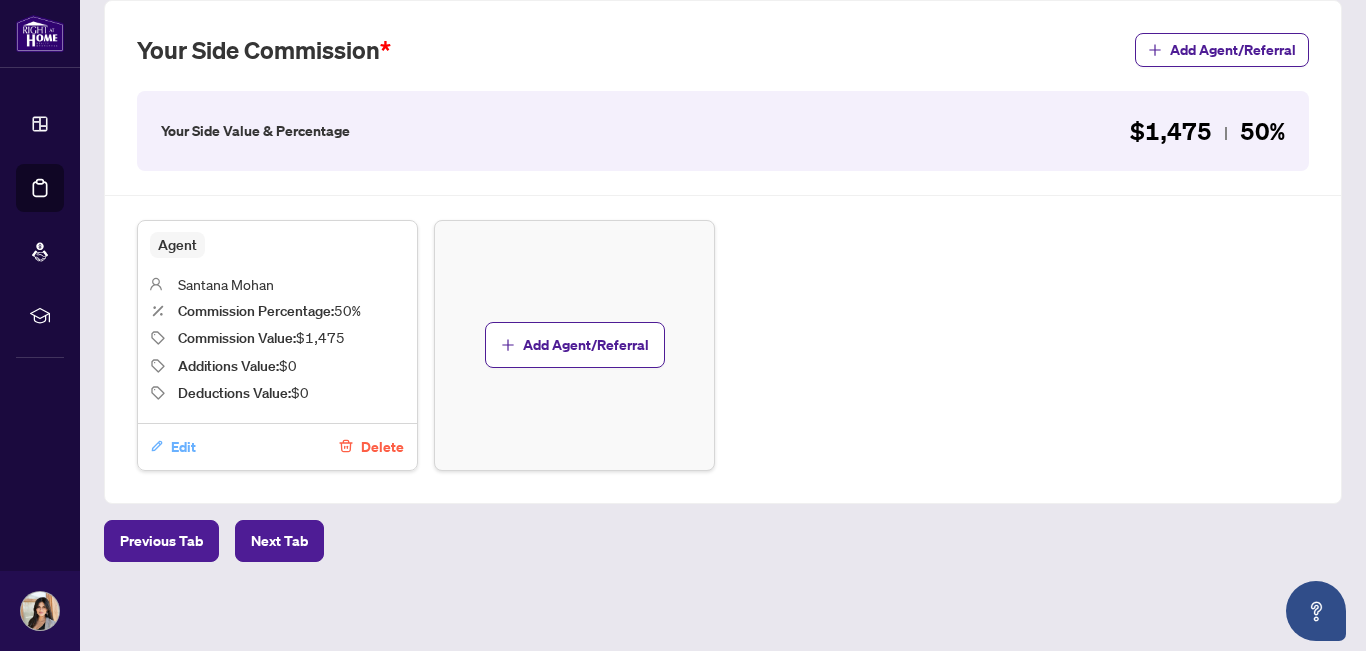 click on "Edit" at bounding box center (183, 447) 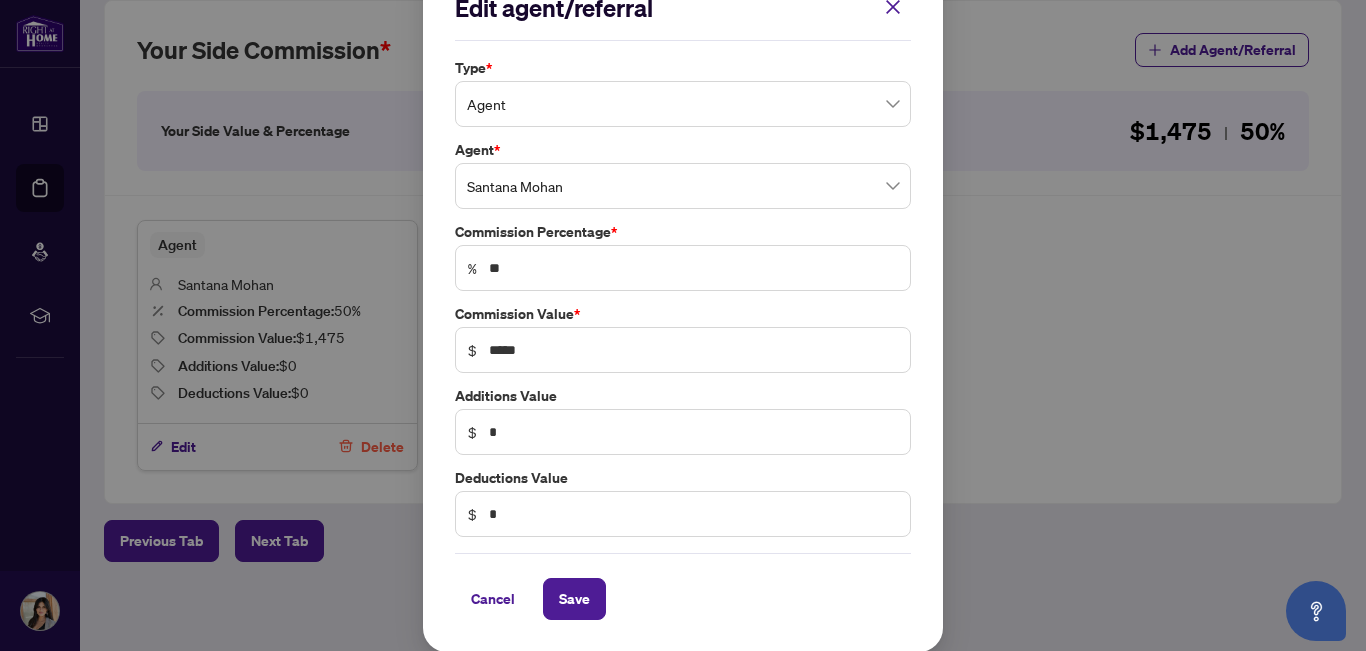 scroll, scrollTop: 41, scrollLeft: 0, axis: vertical 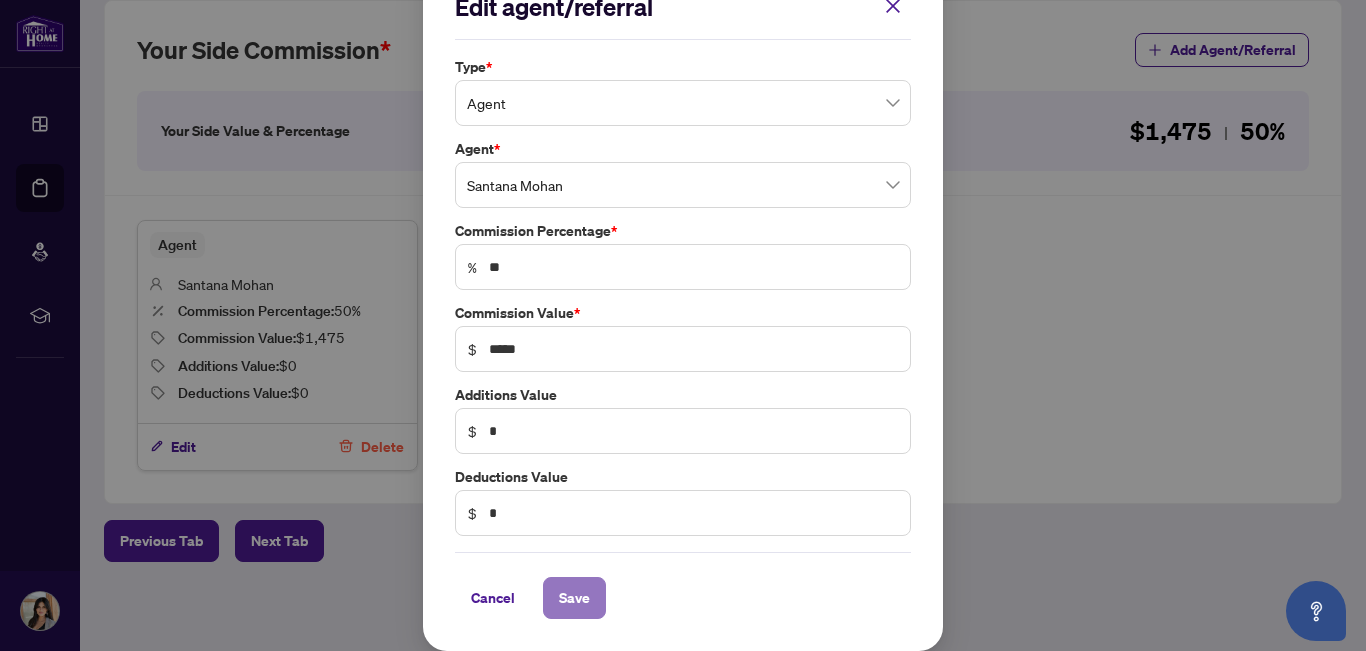 click on "Save" at bounding box center [574, 598] 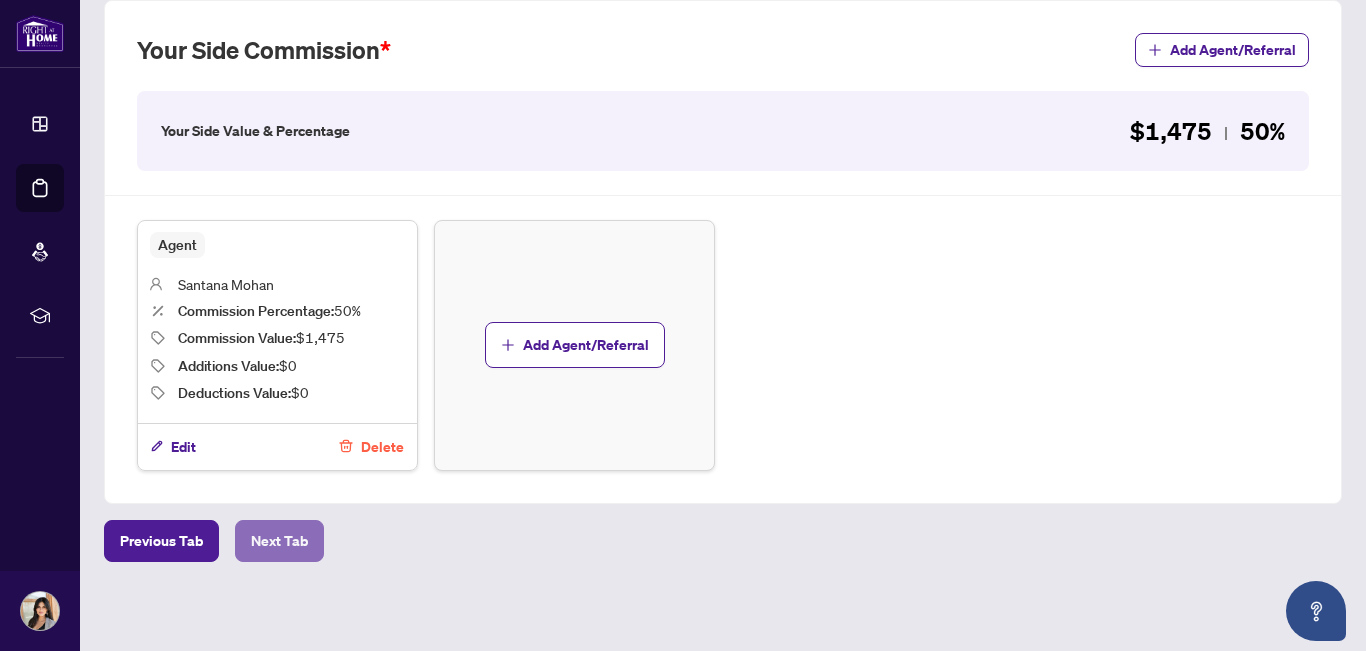 click on "Next Tab" at bounding box center (279, 541) 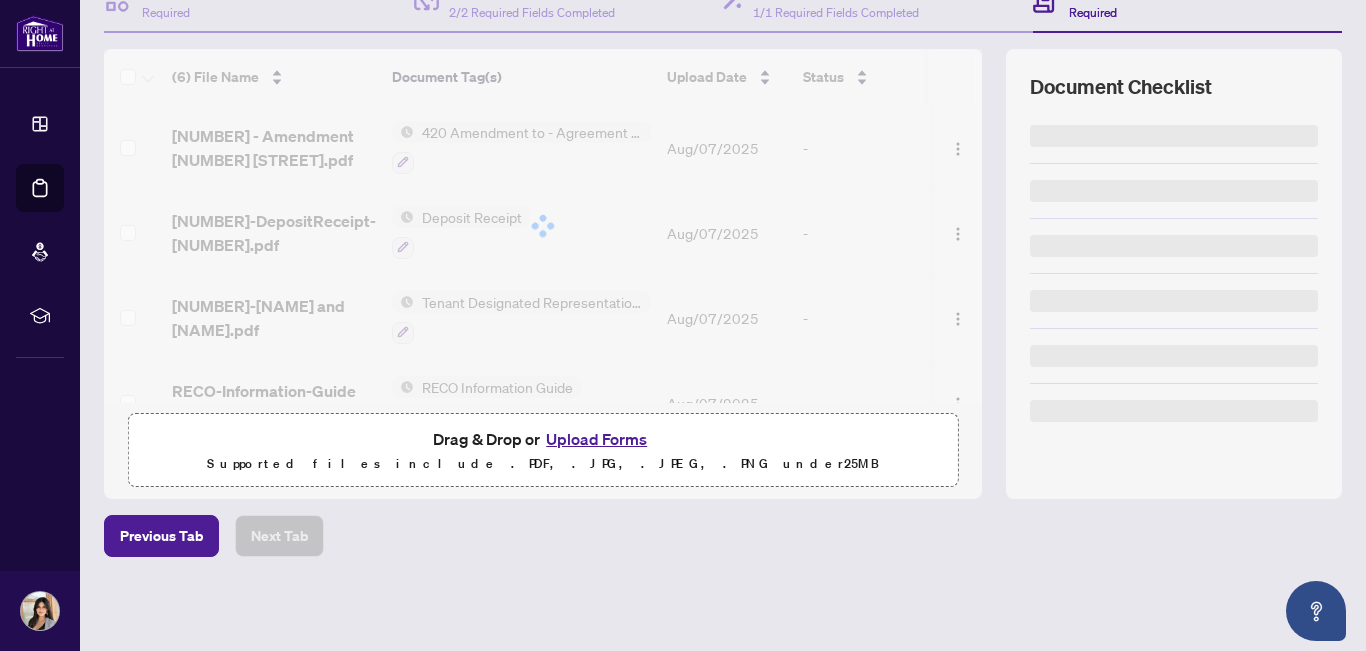 scroll, scrollTop: 0, scrollLeft: 0, axis: both 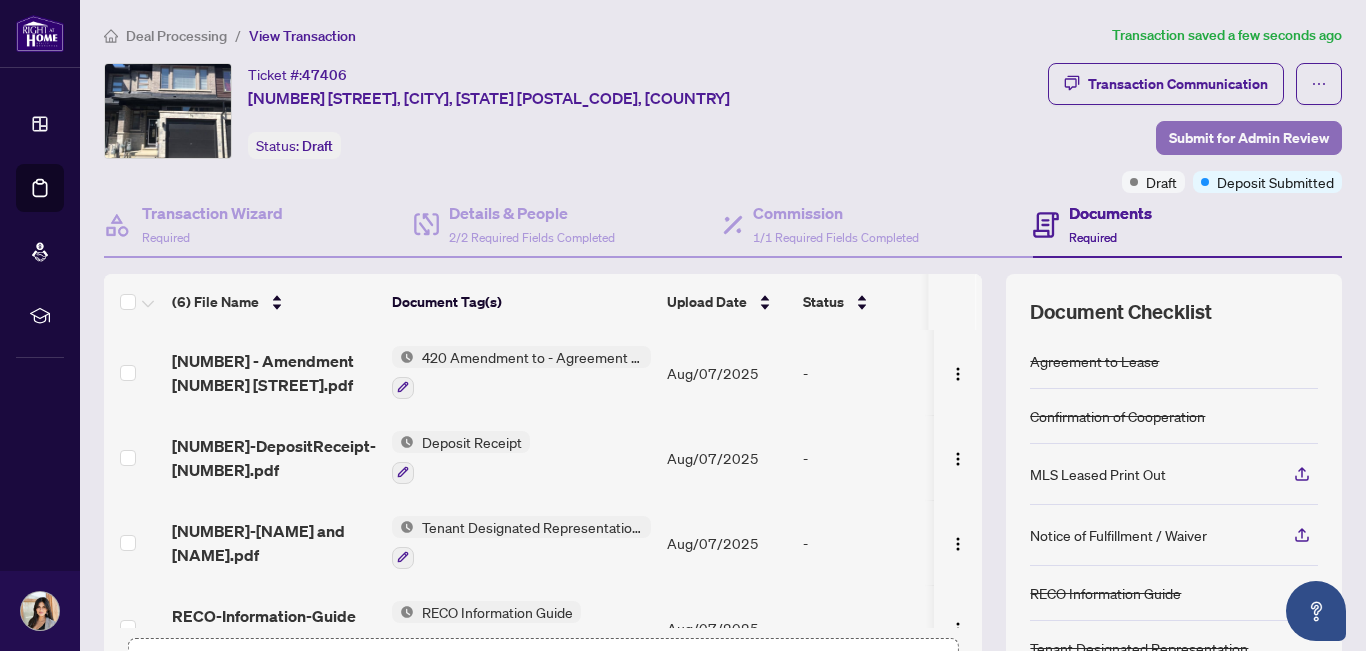 click on "Submit for Admin Review" at bounding box center (1249, 138) 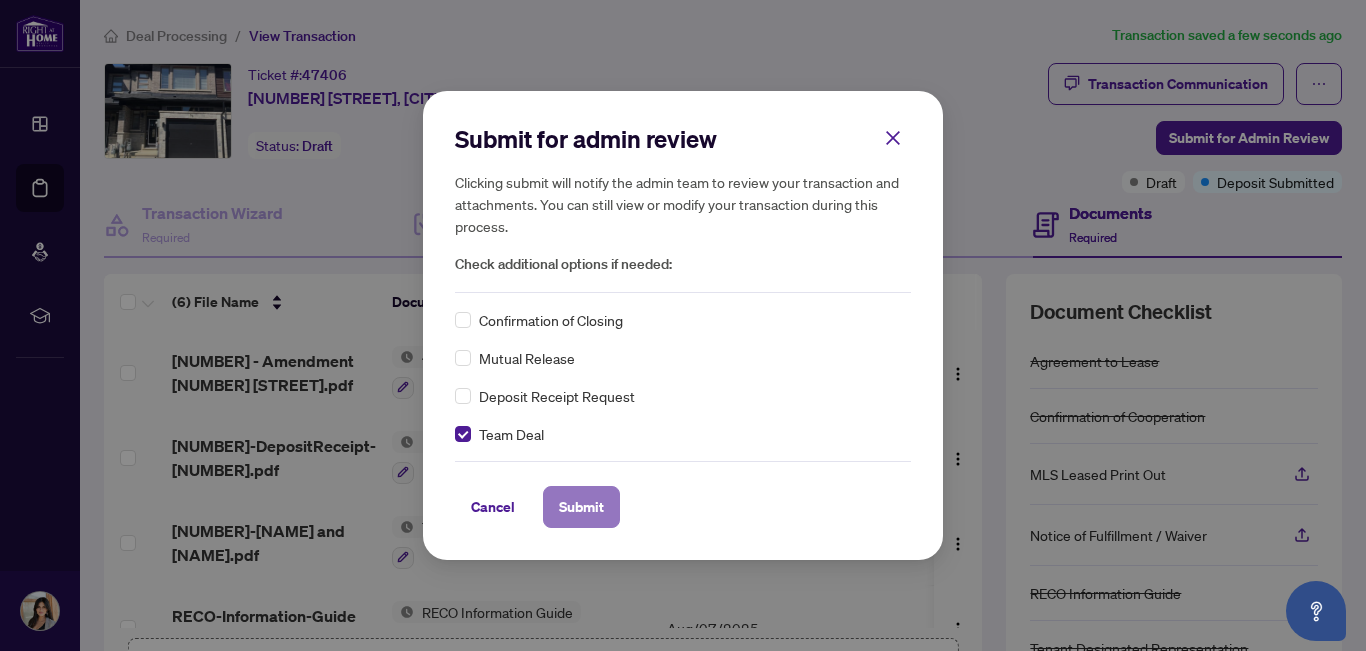click on "Submit" at bounding box center (581, 507) 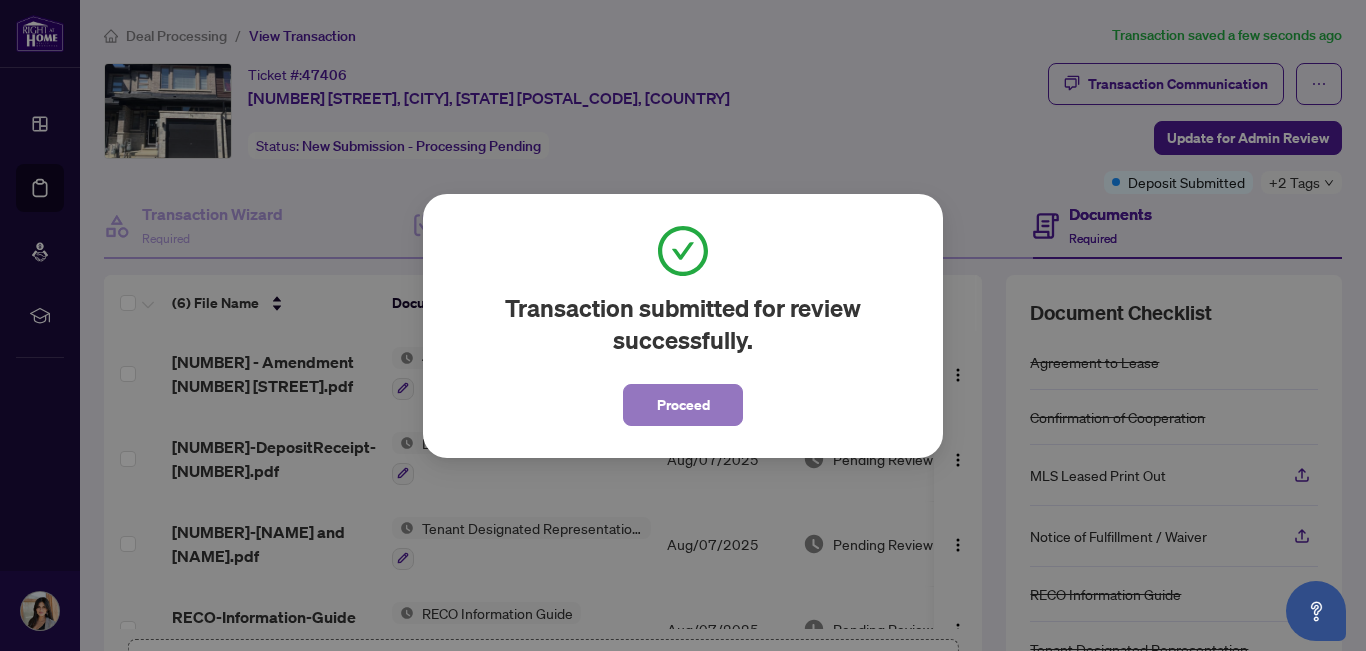 click on "Proceed" at bounding box center [683, 405] 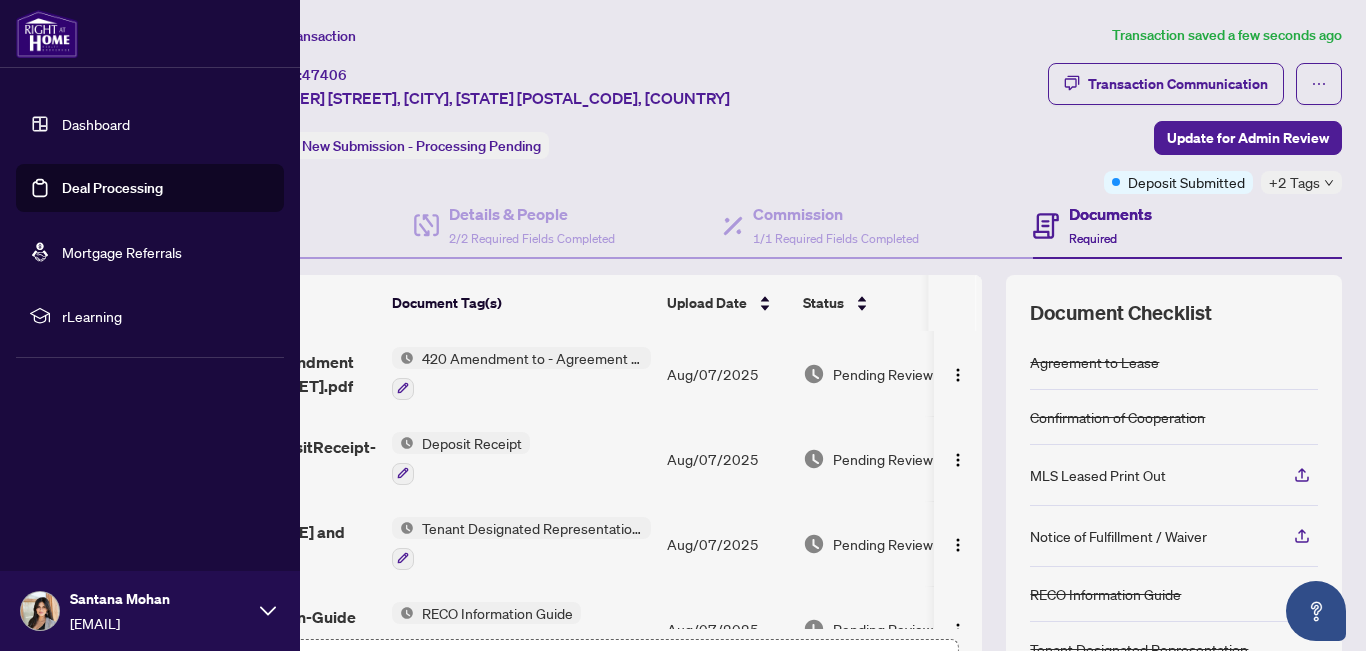 click on "Dashboard" at bounding box center [96, 124] 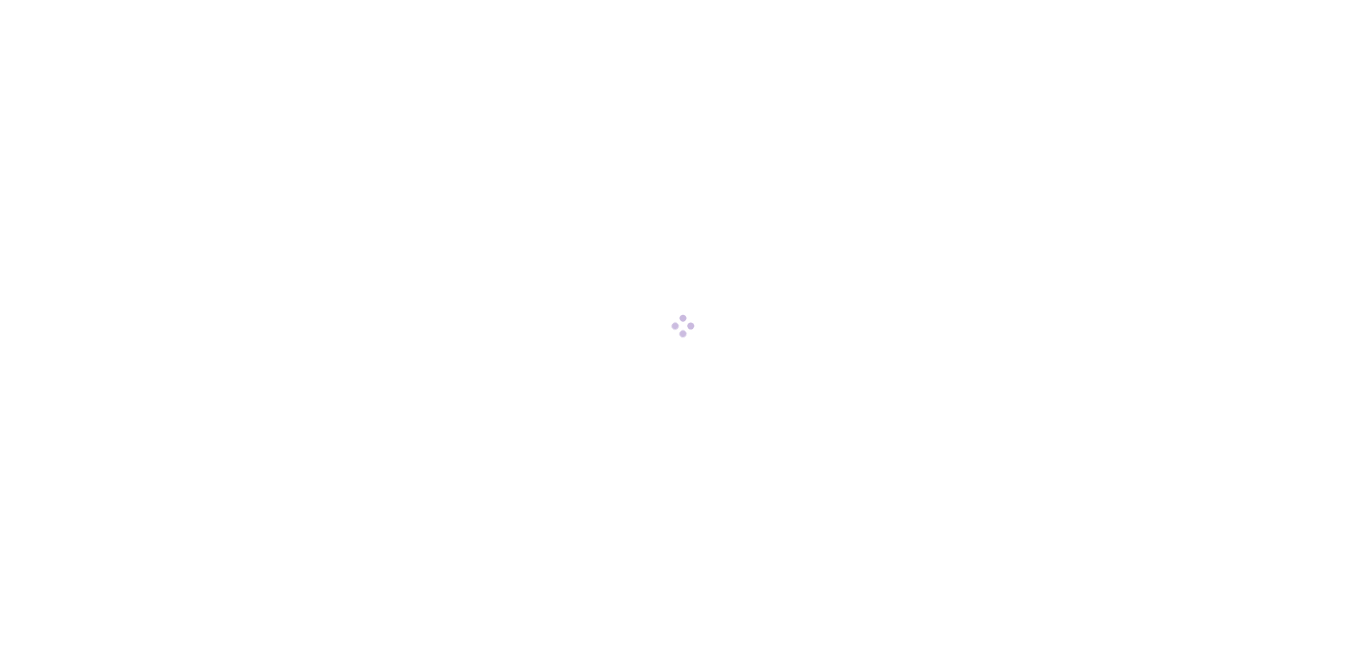 scroll, scrollTop: 0, scrollLeft: 0, axis: both 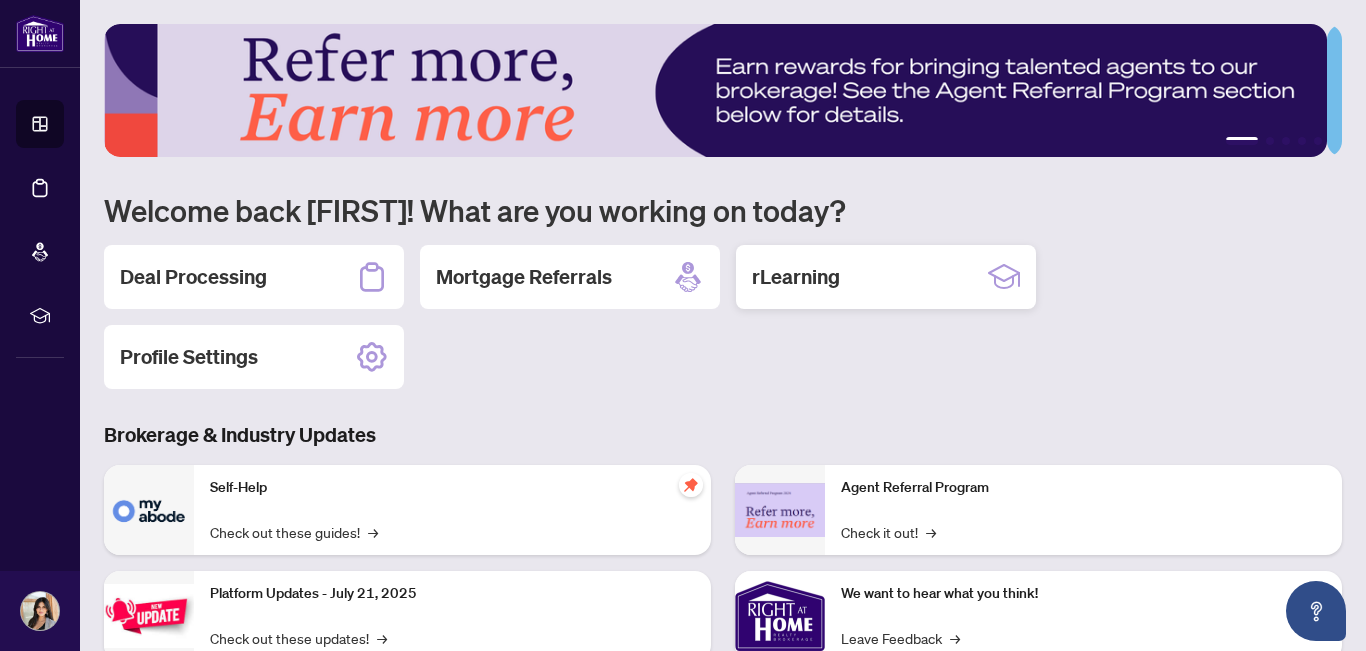 click on "rLearning" at bounding box center (886, 277) 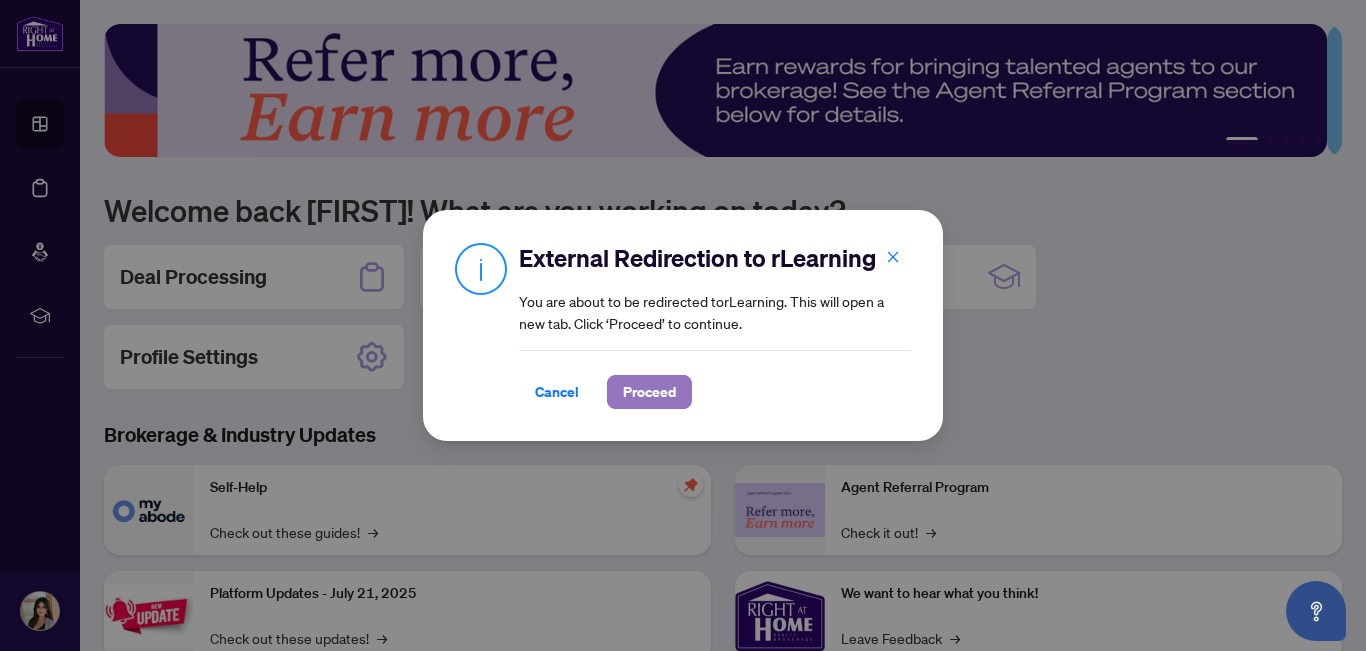 click on "Proceed" at bounding box center (649, 392) 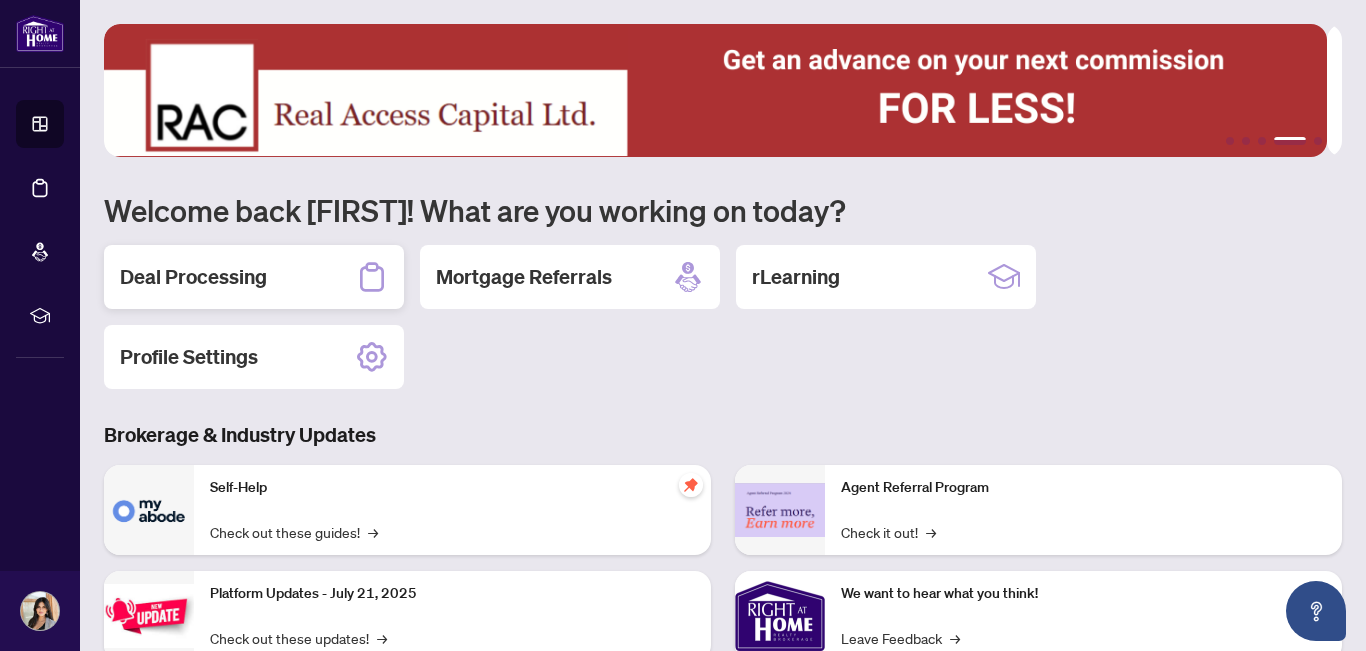 click on "Deal Processing" at bounding box center (193, 277) 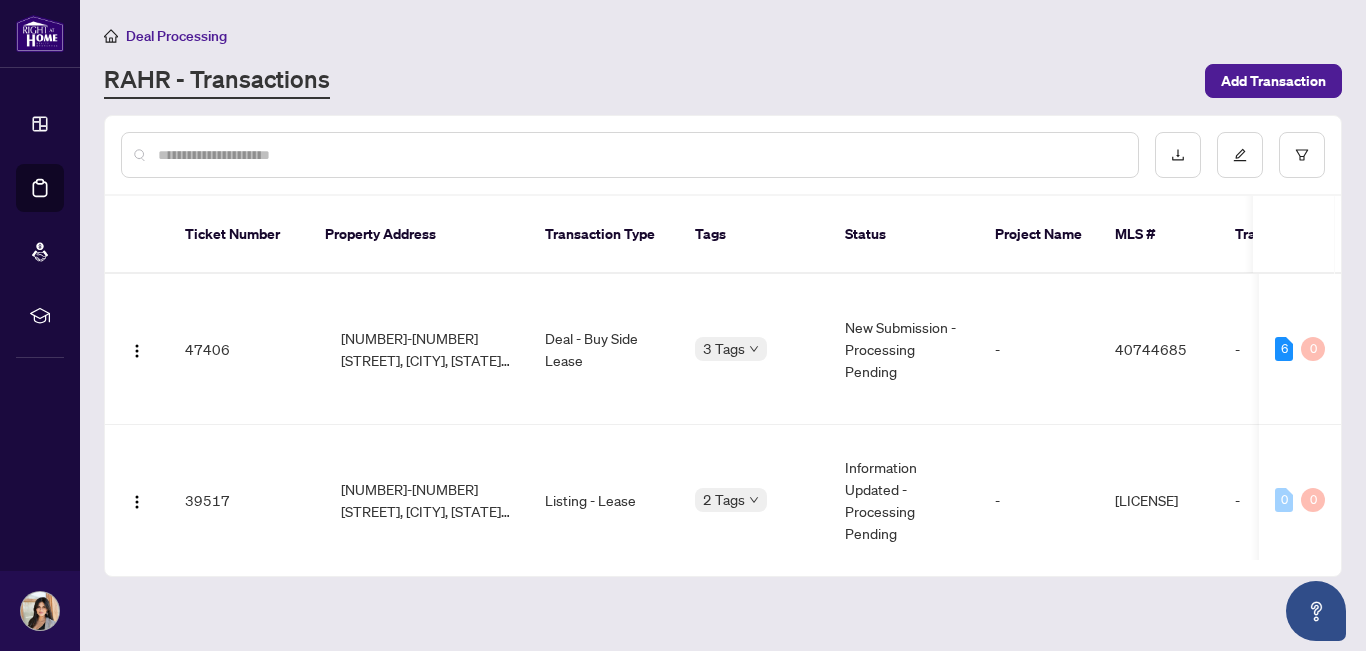 click at bounding box center (640, 155) 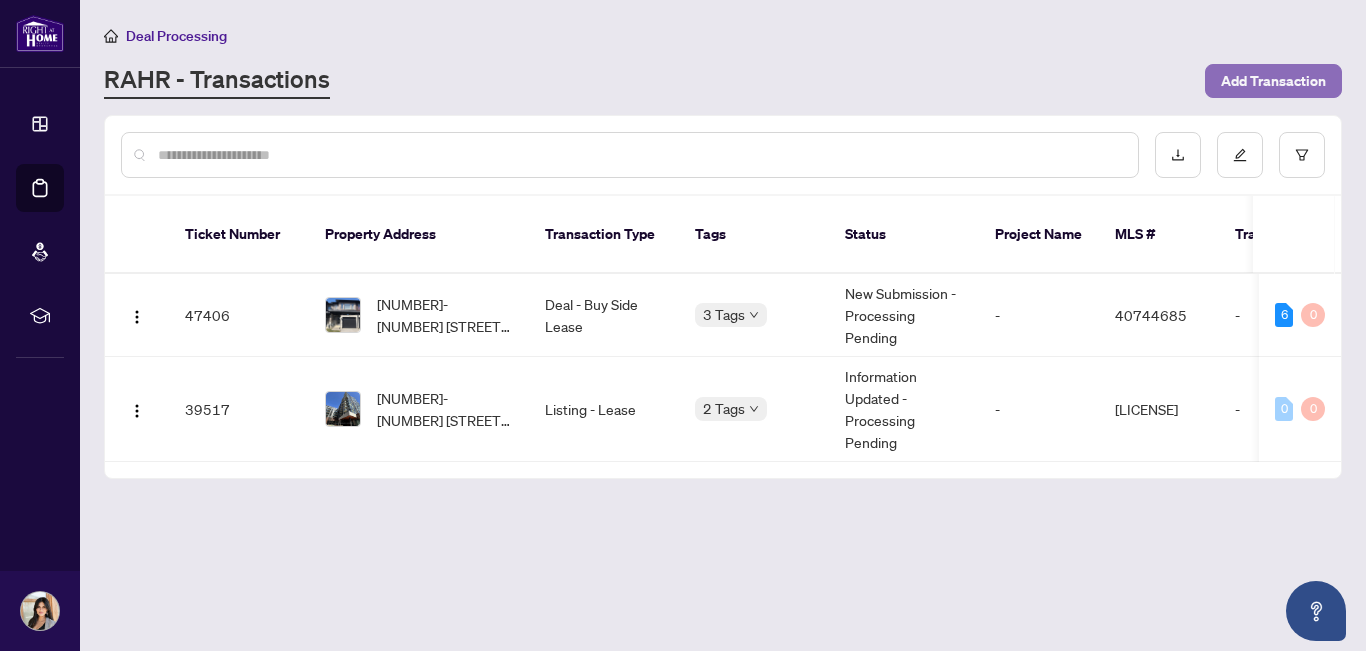 click on "Add Transaction" at bounding box center (1273, 81) 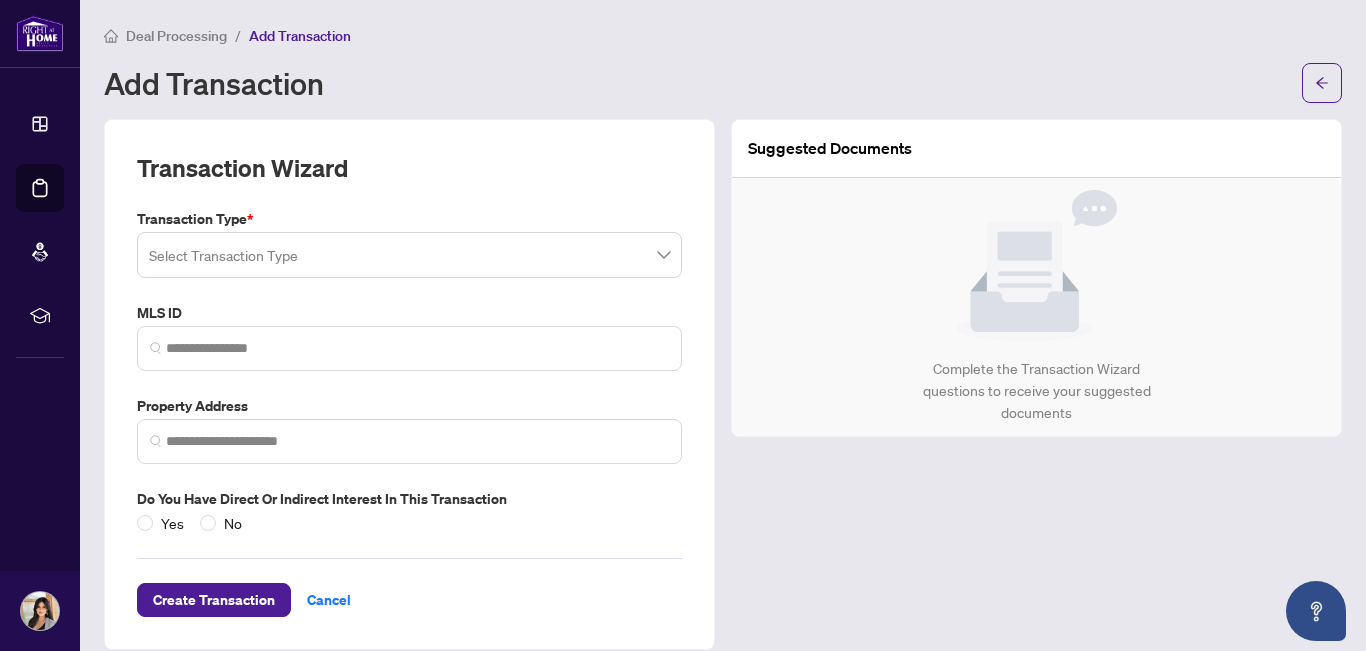 click at bounding box center [400, 258] 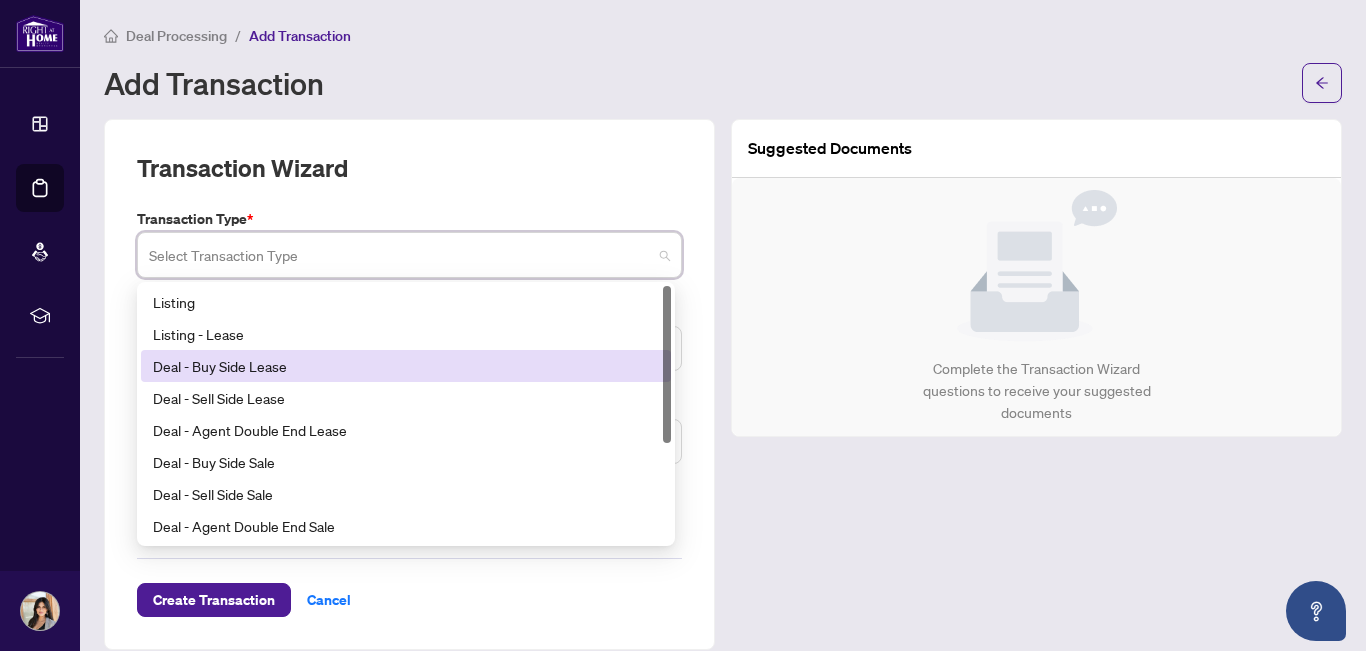 click on "Deal - Buy Side Lease" at bounding box center (406, 366) 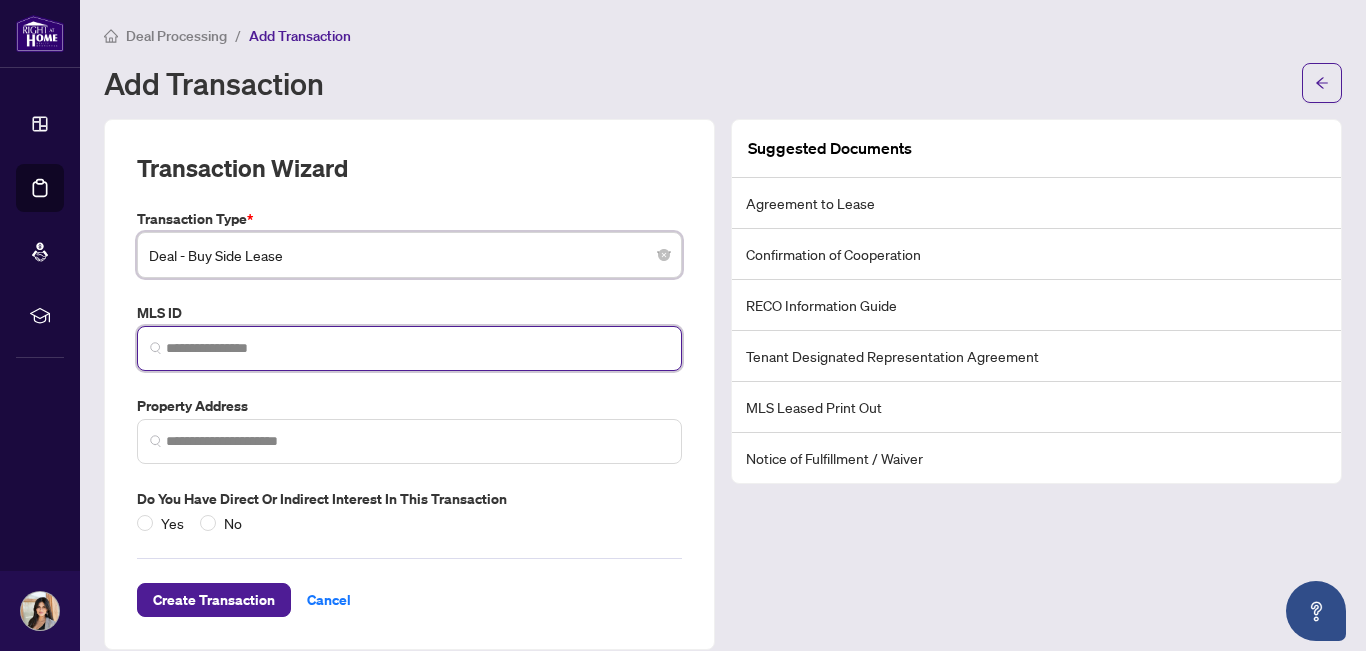 click at bounding box center (417, 348) 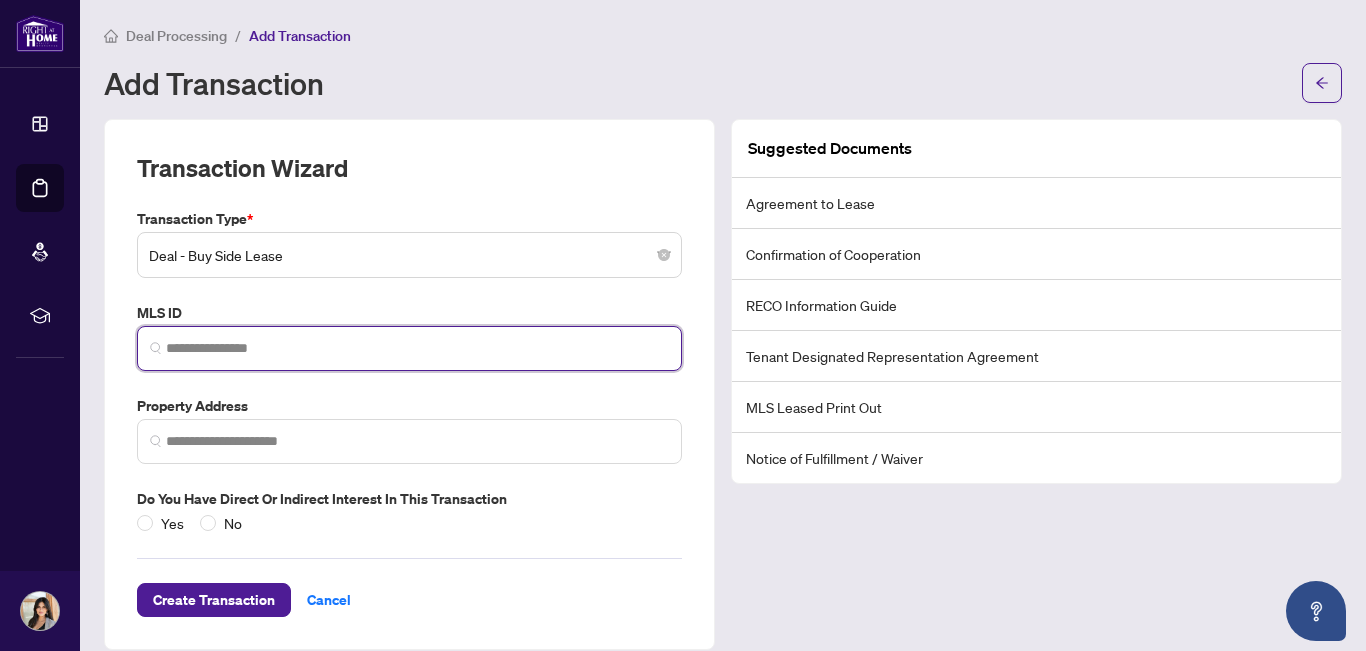 paste on "*********" 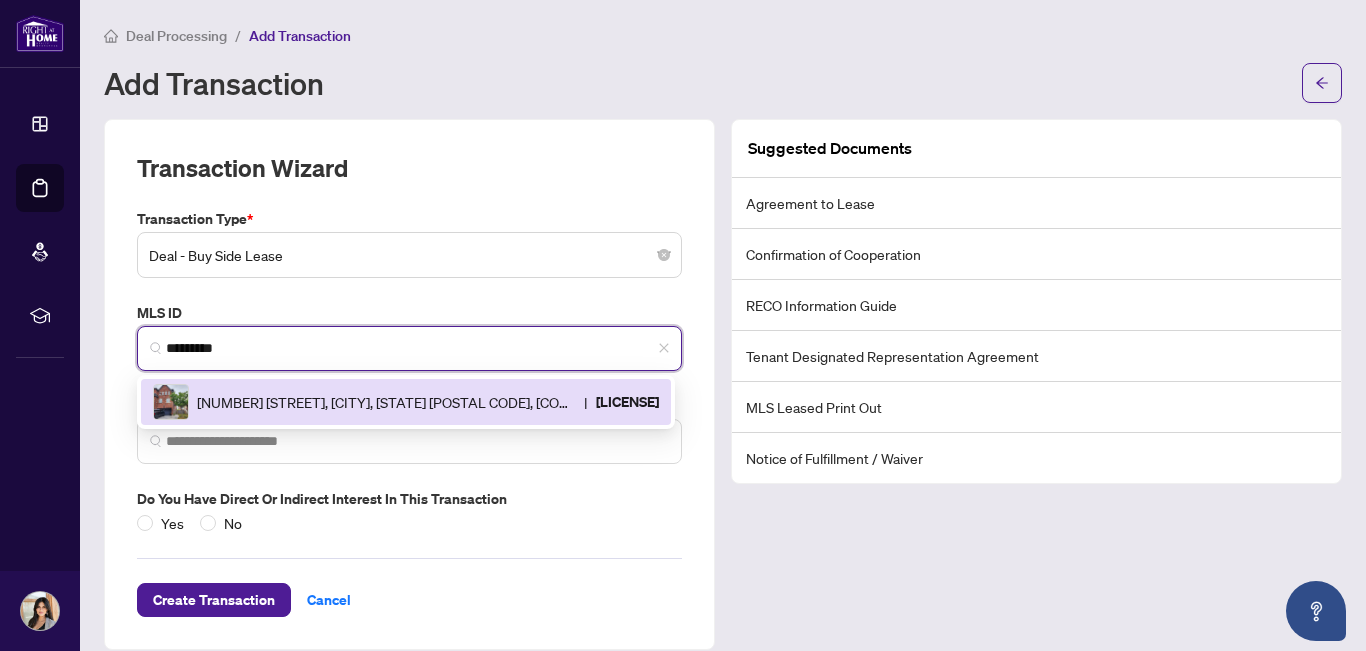 click on "[NUMBER] [STREET], [CITY], [STATE] [POSTAL CODE], [COUNTRY] | [LICENSE]" at bounding box center [406, 402] 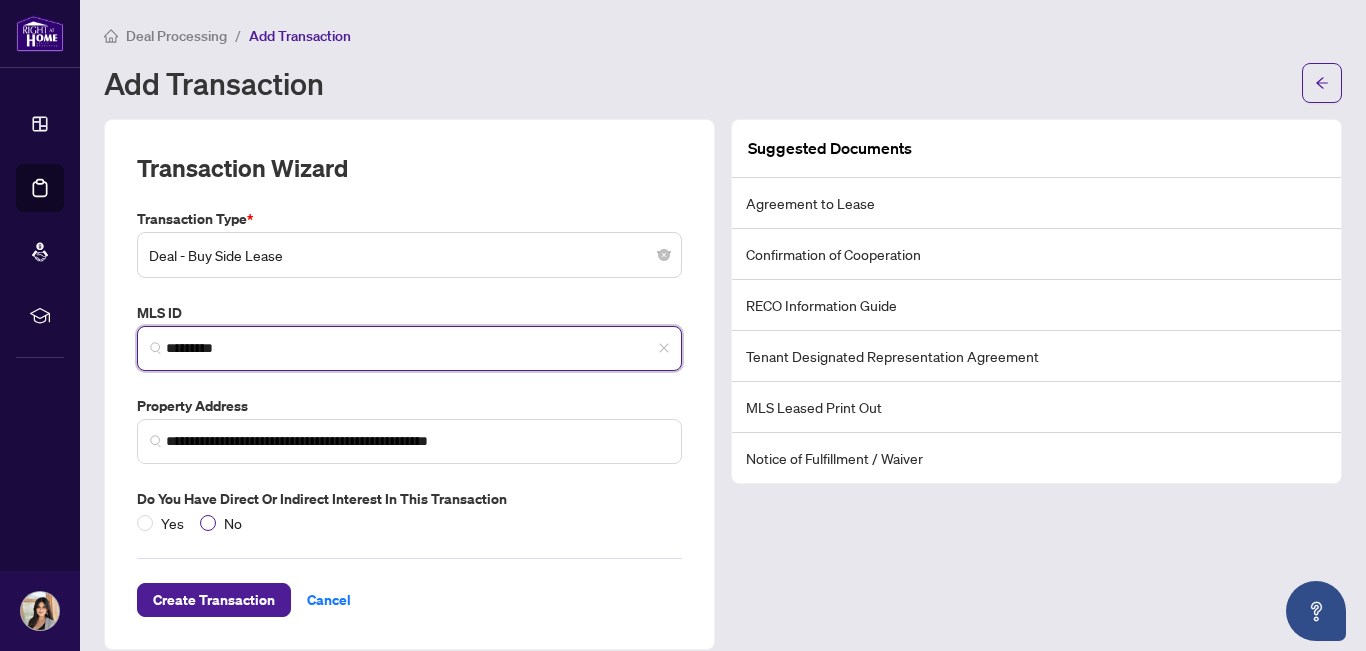 type on "*********" 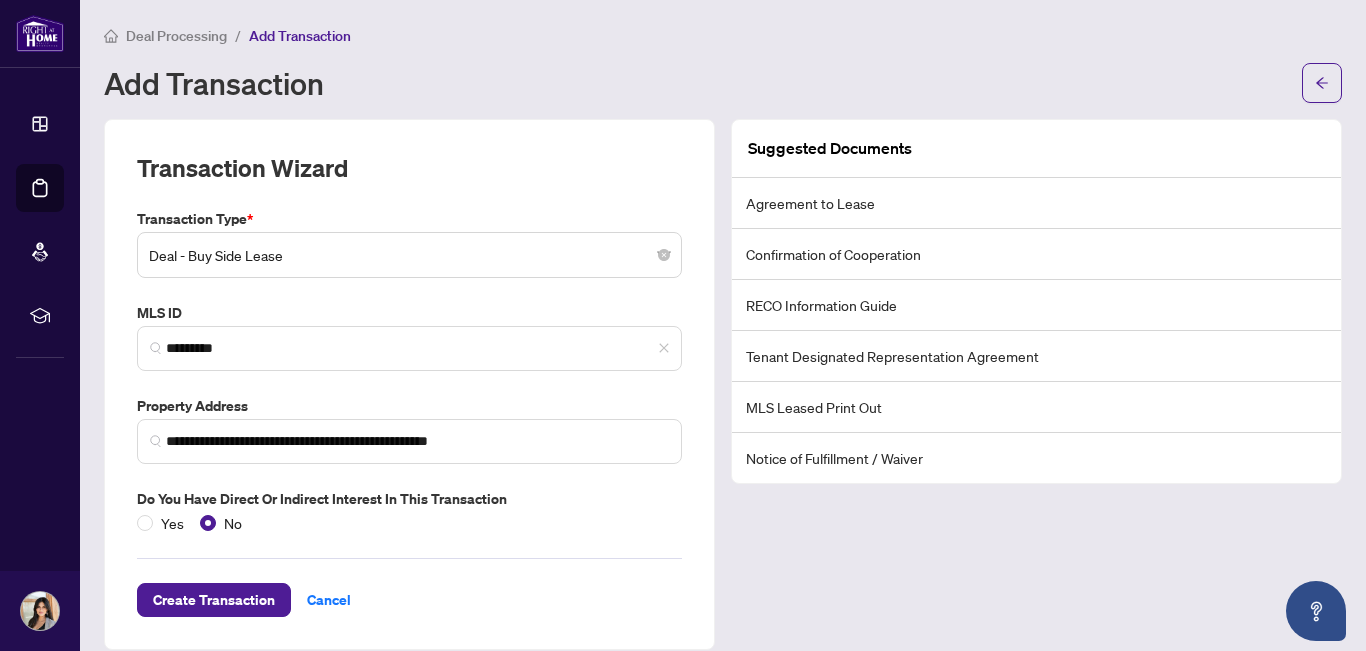 scroll, scrollTop: 22, scrollLeft: 0, axis: vertical 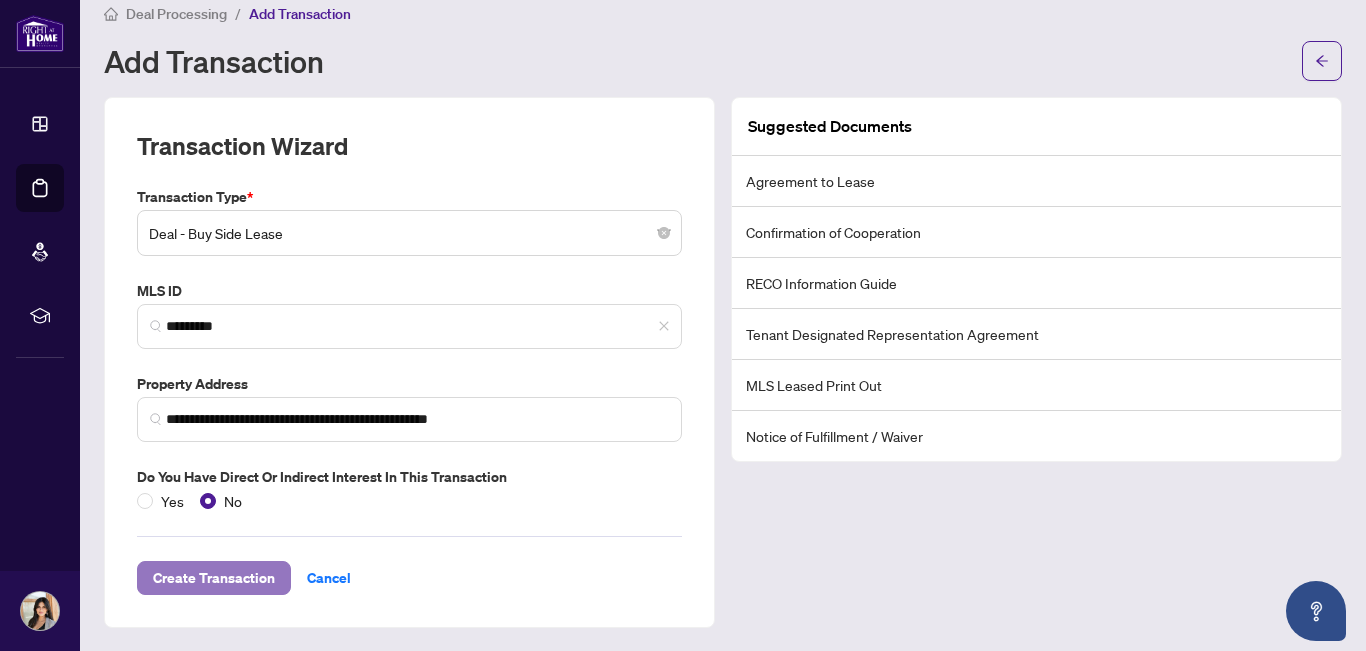 click on "Create Transaction" at bounding box center (214, 578) 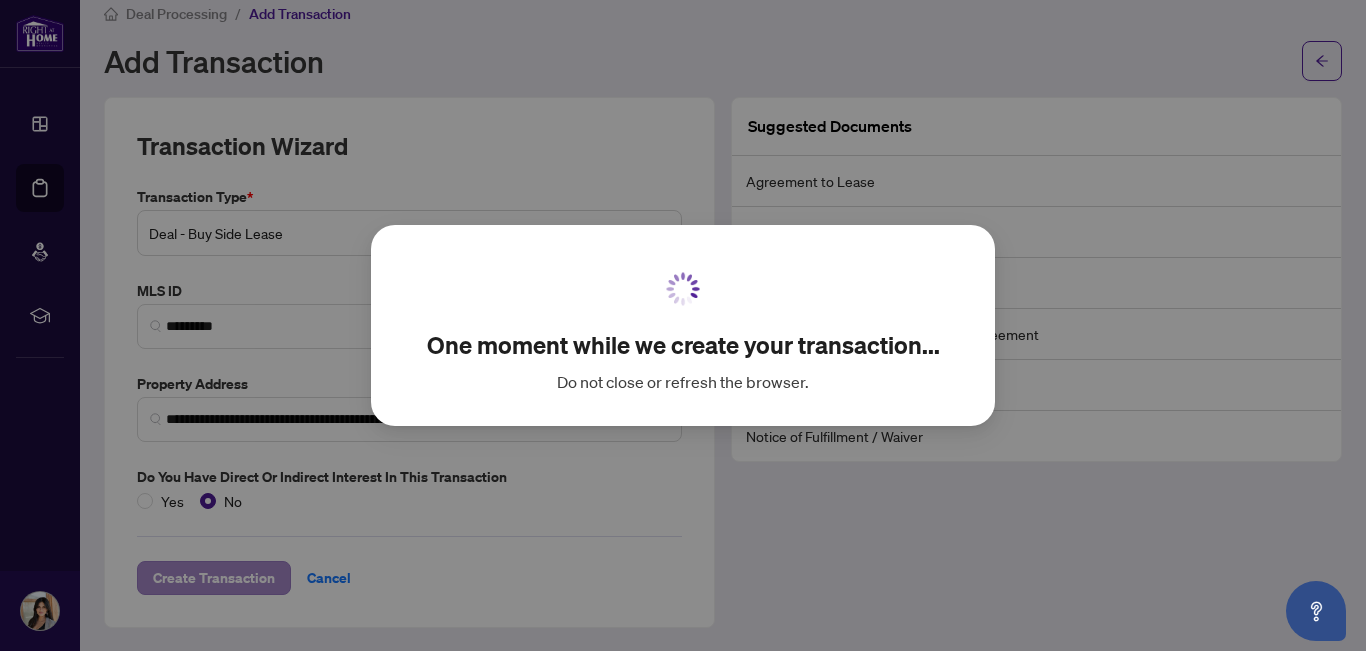 scroll, scrollTop: 0, scrollLeft: 0, axis: both 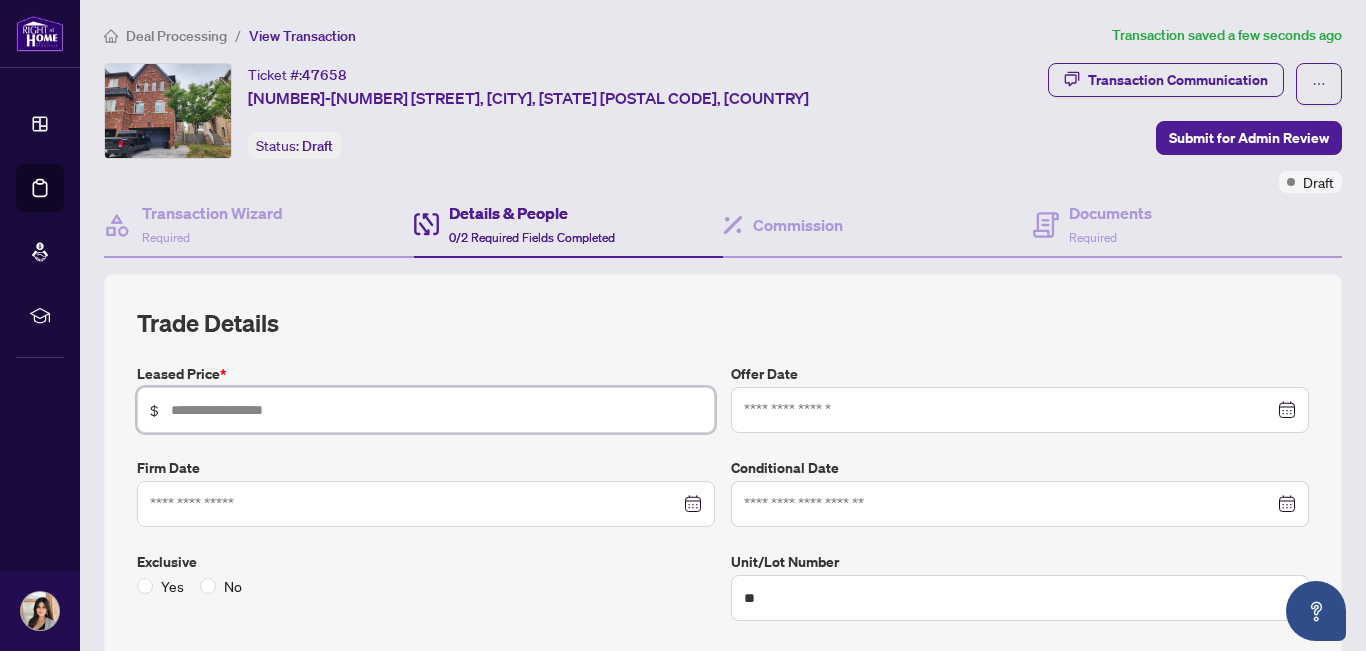 click at bounding box center (436, 410) 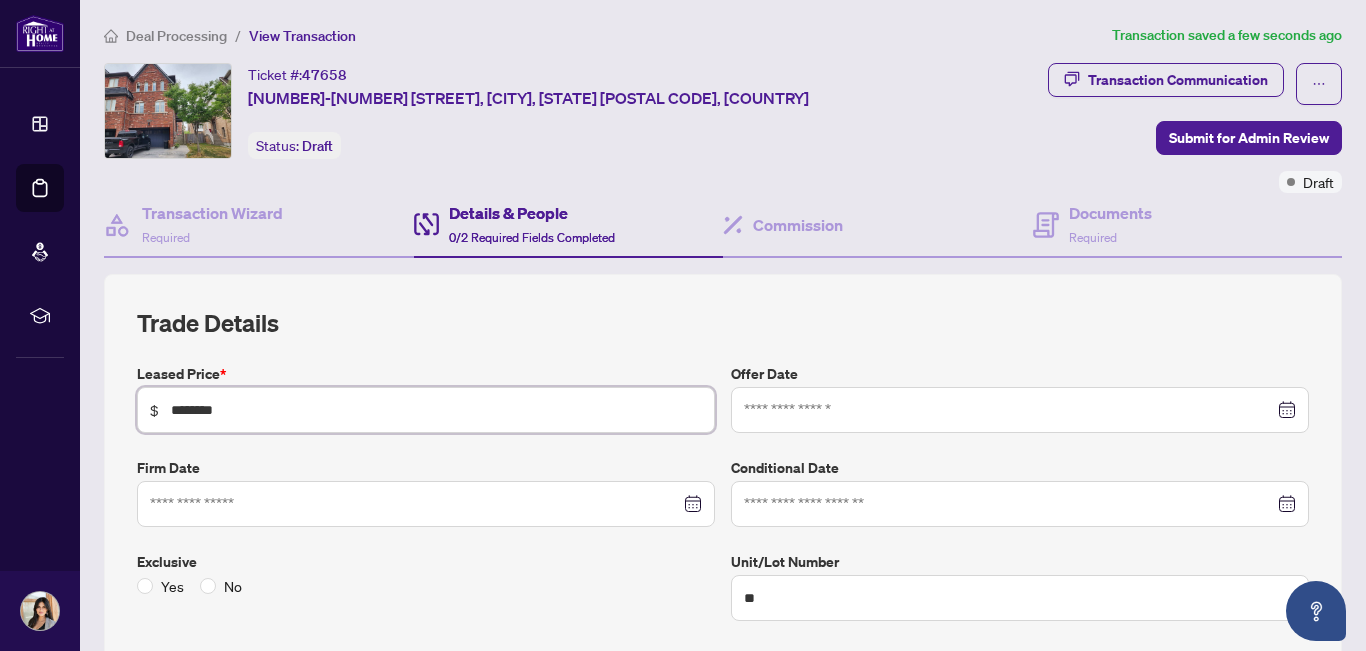 click at bounding box center (1020, 410) 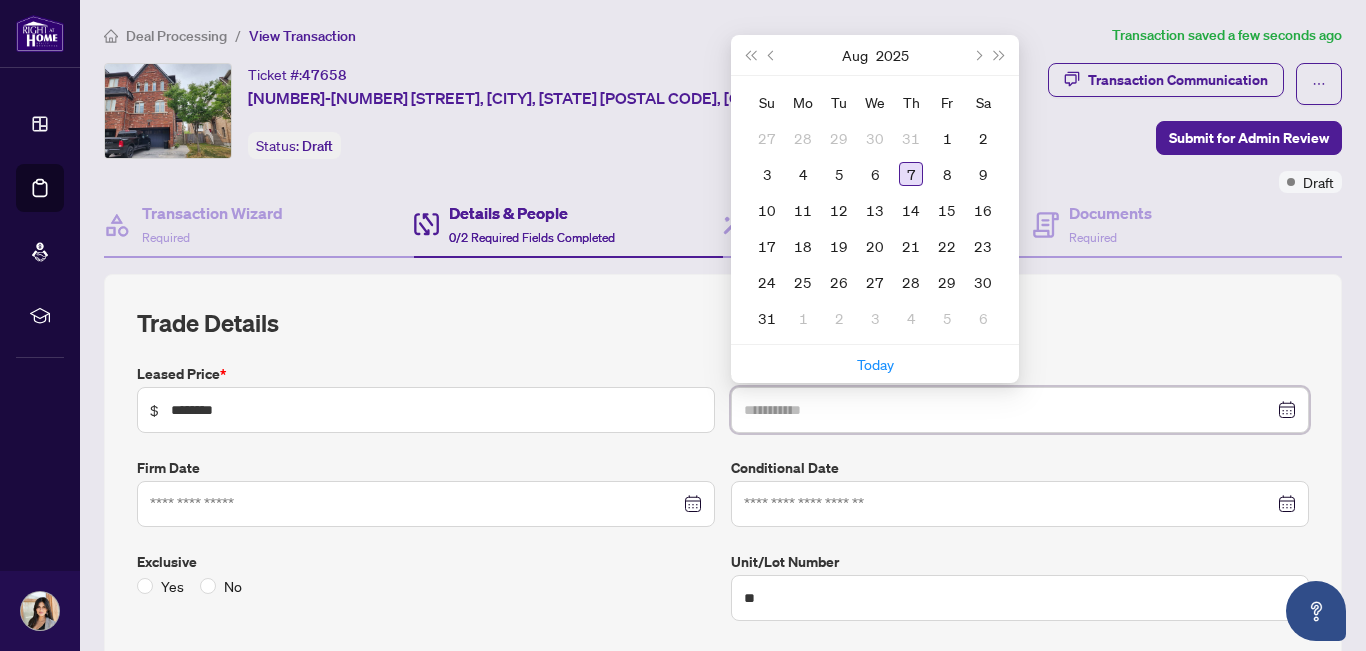 type on "**********" 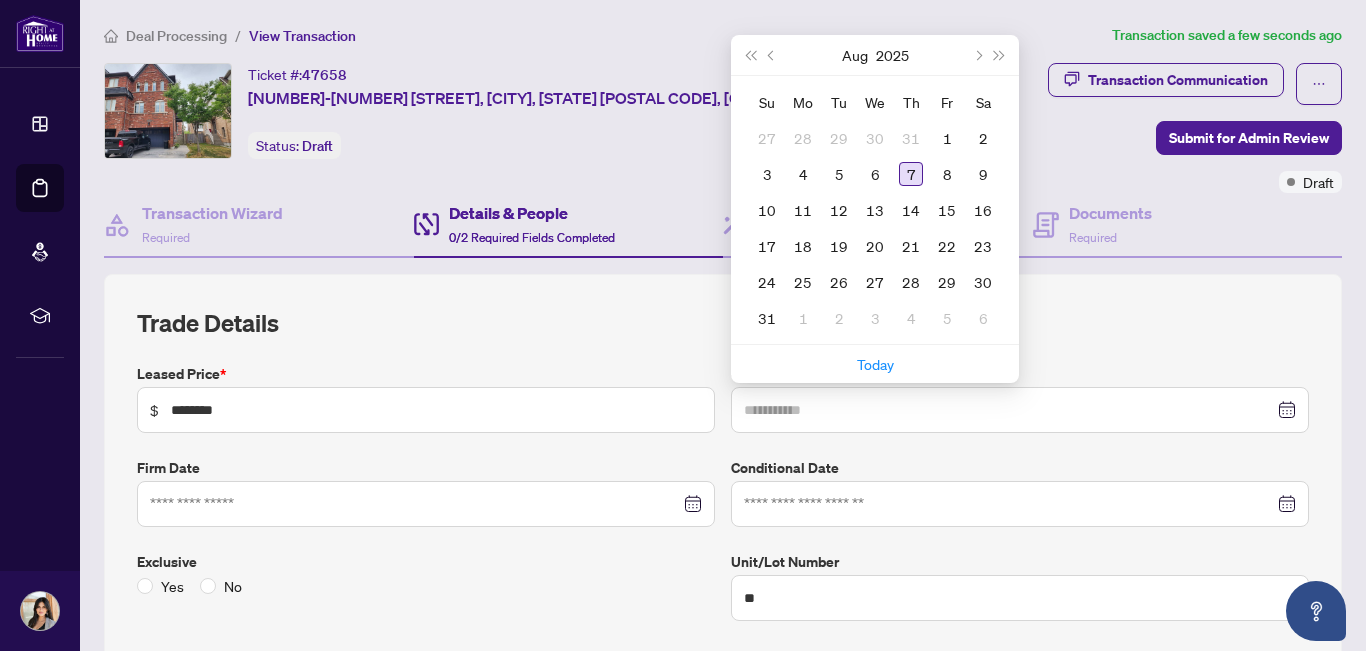 click on "7" at bounding box center (911, 174) 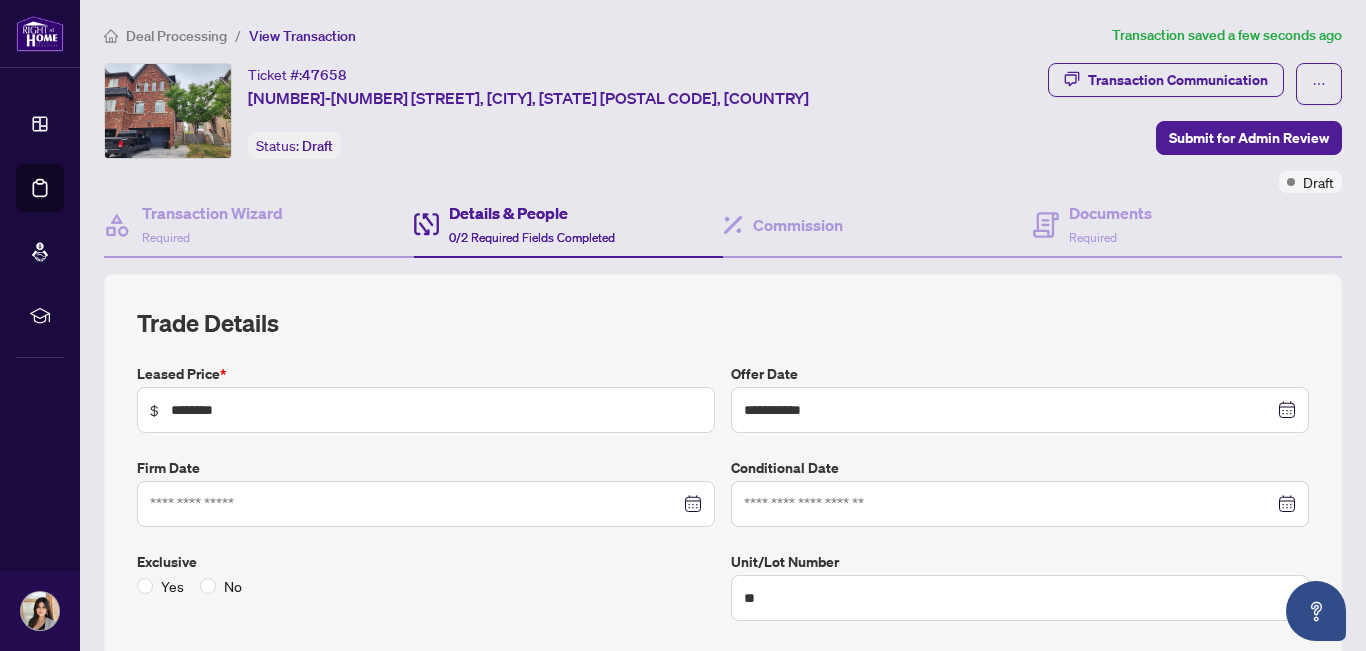 click at bounding box center [426, 504] 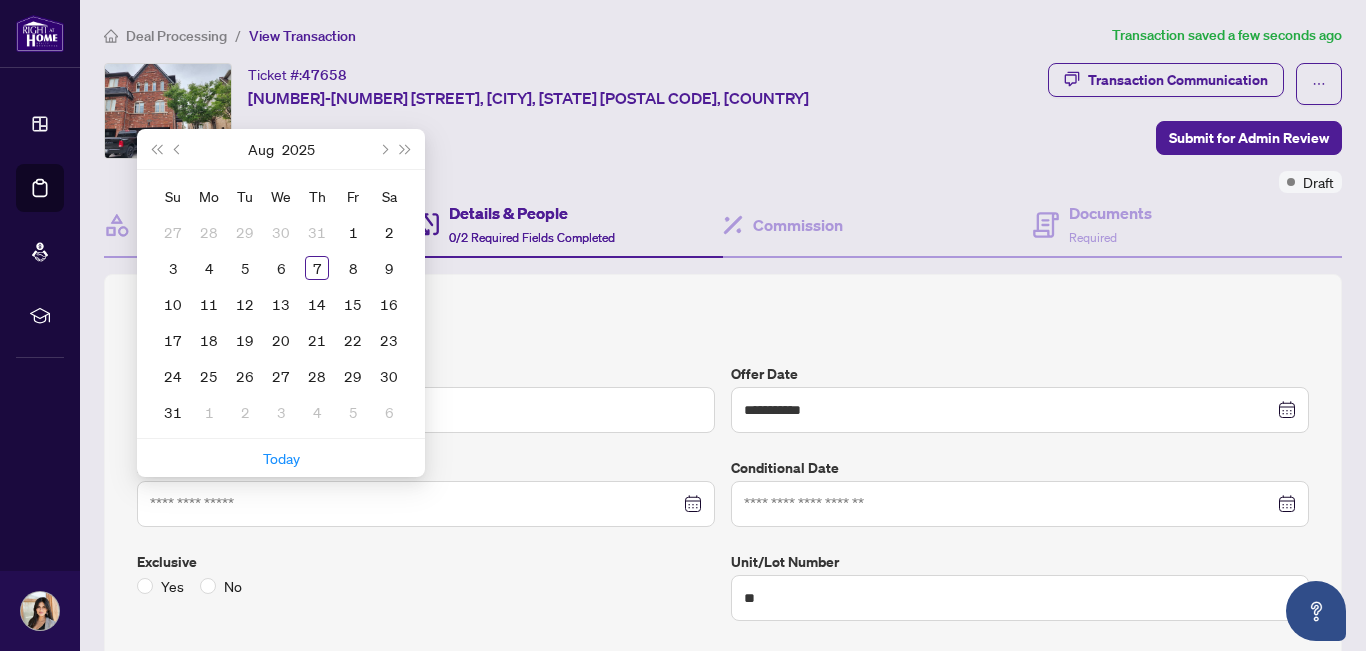 click on "Yes No" at bounding box center [426, 586] 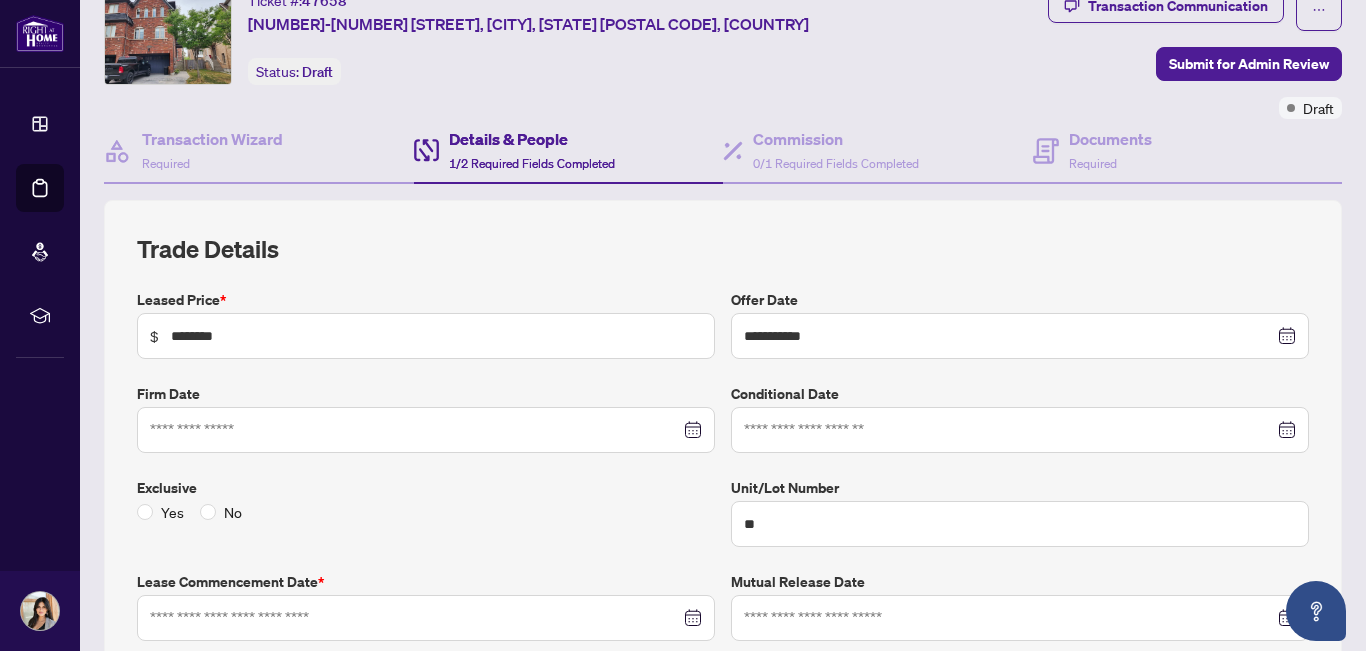 scroll, scrollTop: 75, scrollLeft: 0, axis: vertical 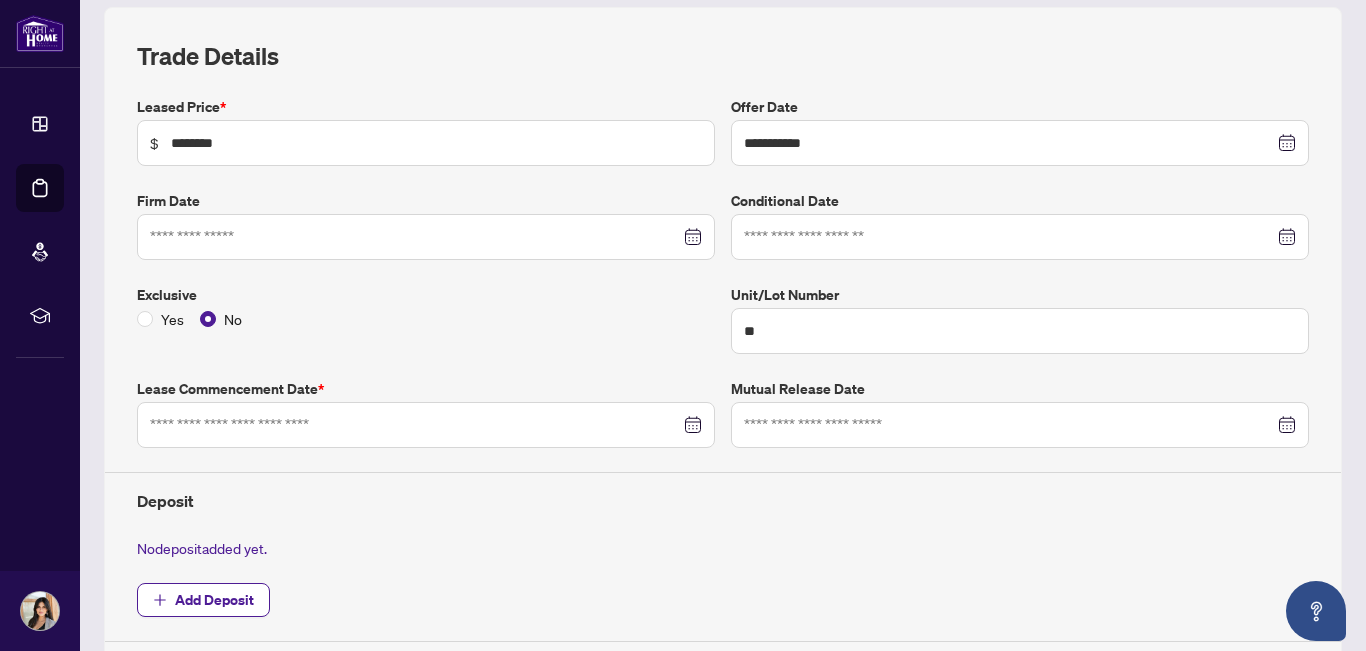 click at bounding box center (426, 425) 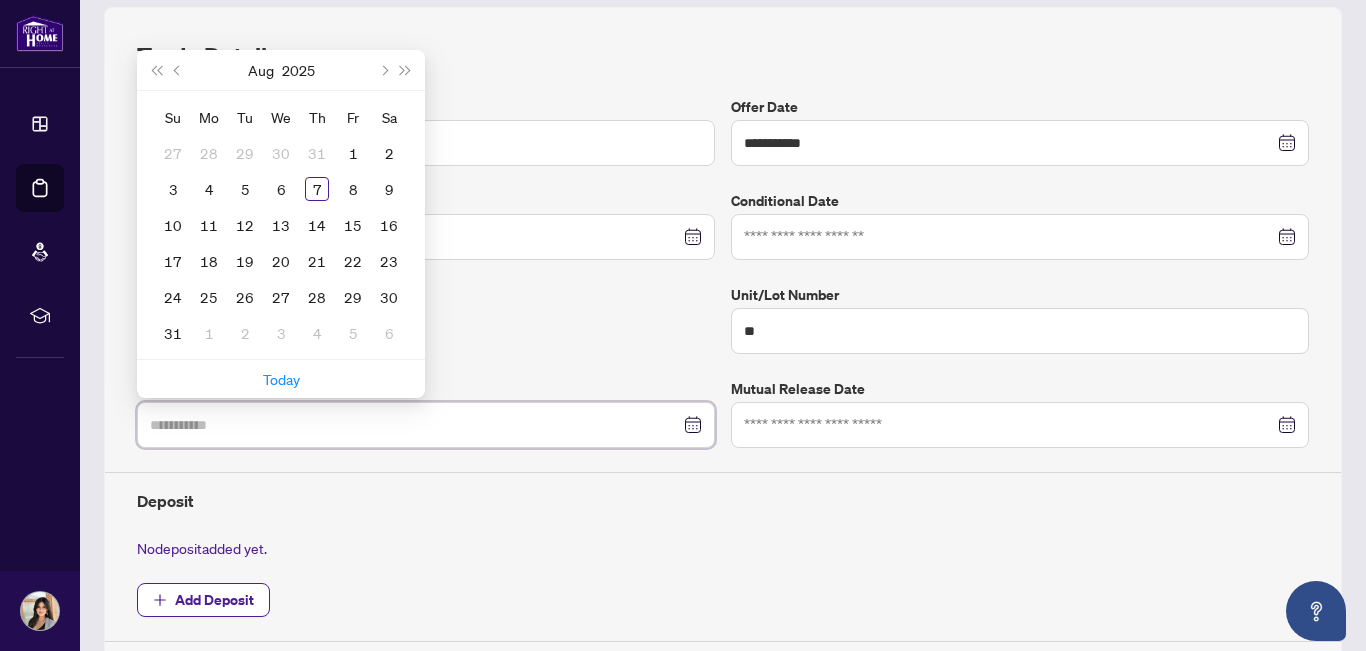 type on "**********" 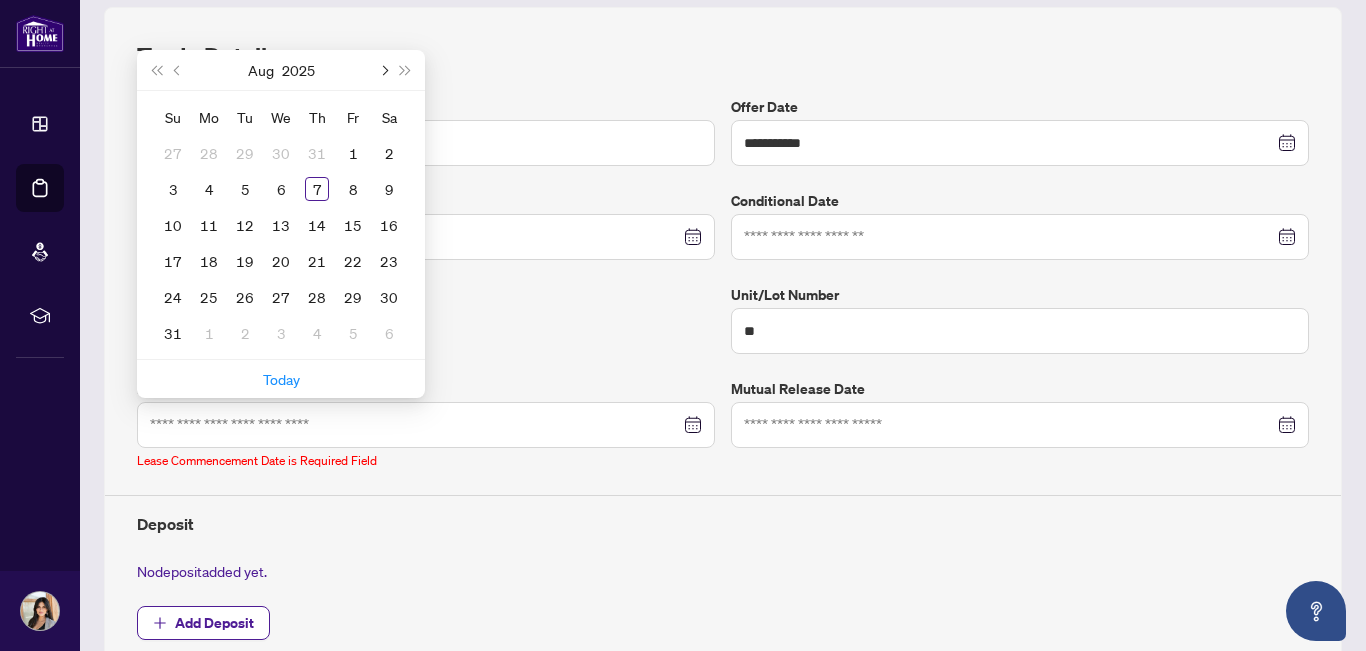 click at bounding box center [383, 70] 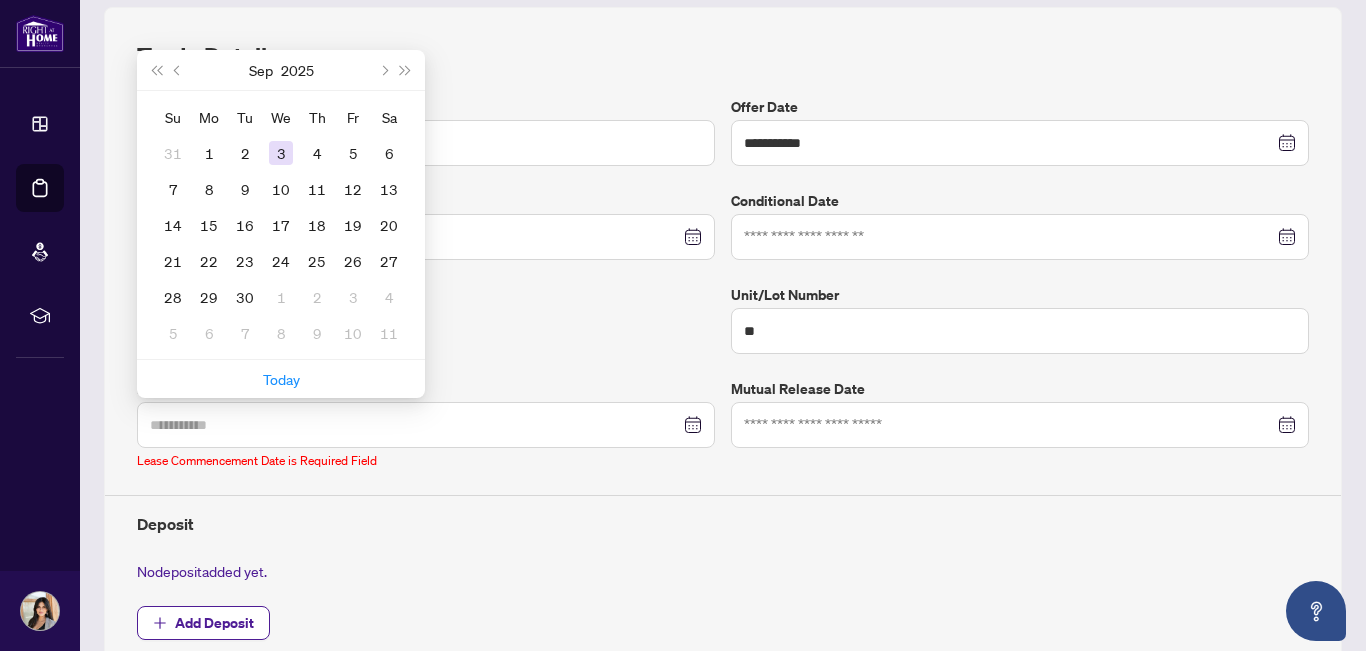 type on "**********" 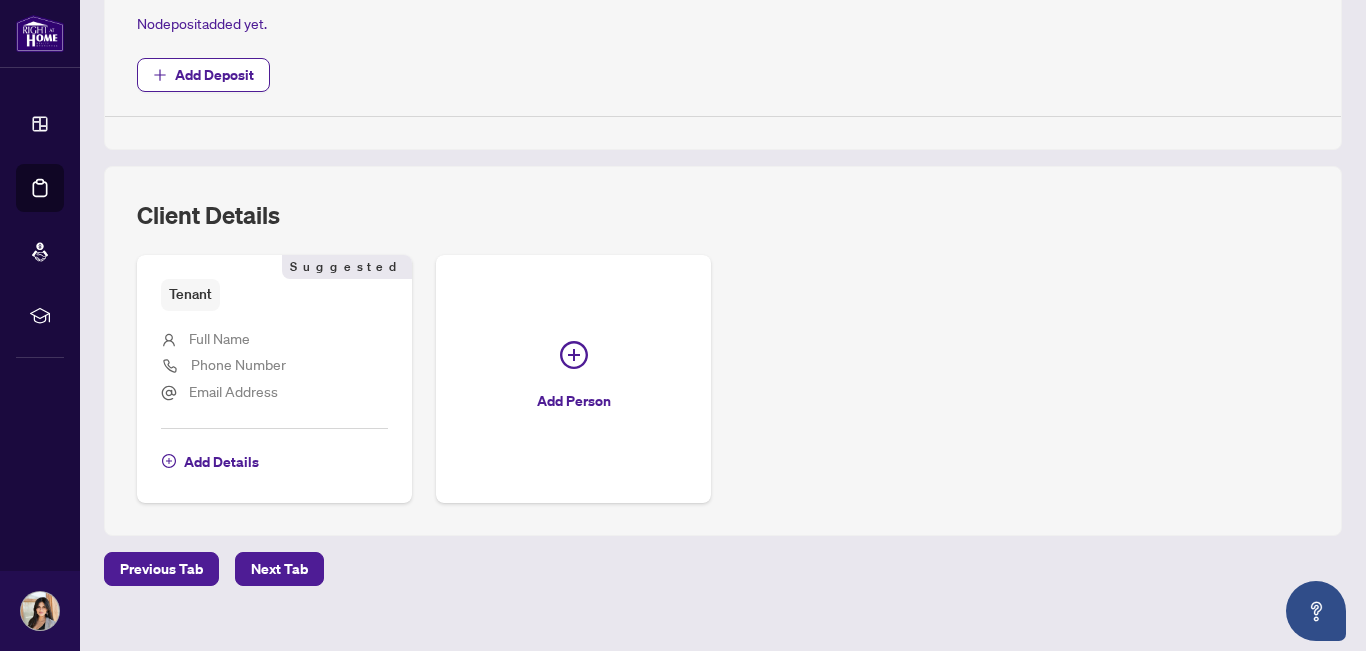 scroll, scrollTop: 793, scrollLeft: 0, axis: vertical 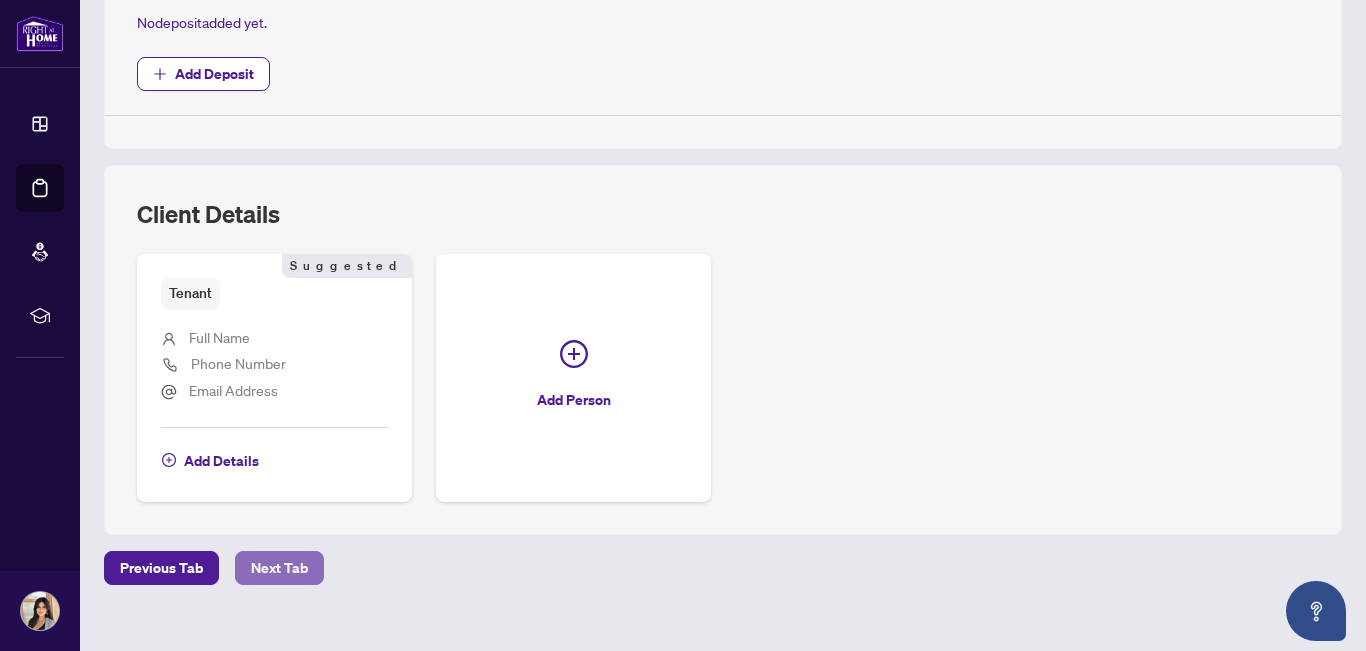 click on "Next Tab" at bounding box center [279, 568] 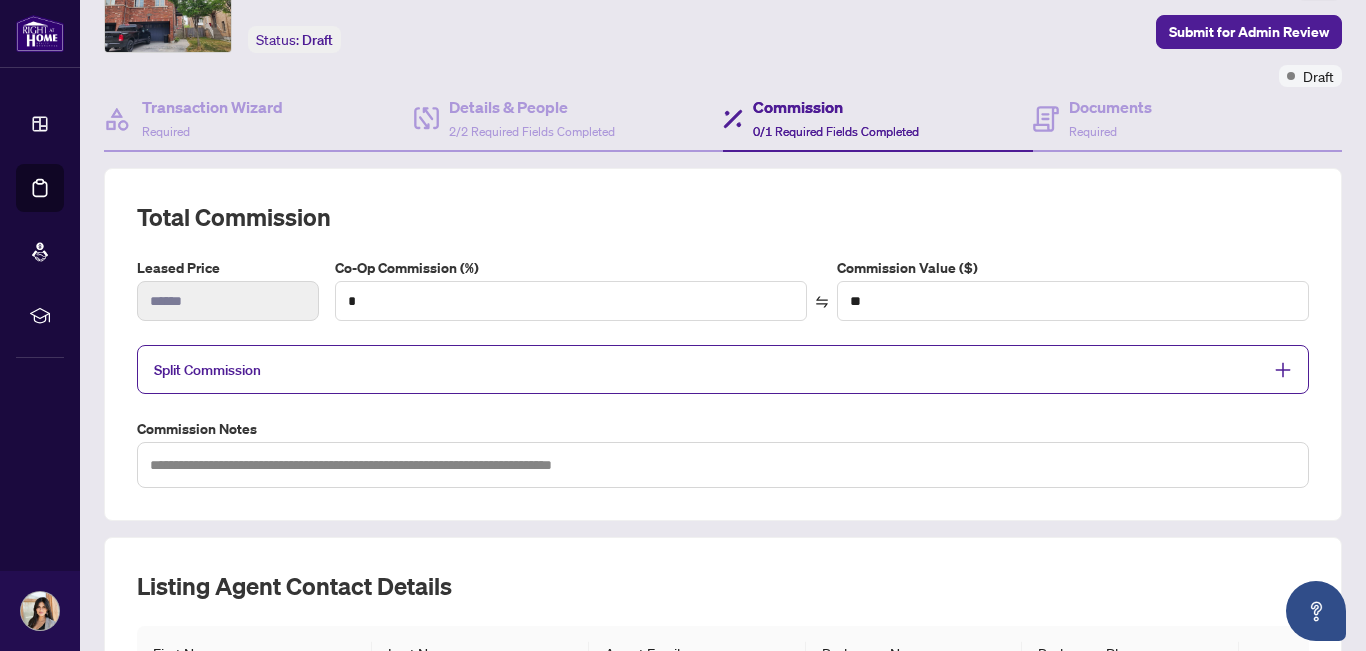scroll, scrollTop: 110, scrollLeft: 0, axis: vertical 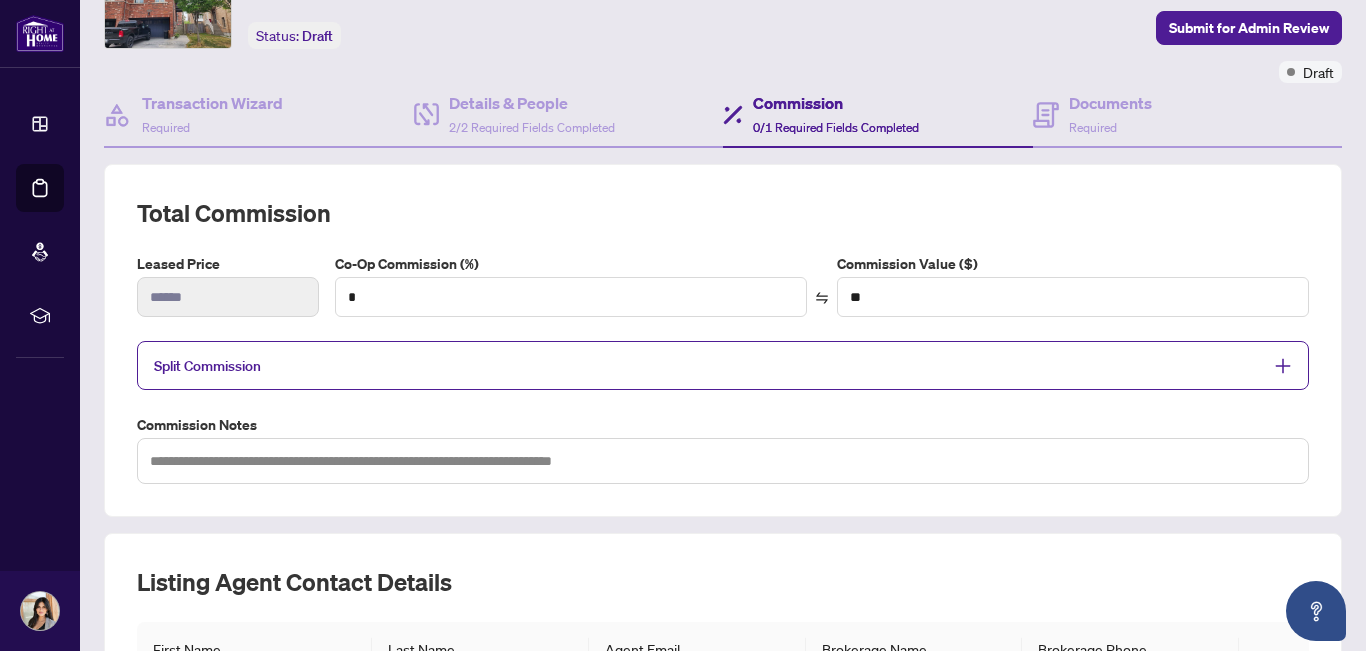 drag, startPoint x: 1082, startPoint y: 370, endPoint x: 1262, endPoint y: 357, distance: 180.46883 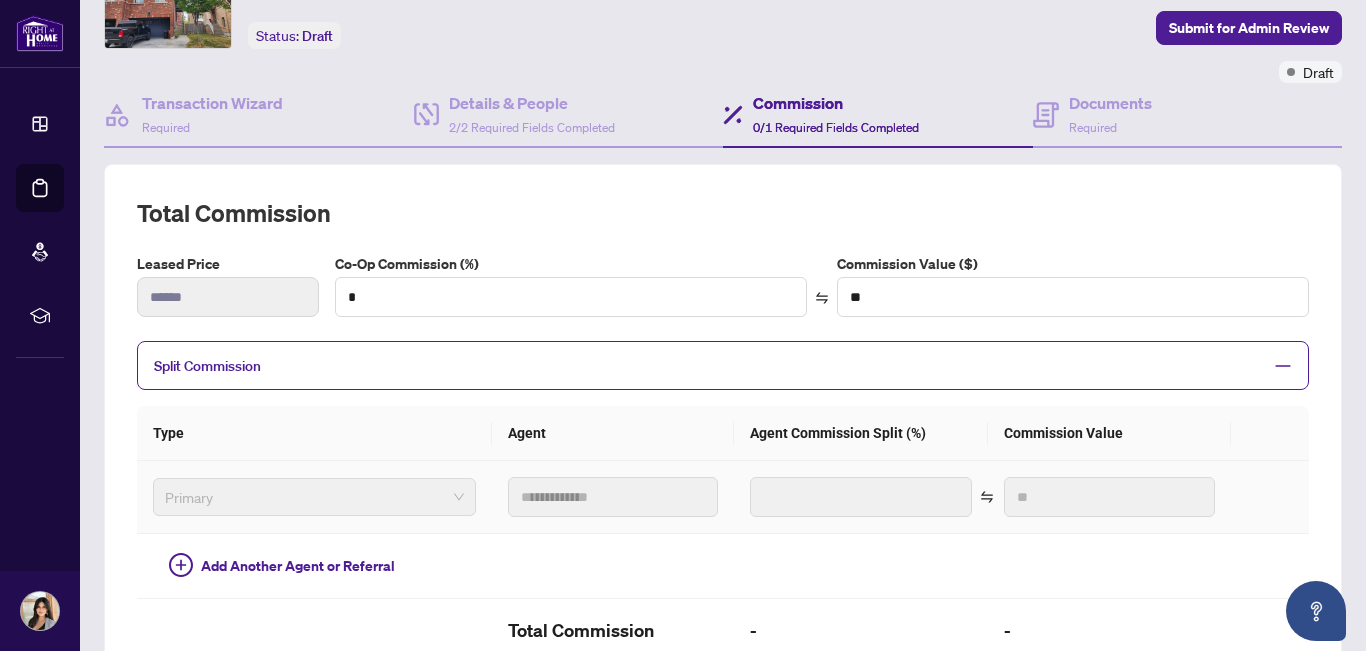 click on "Primary" at bounding box center [314, 497] 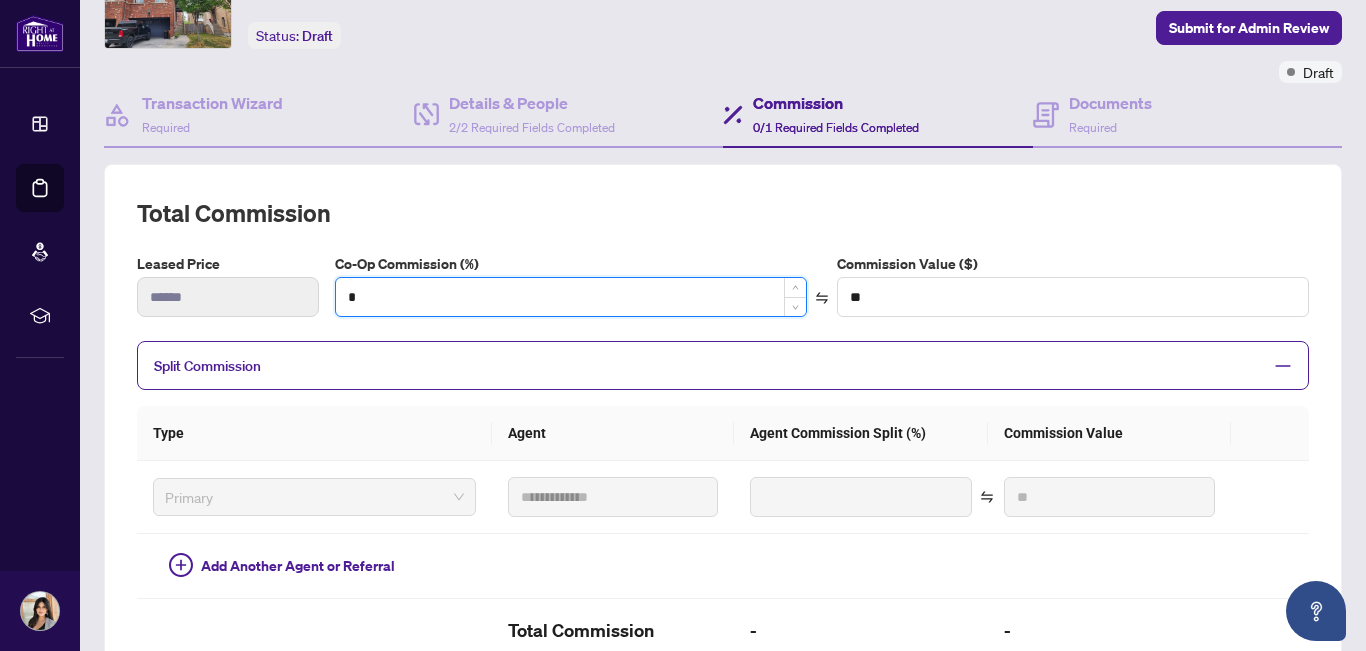 click on "*" at bounding box center [571, 297] 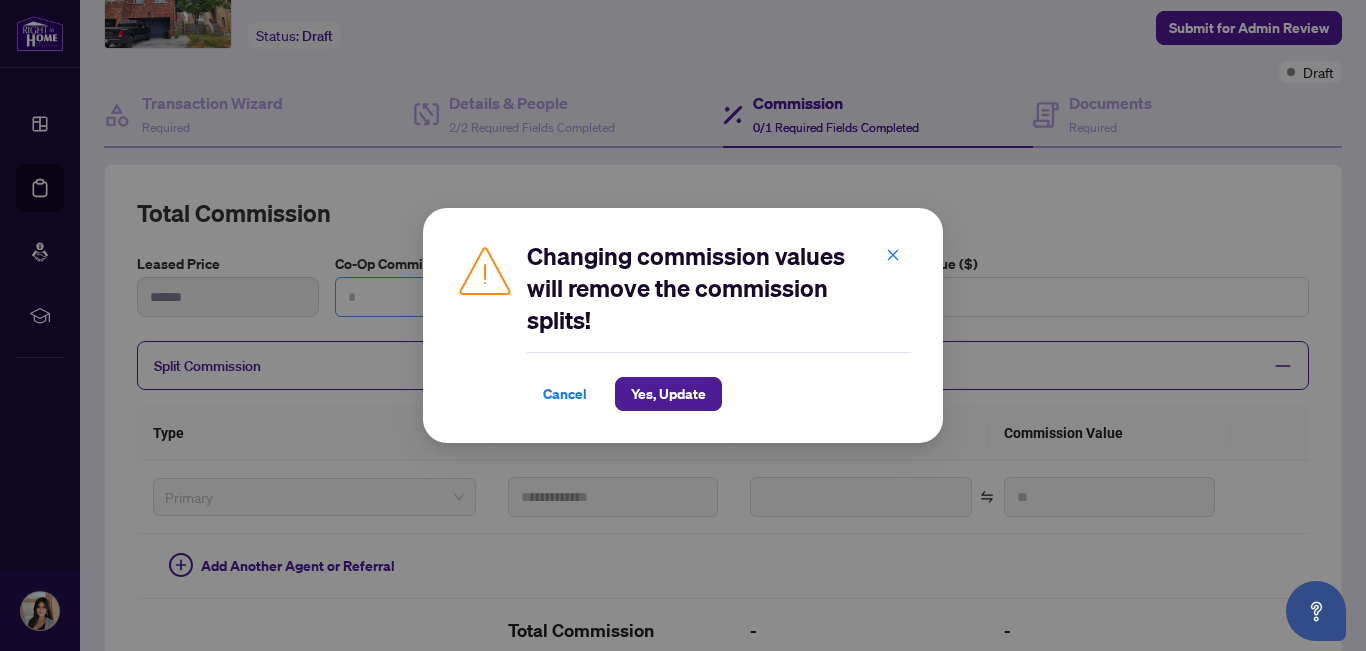 type on "*" 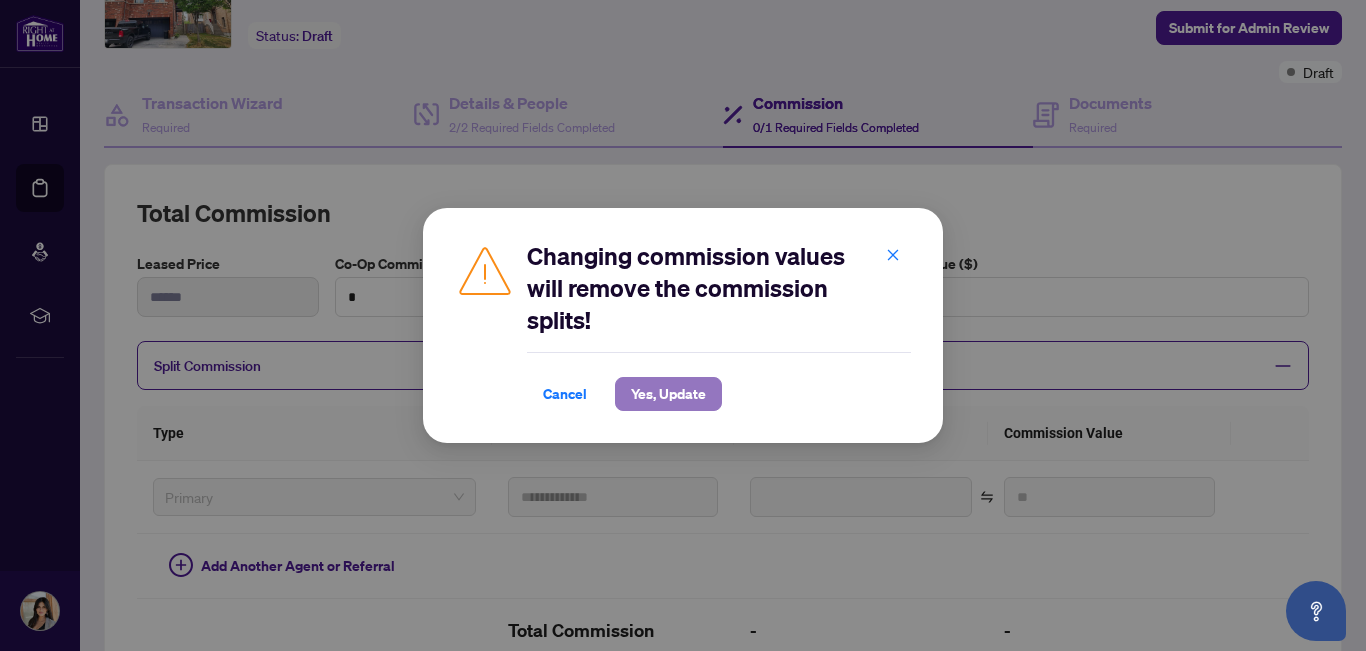 click on "Yes, Update" at bounding box center [668, 394] 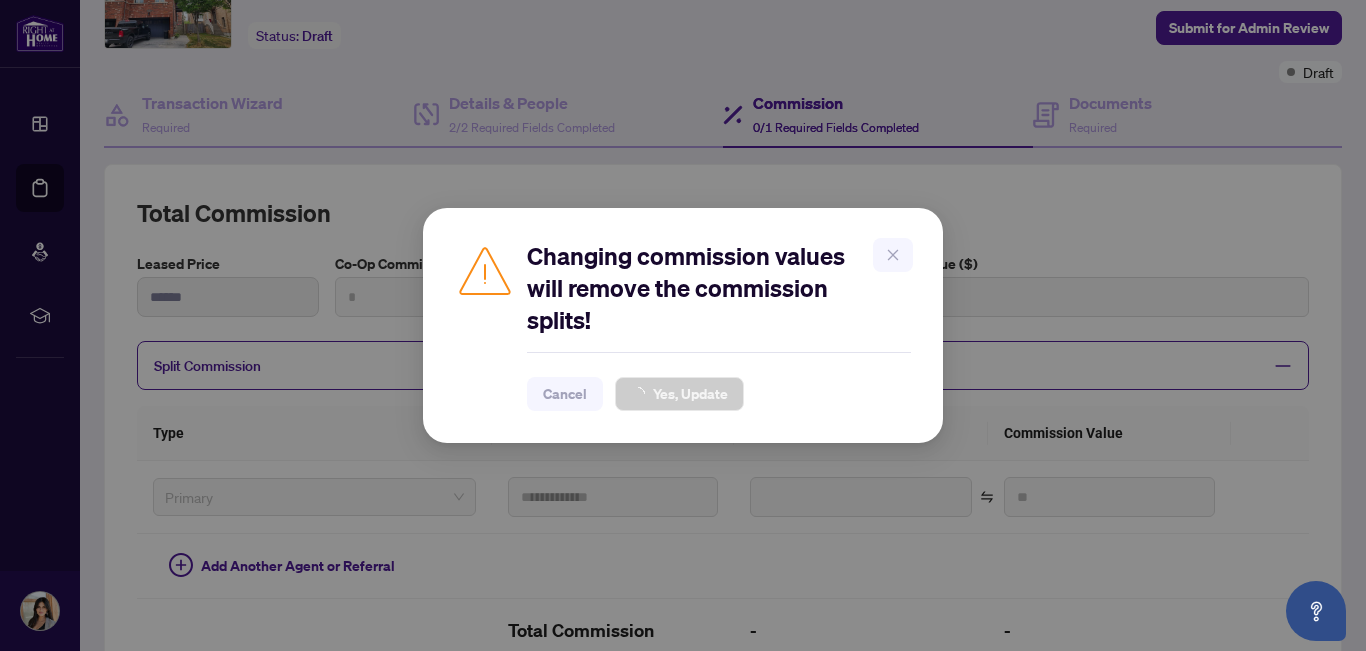 type on "*" 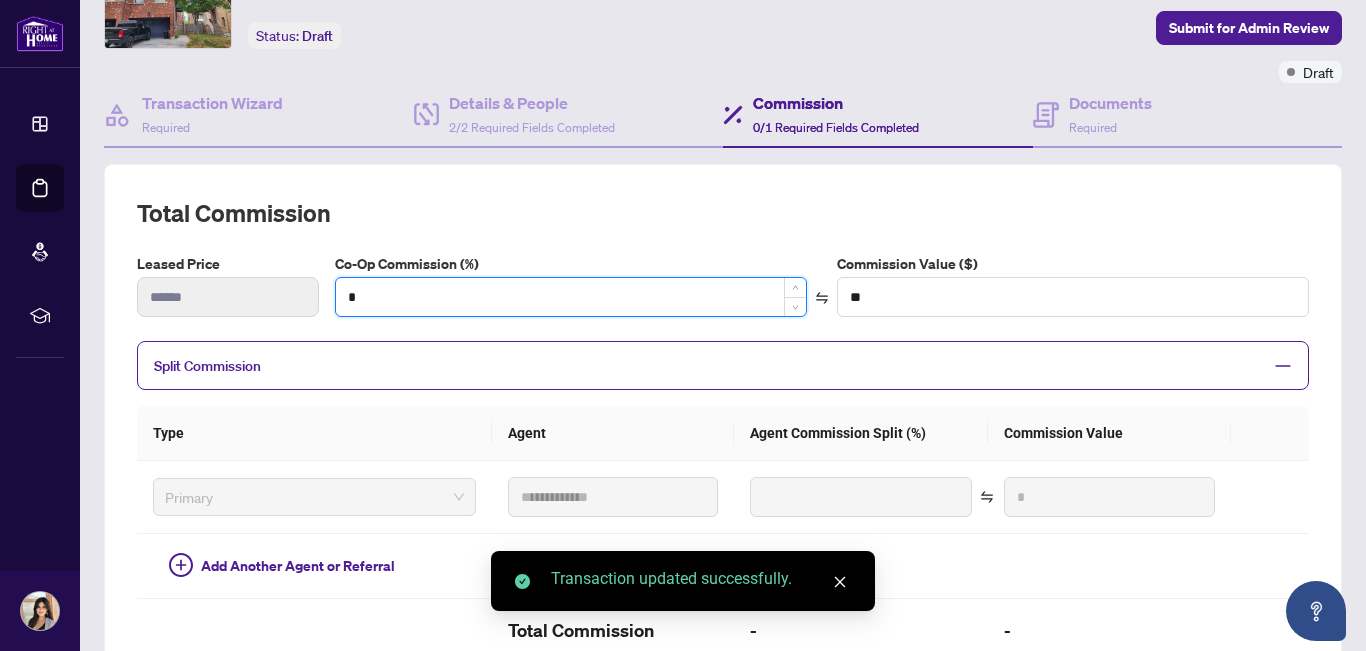 type on "**" 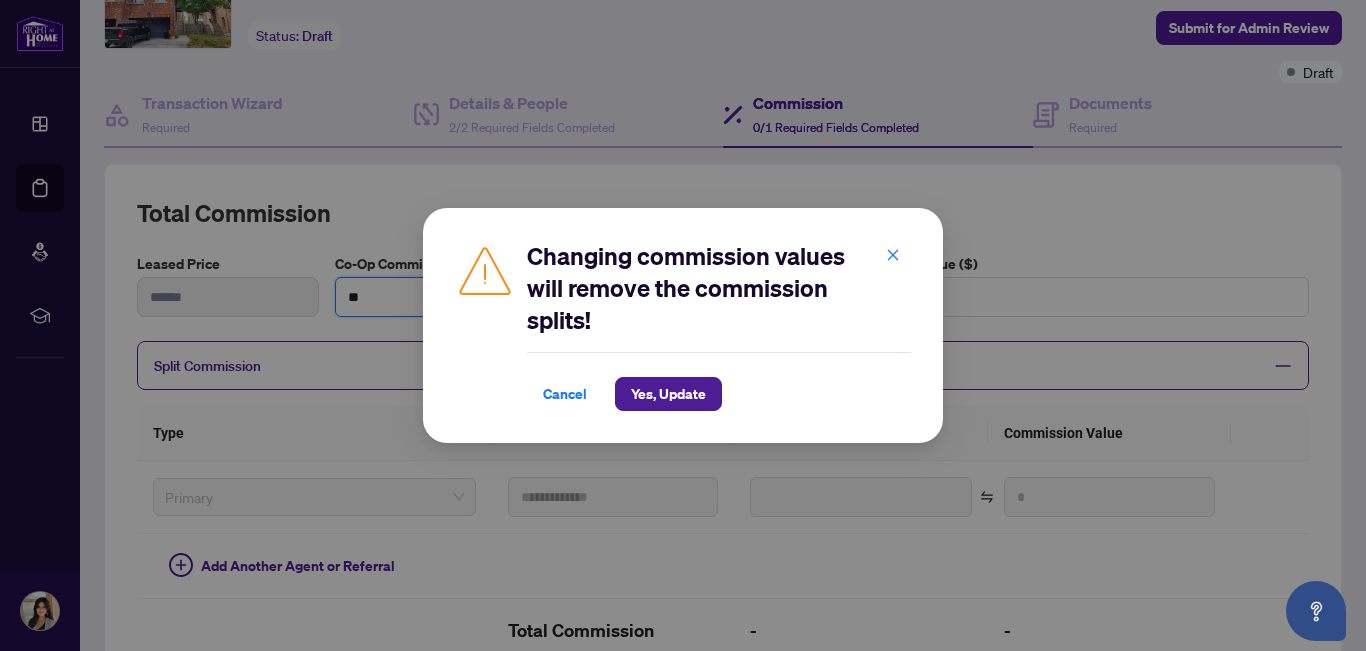 type on "**" 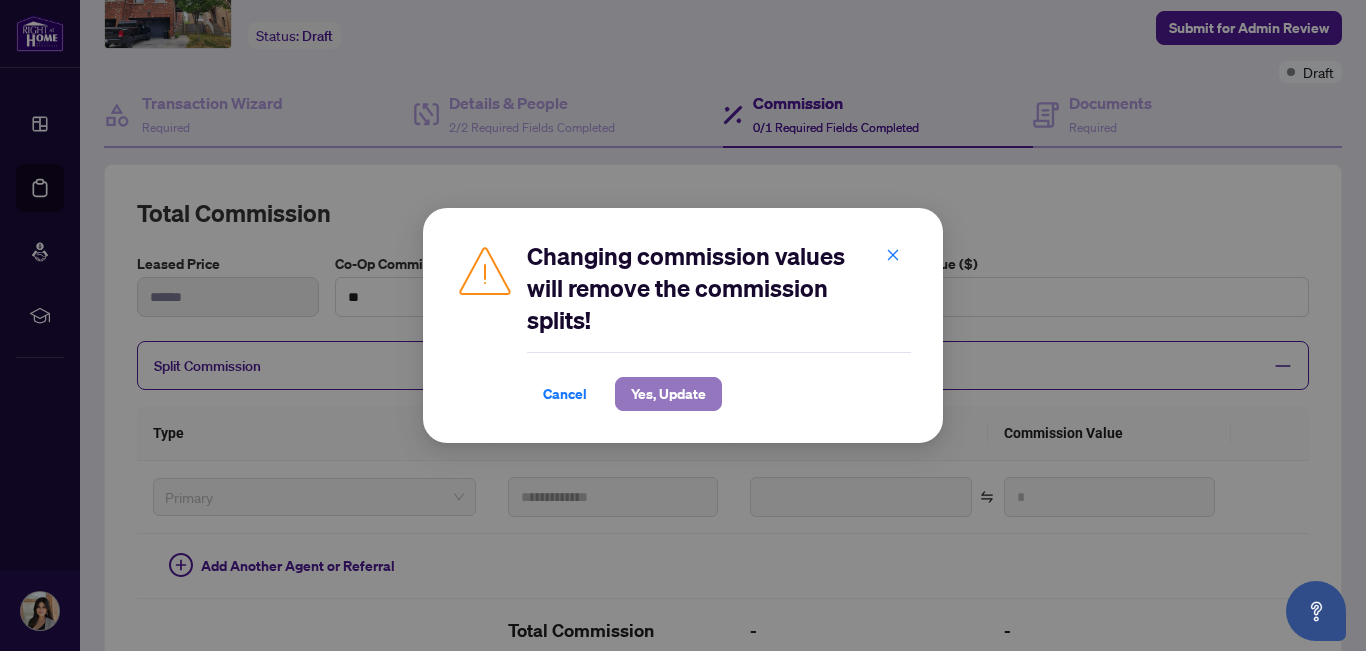 click on "Yes, Update" at bounding box center (668, 394) 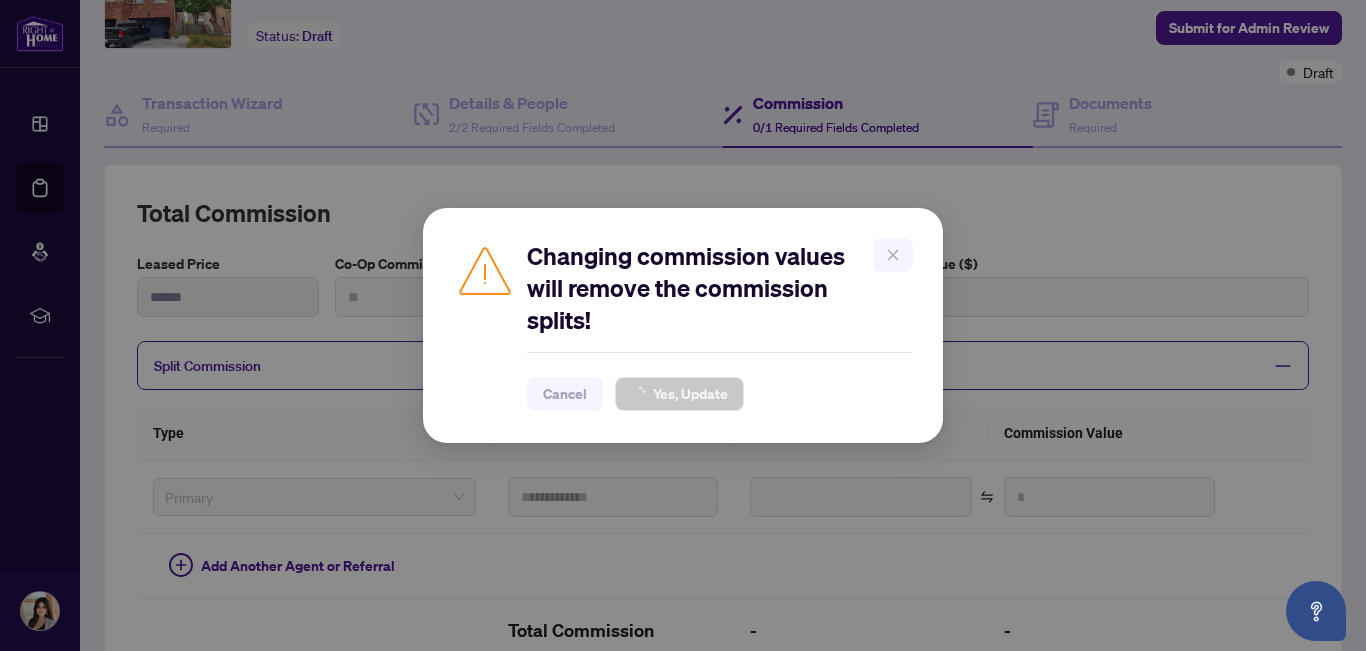 type on "***" 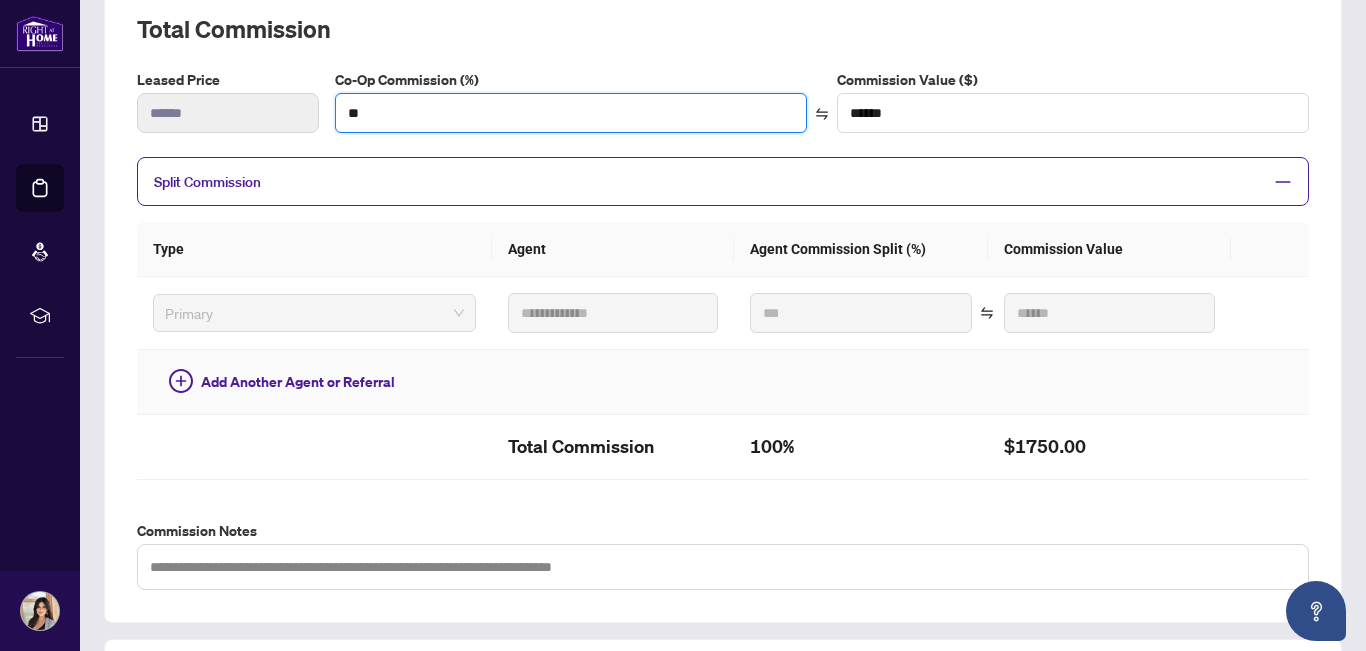 scroll, scrollTop: 297, scrollLeft: 0, axis: vertical 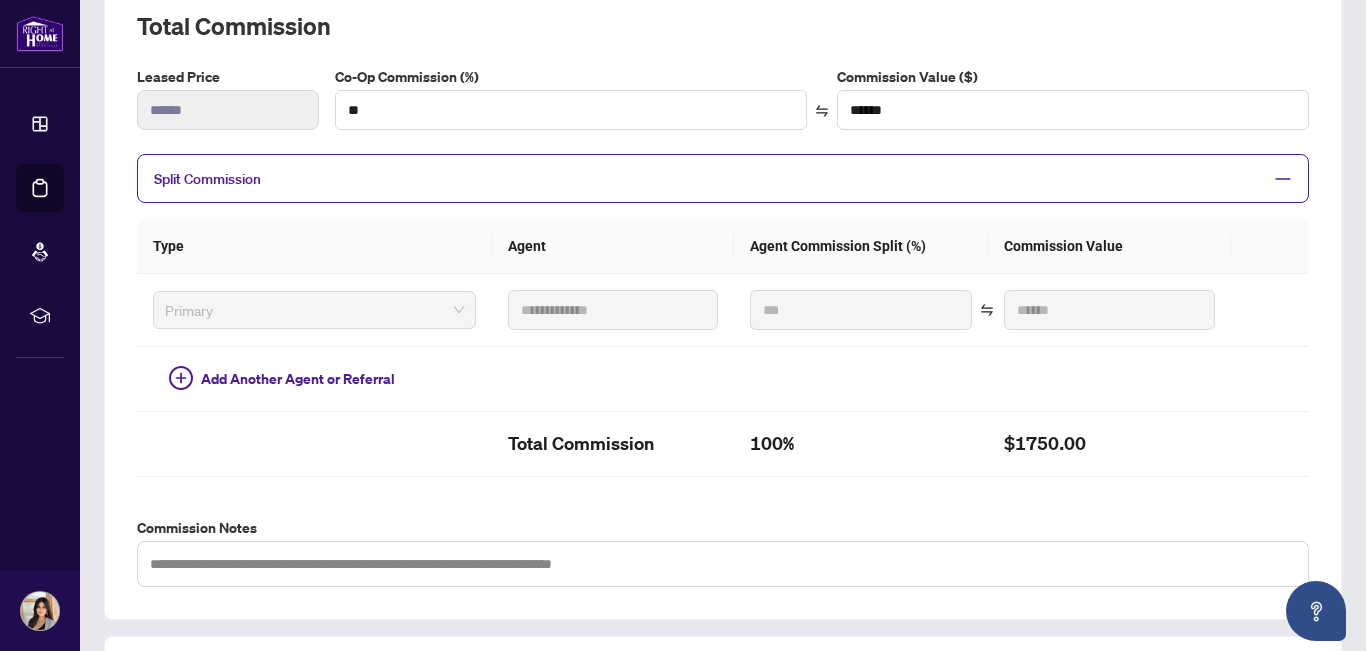 click on "Split Commission" at bounding box center [708, 178] 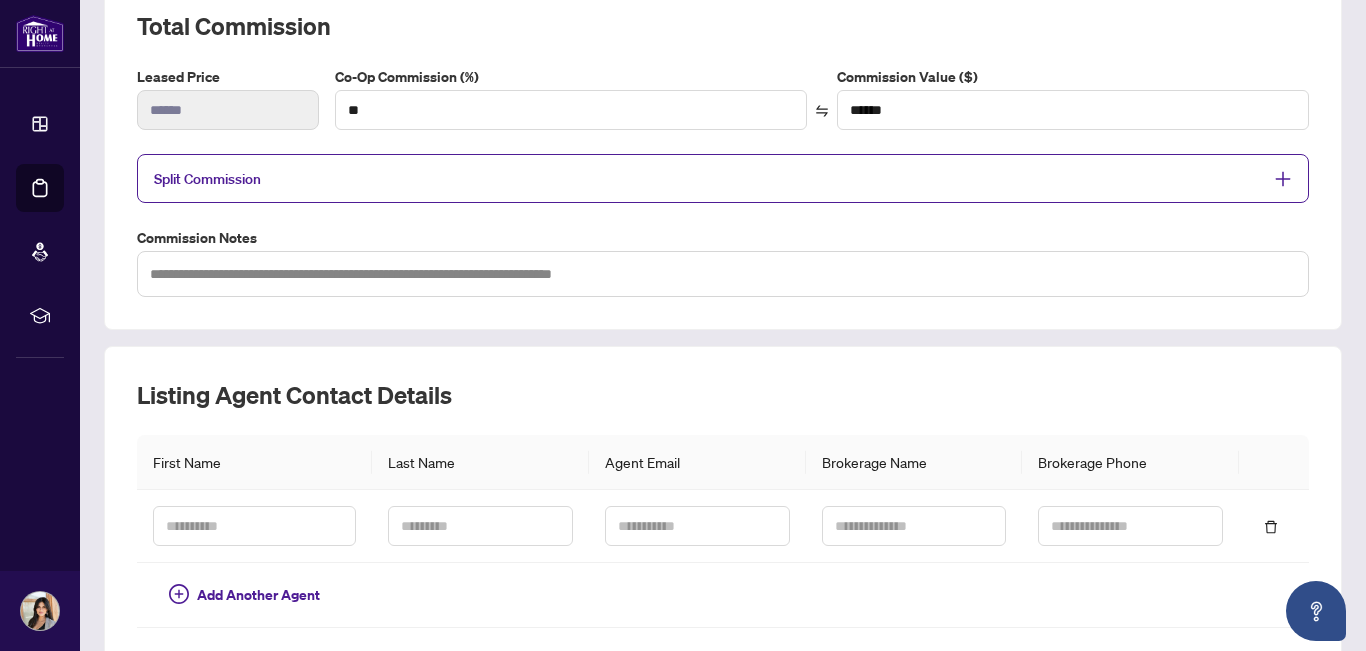 click on "Split Commission" at bounding box center (708, 178) 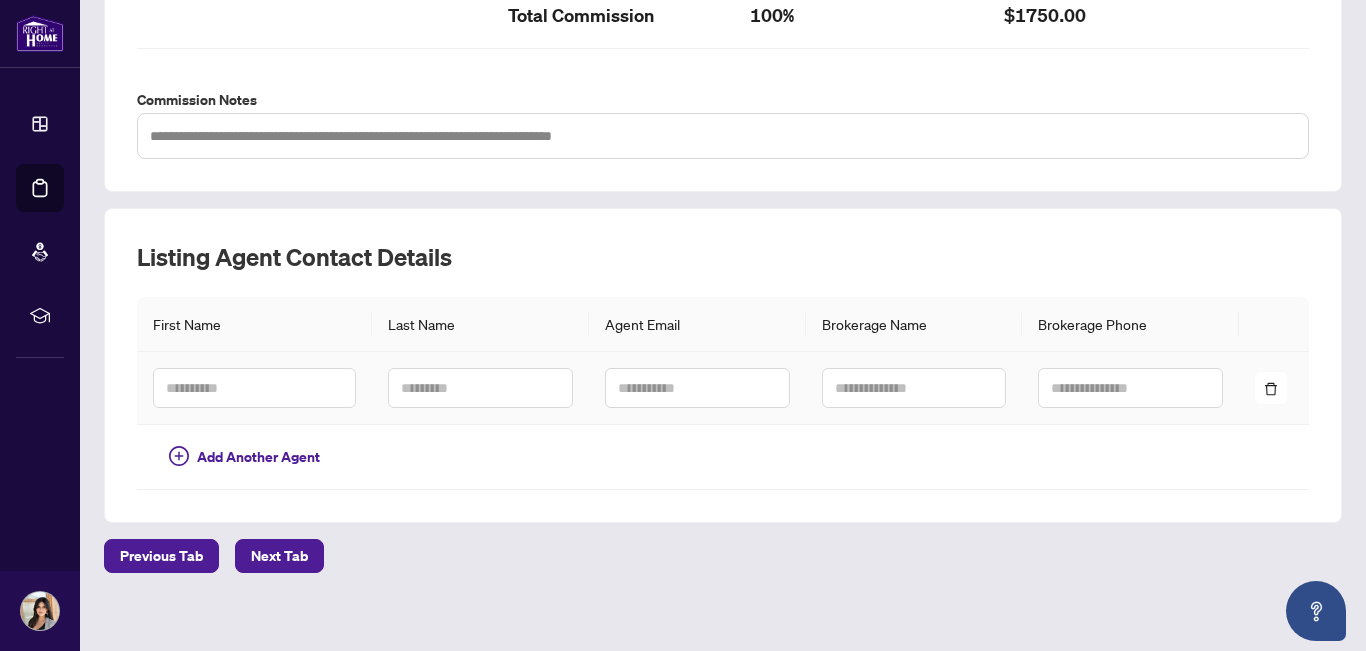 scroll, scrollTop: 727, scrollLeft: 0, axis: vertical 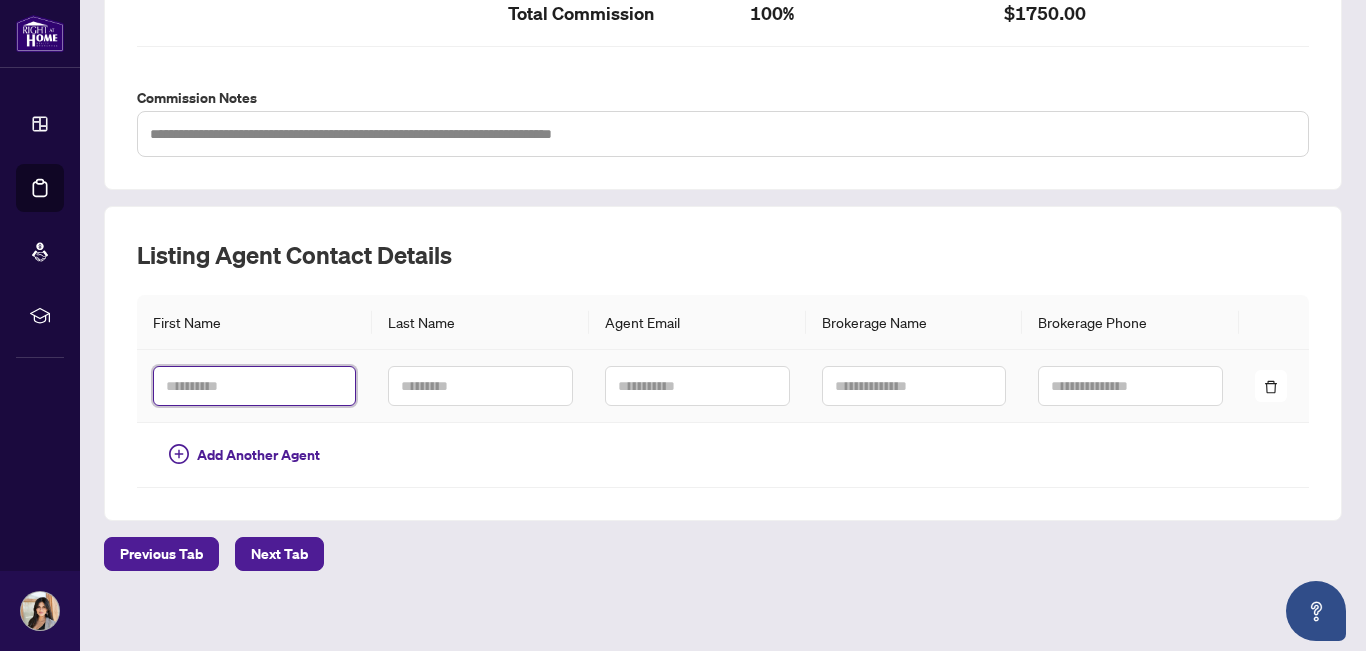 click at bounding box center [254, 386] 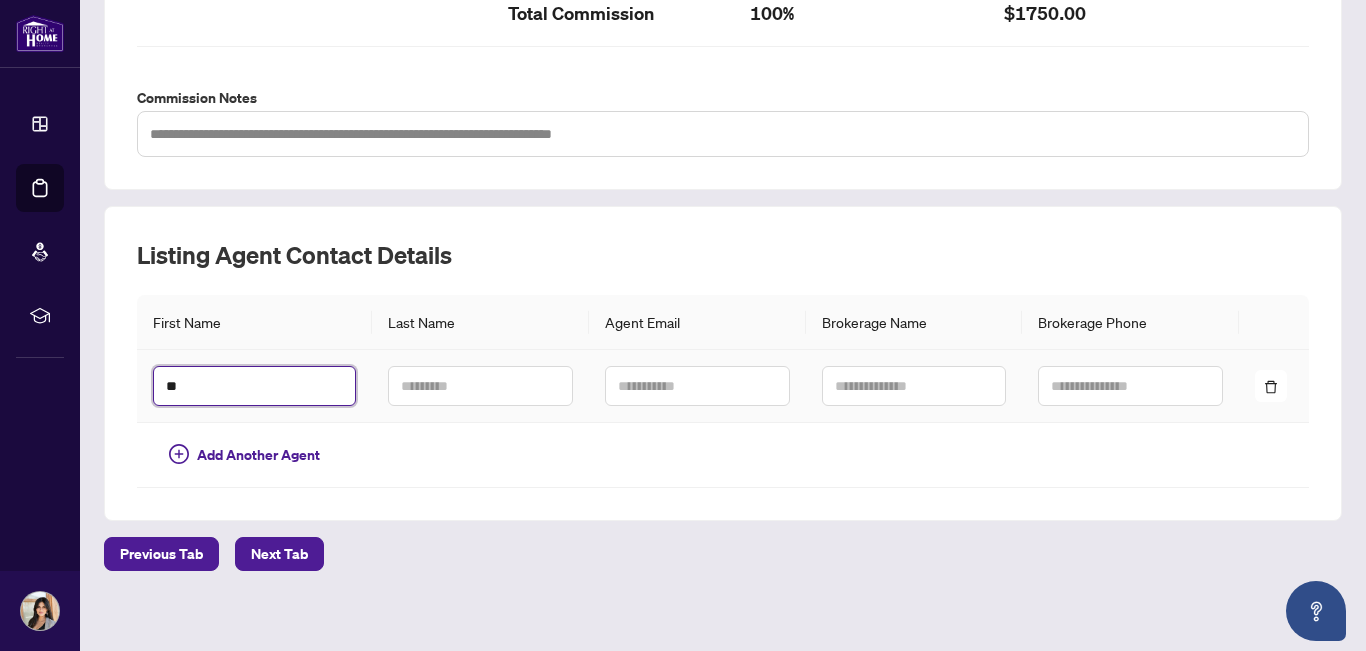 type on "**" 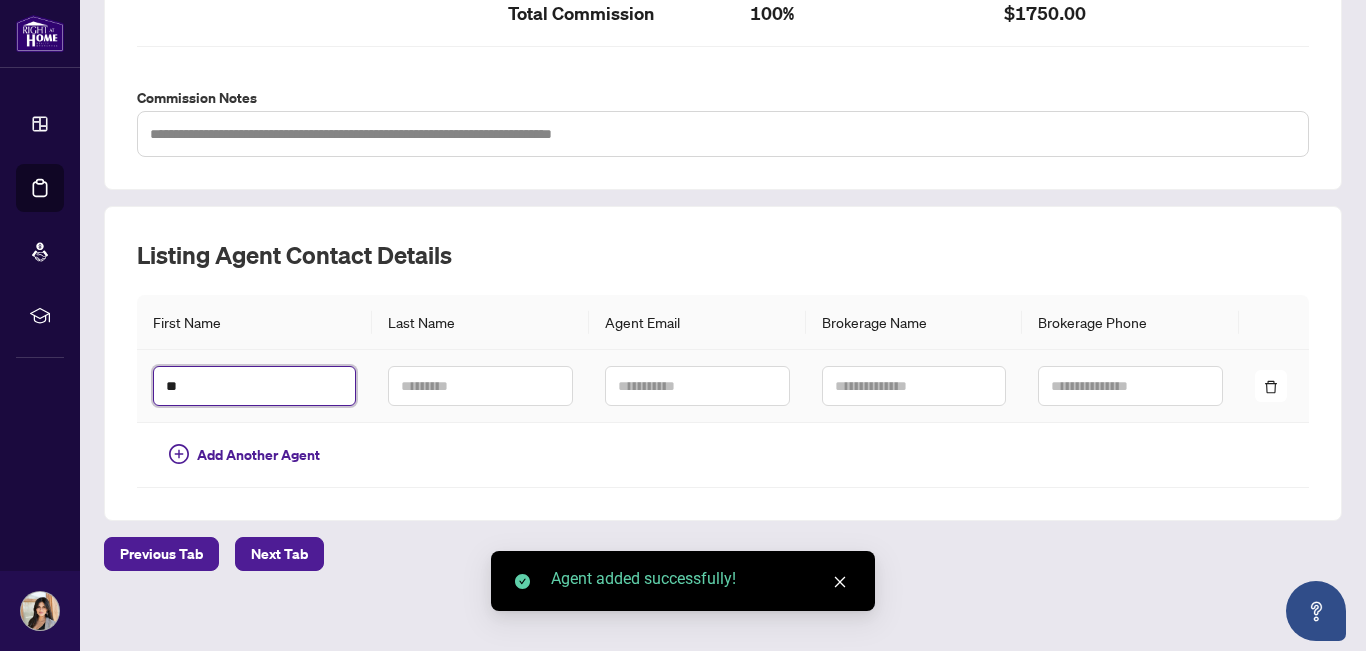 click on "**" at bounding box center [254, 386] 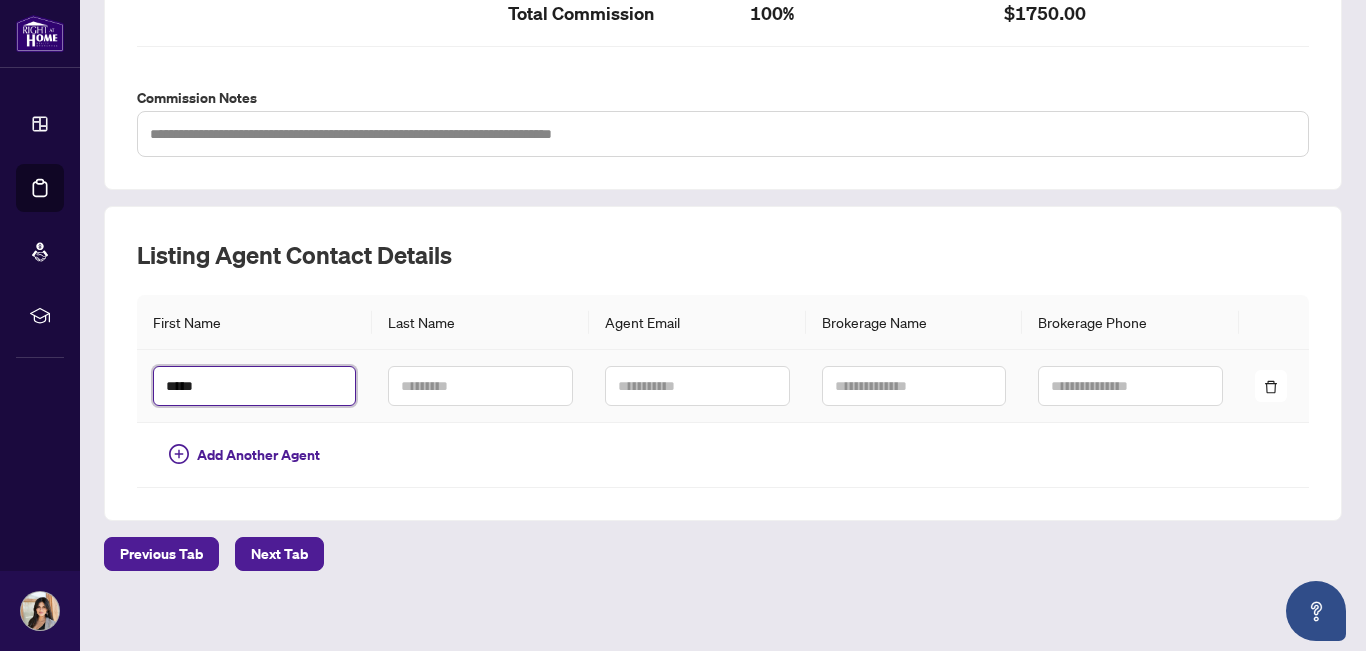 type on "*****" 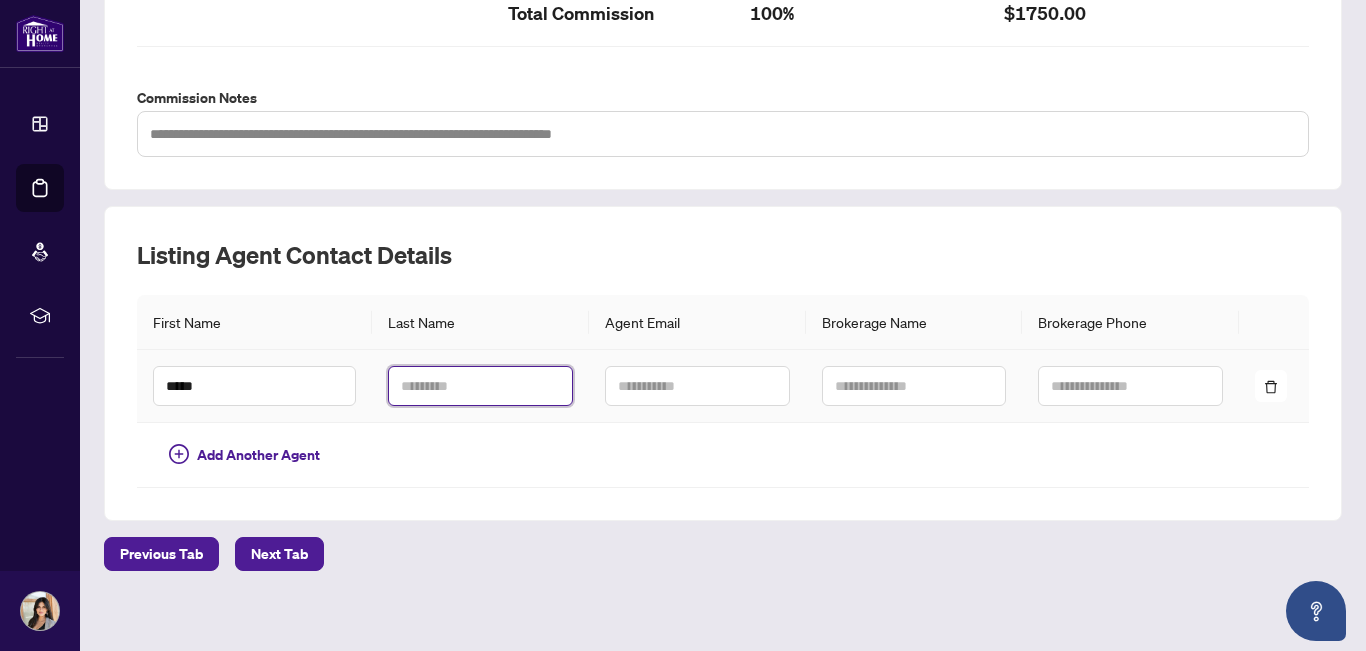 click at bounding box center (480, 386) 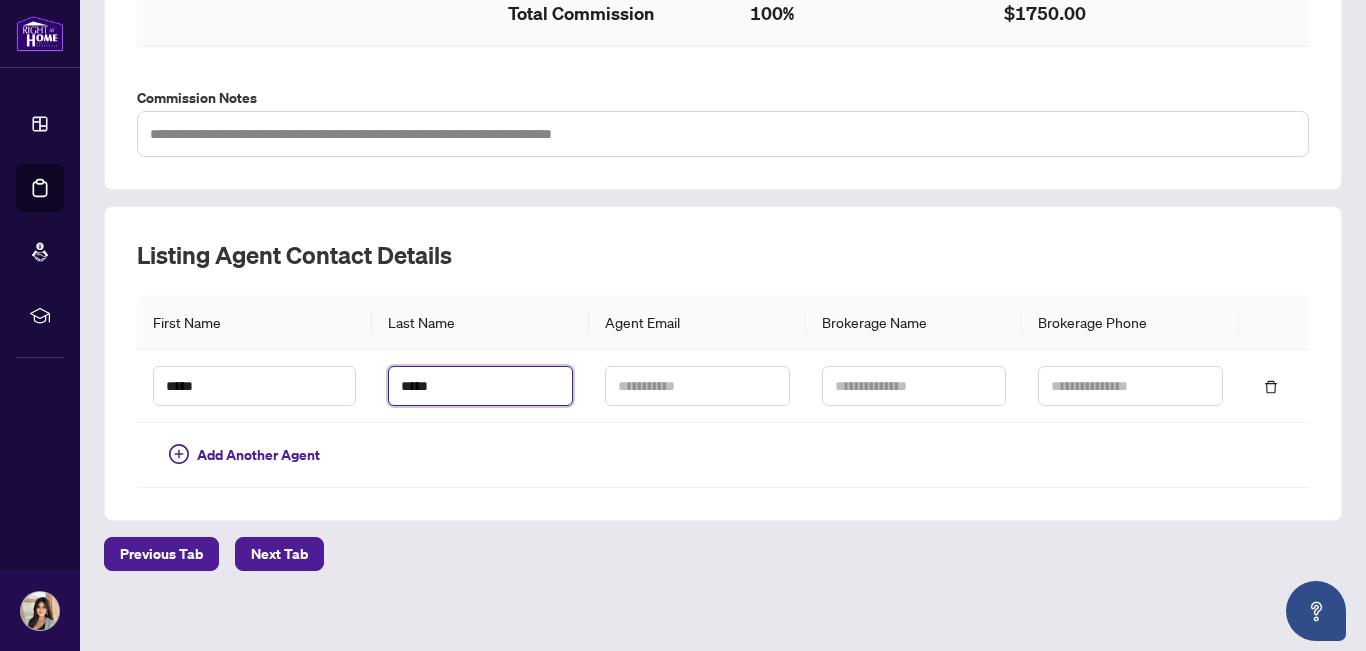 type on "*****" 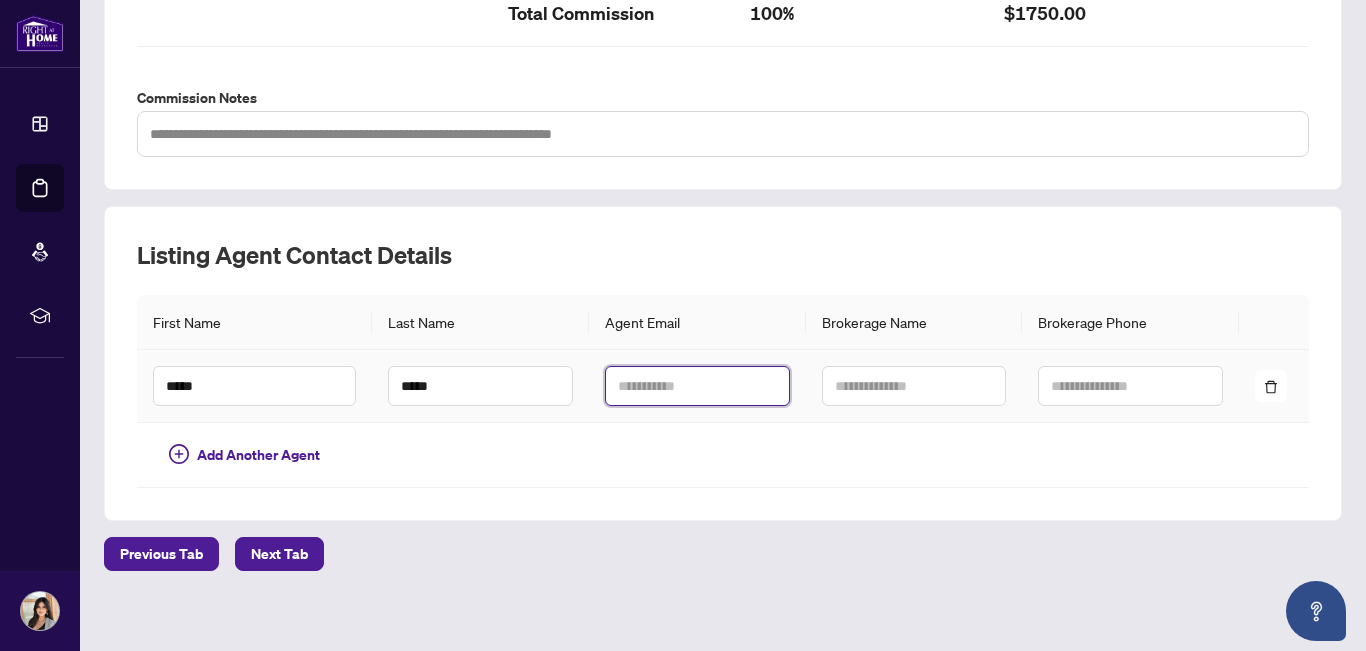 click at bounding box center [697, 386] 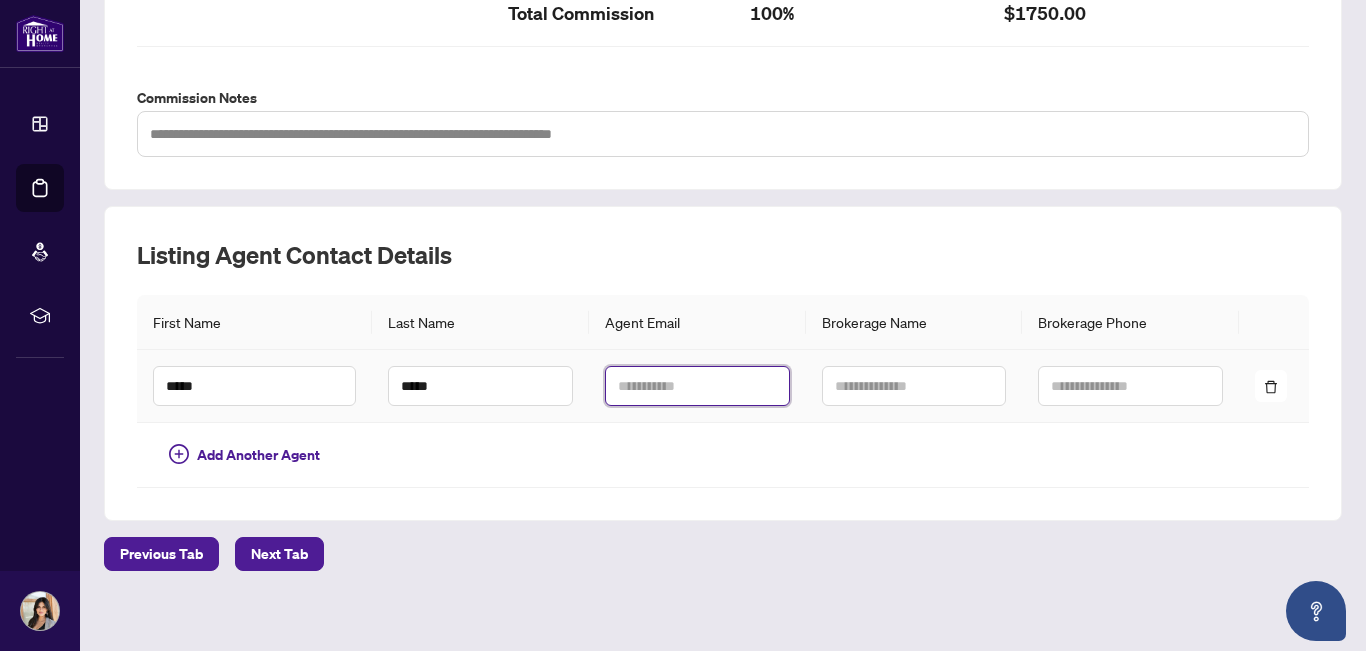 click at bounding box center [697, 386] 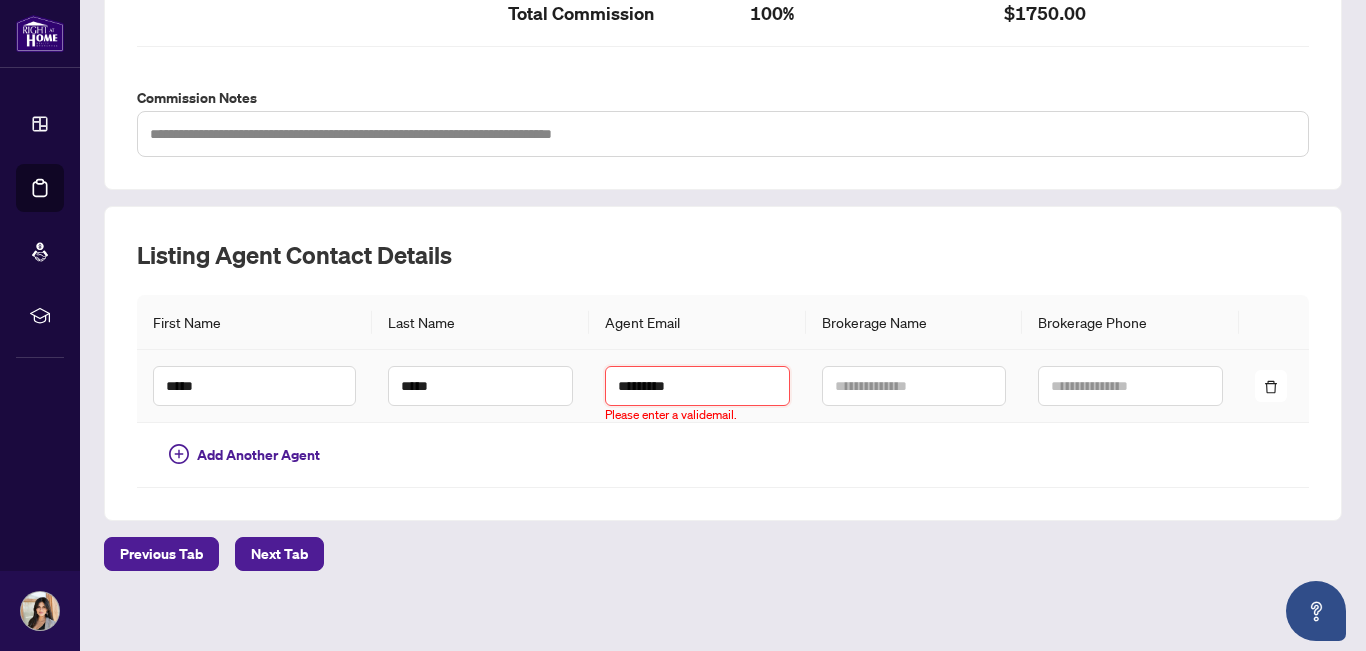click on "*********" at bounding box center (697, 386) 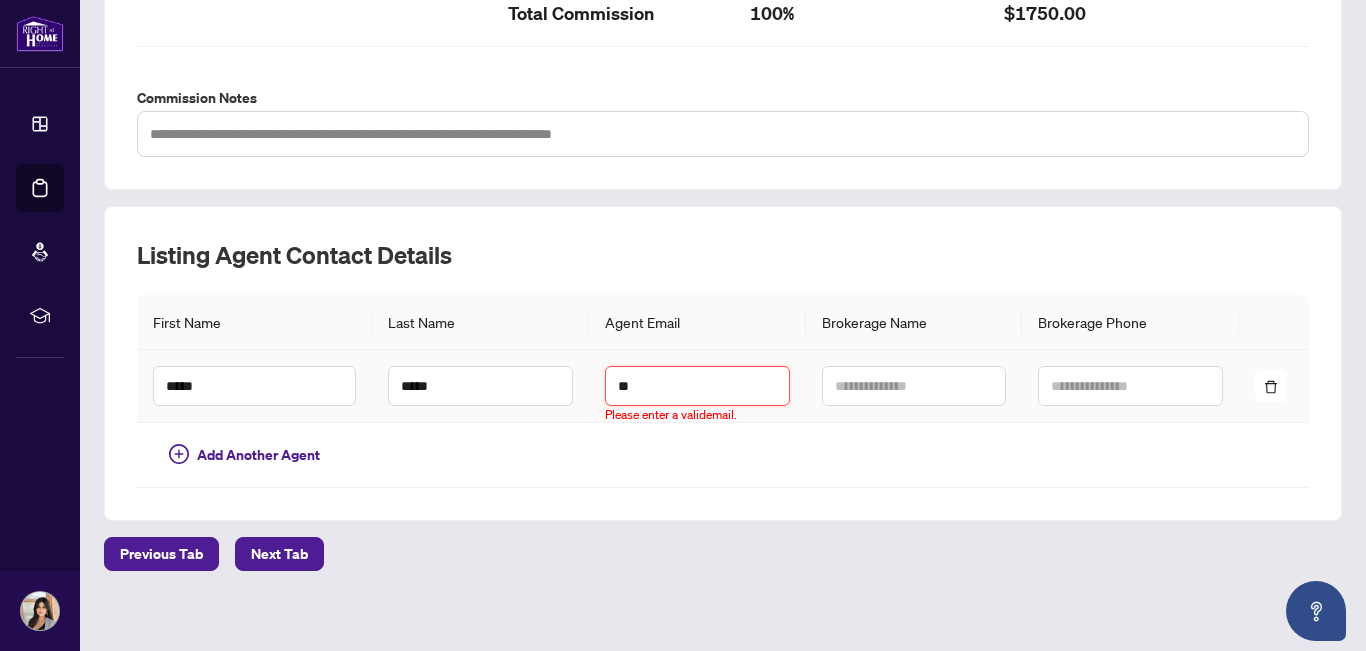 type on "*" 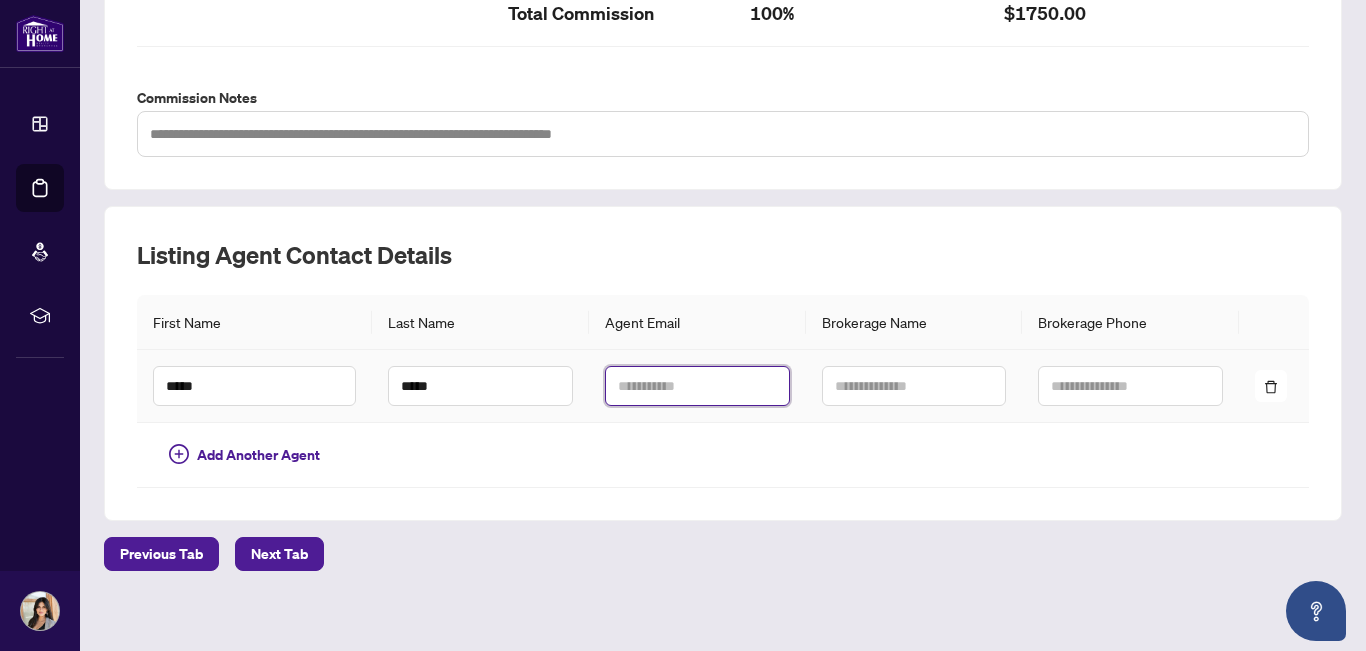 click at bounding box center (697, 386) 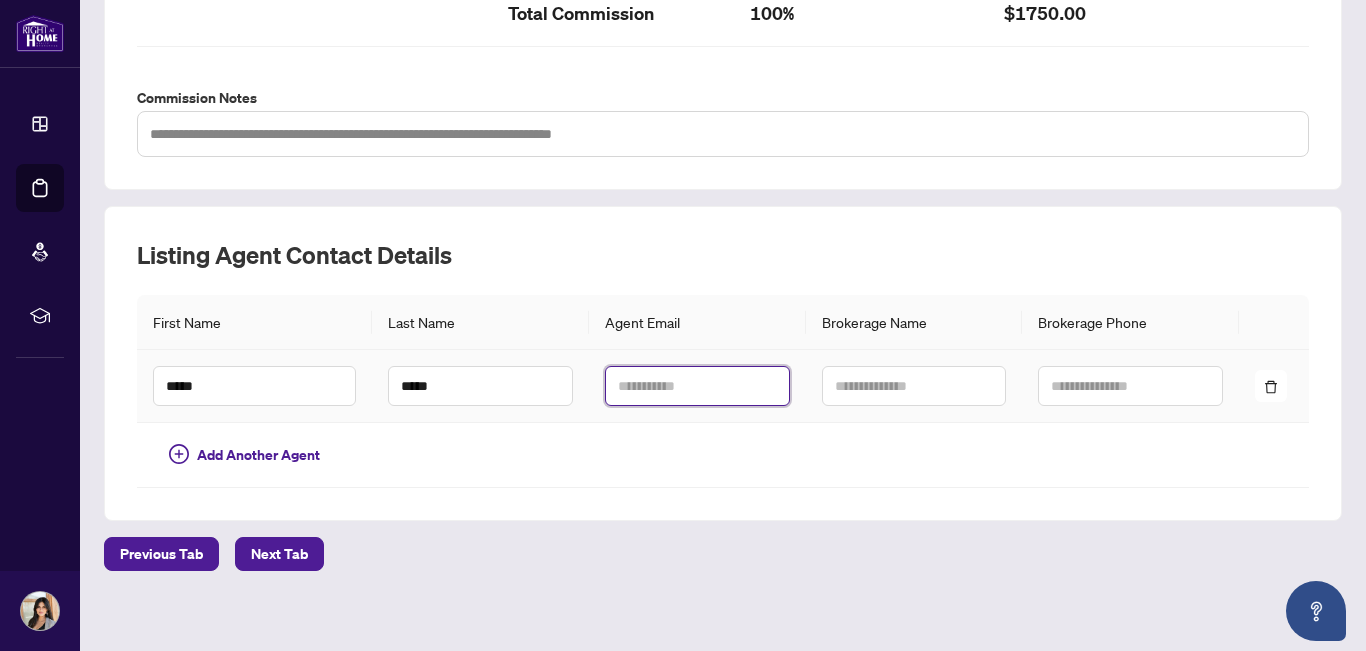 paste on "**********" 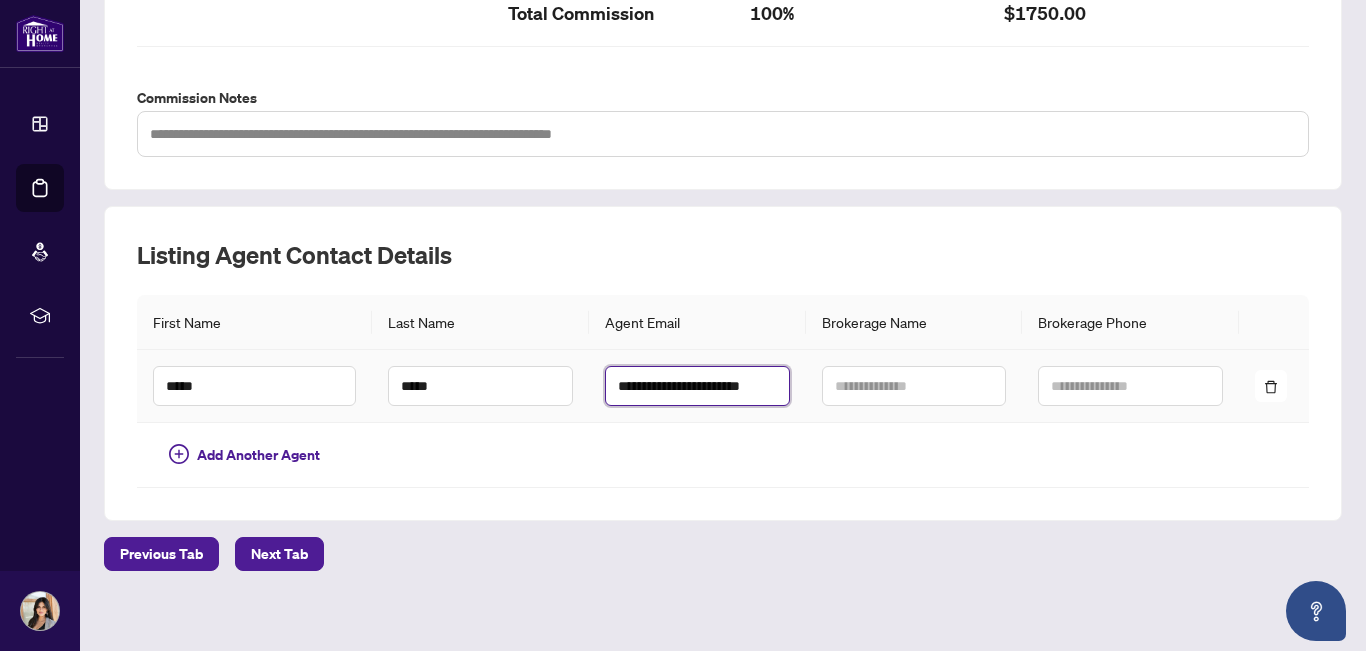 scroll, scrollTop: 0, scrollLeft: 23, axis: horizontal 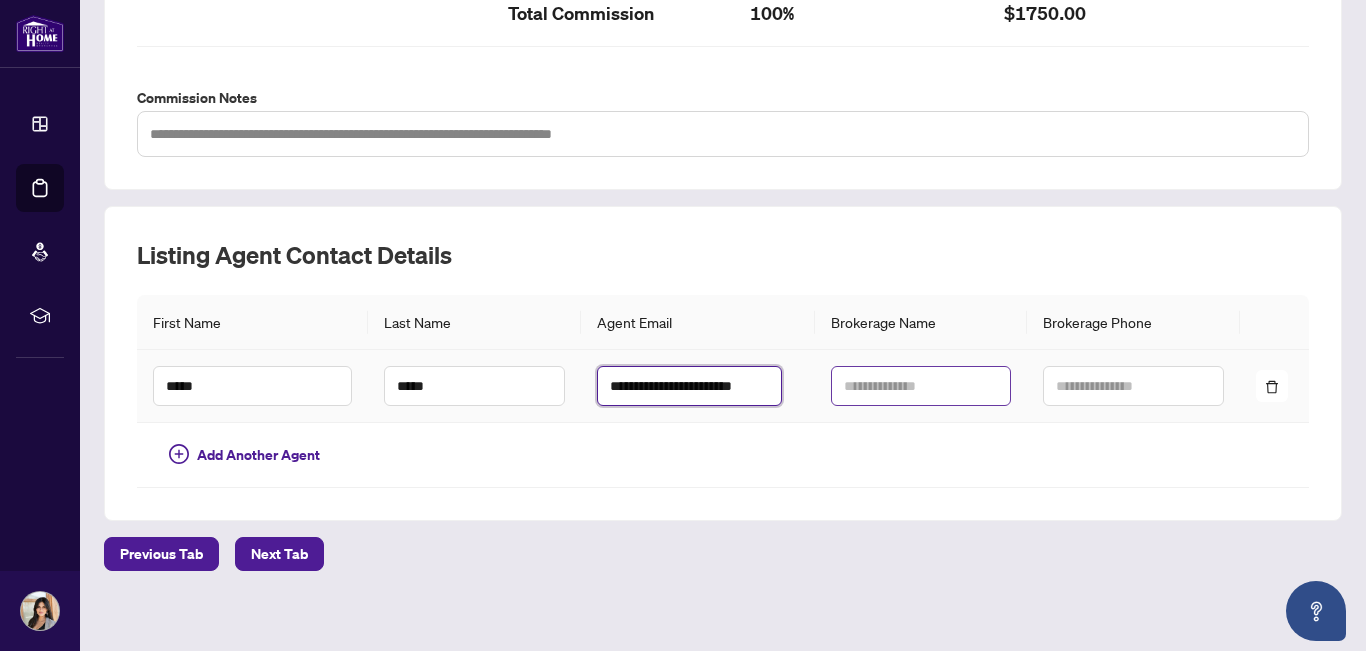 type on "**********" 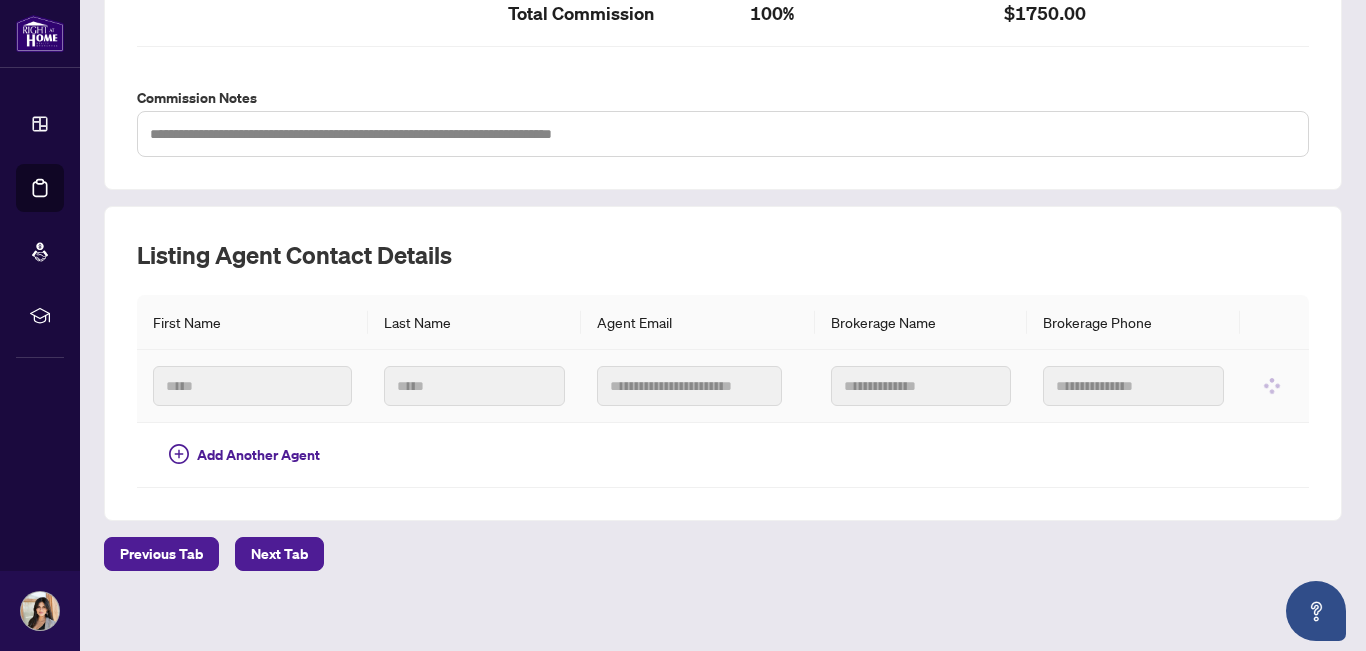 scroll, scrollTop: 0, scrollLeft: 0, axis: both 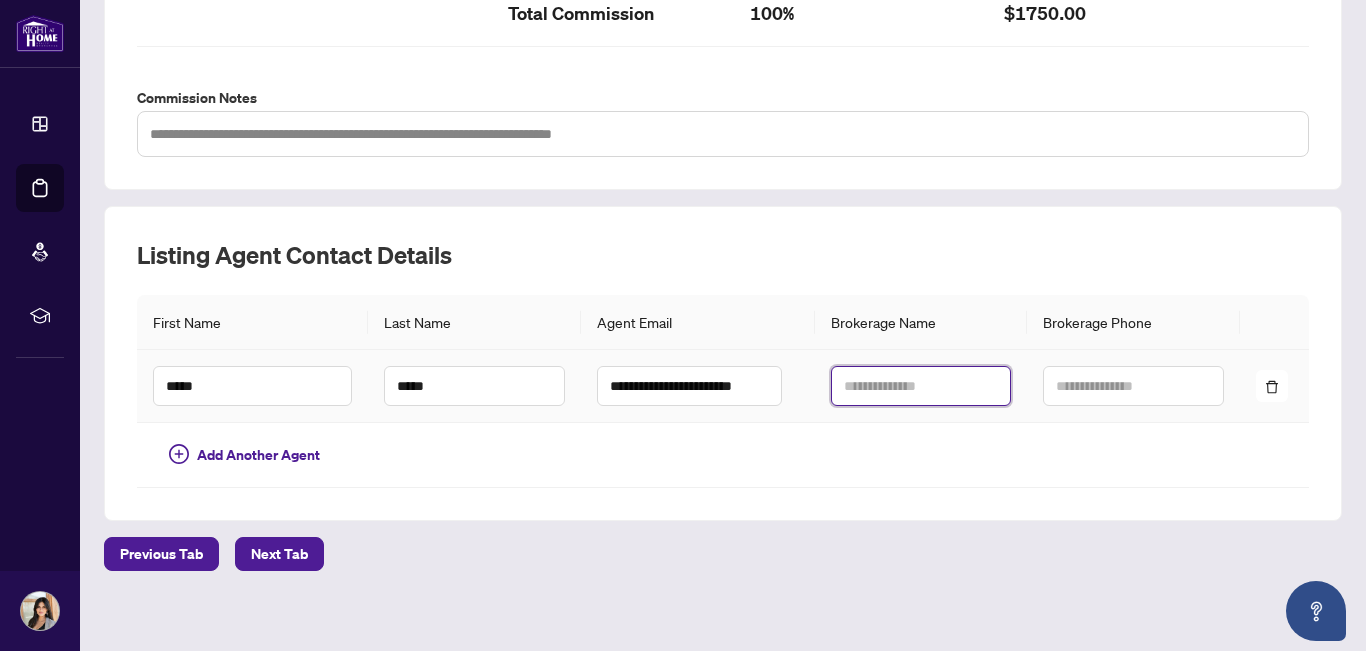 click at bounding box center (921, 386) 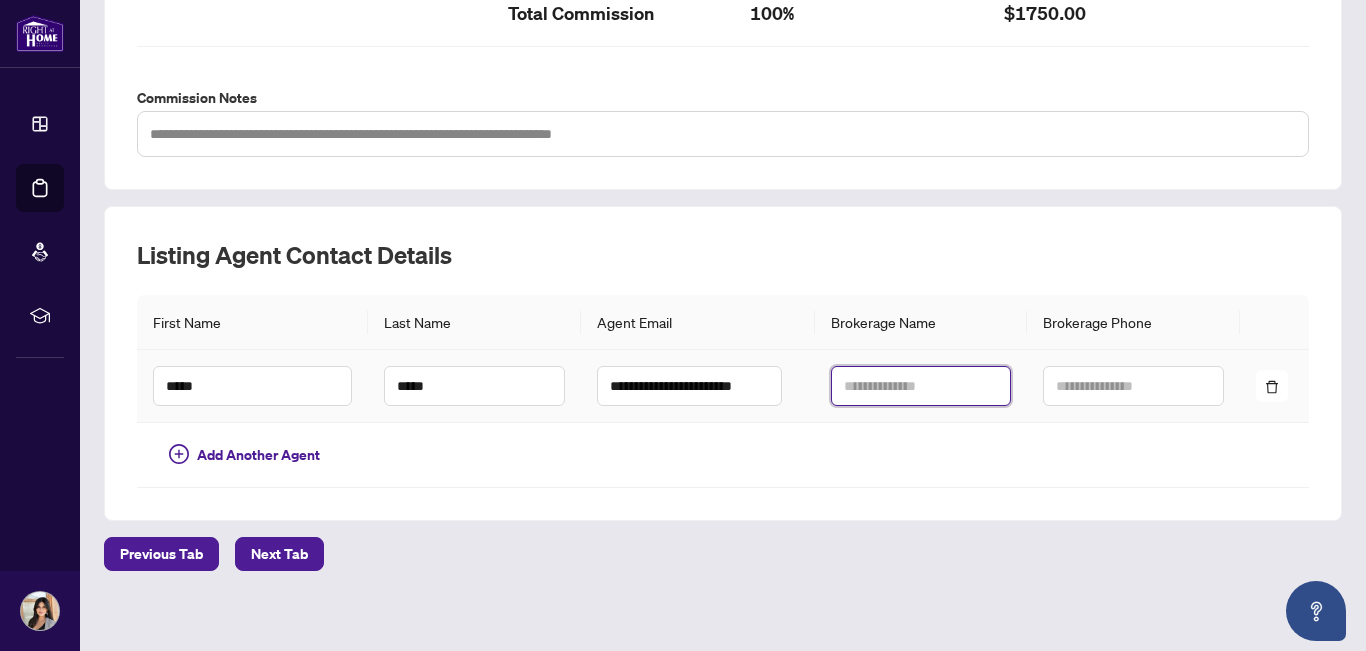 click at bounding box center (921, 386) 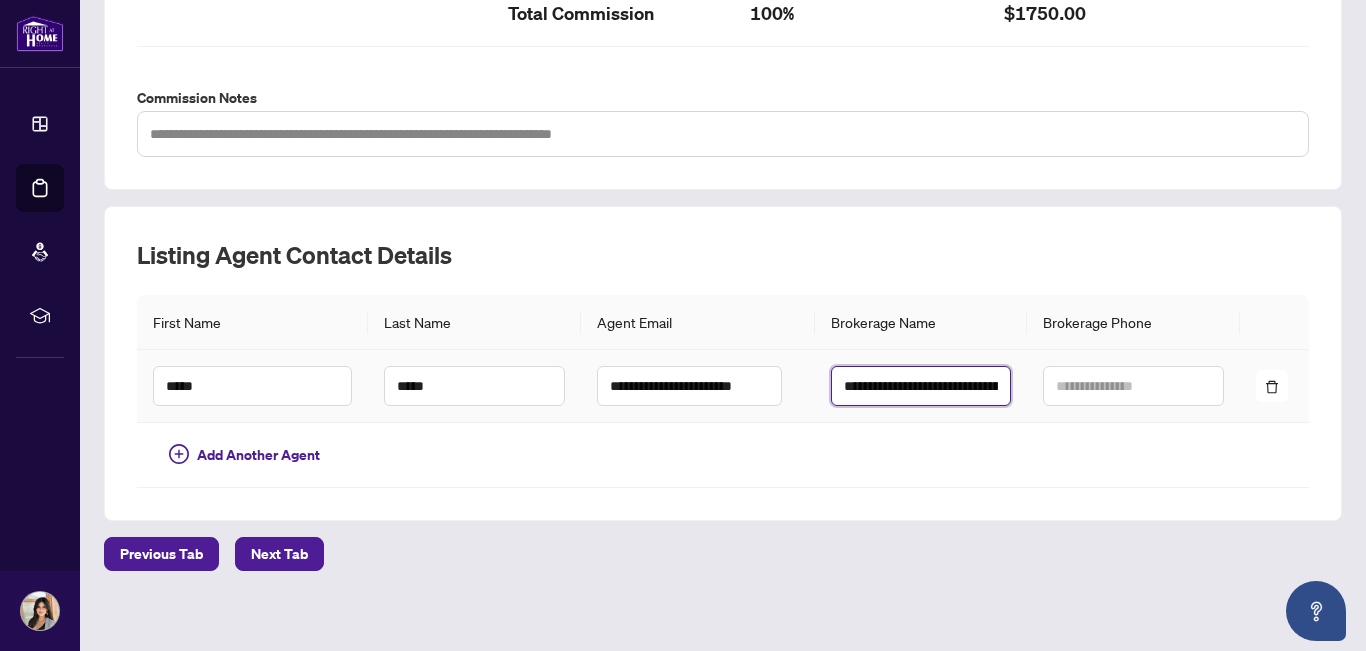scroll, scrollTop: 0, scrollLeft: 195, axis: horizontal 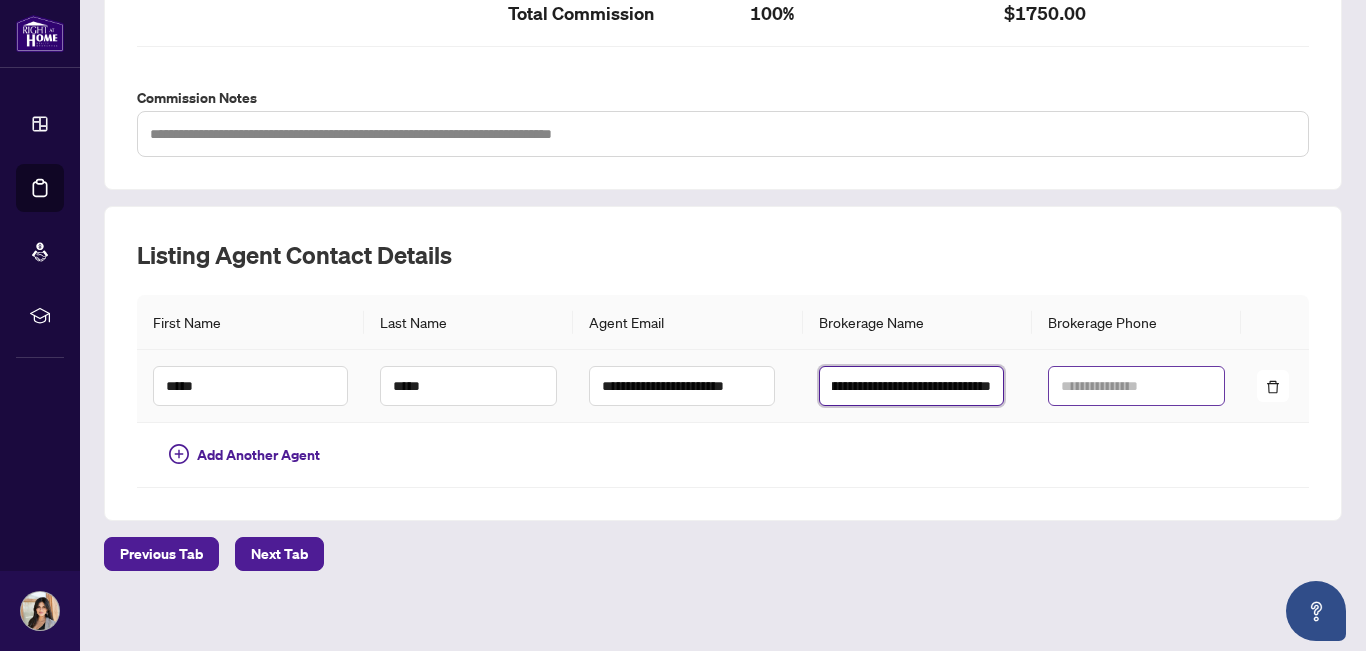 type on "**********" 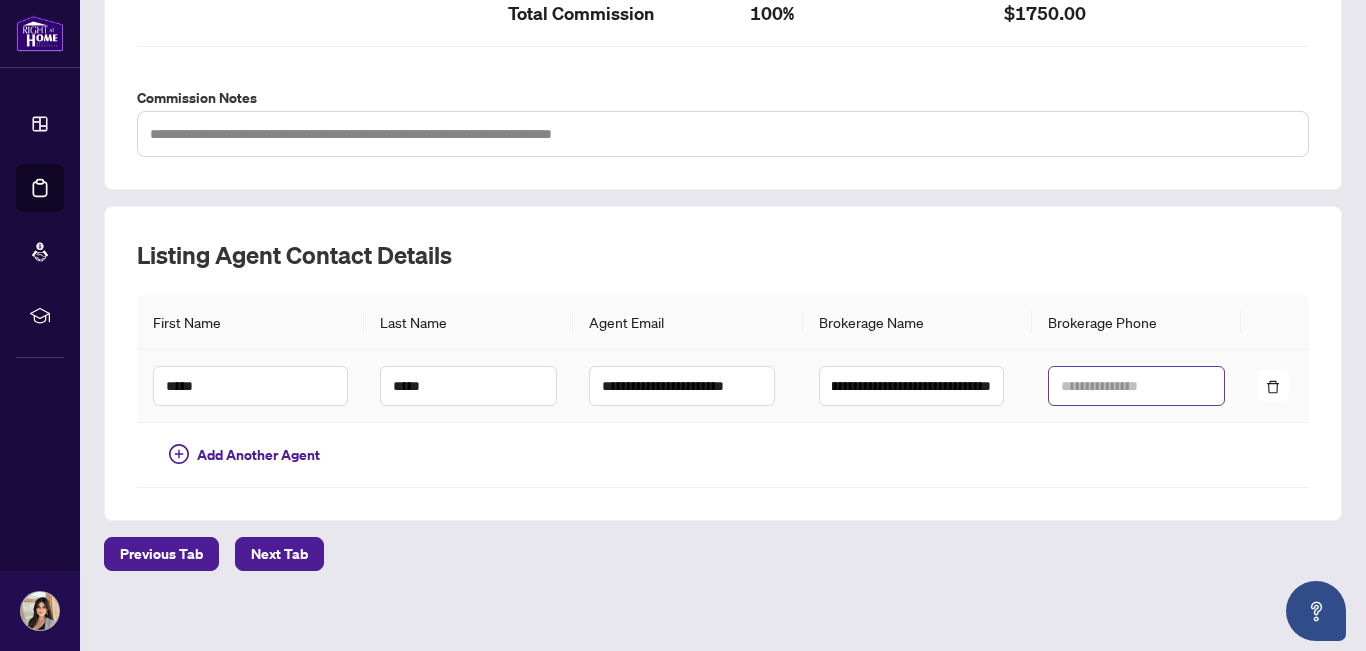 scroll, scrollTop: 0, scrollLeft: 0, axis: both 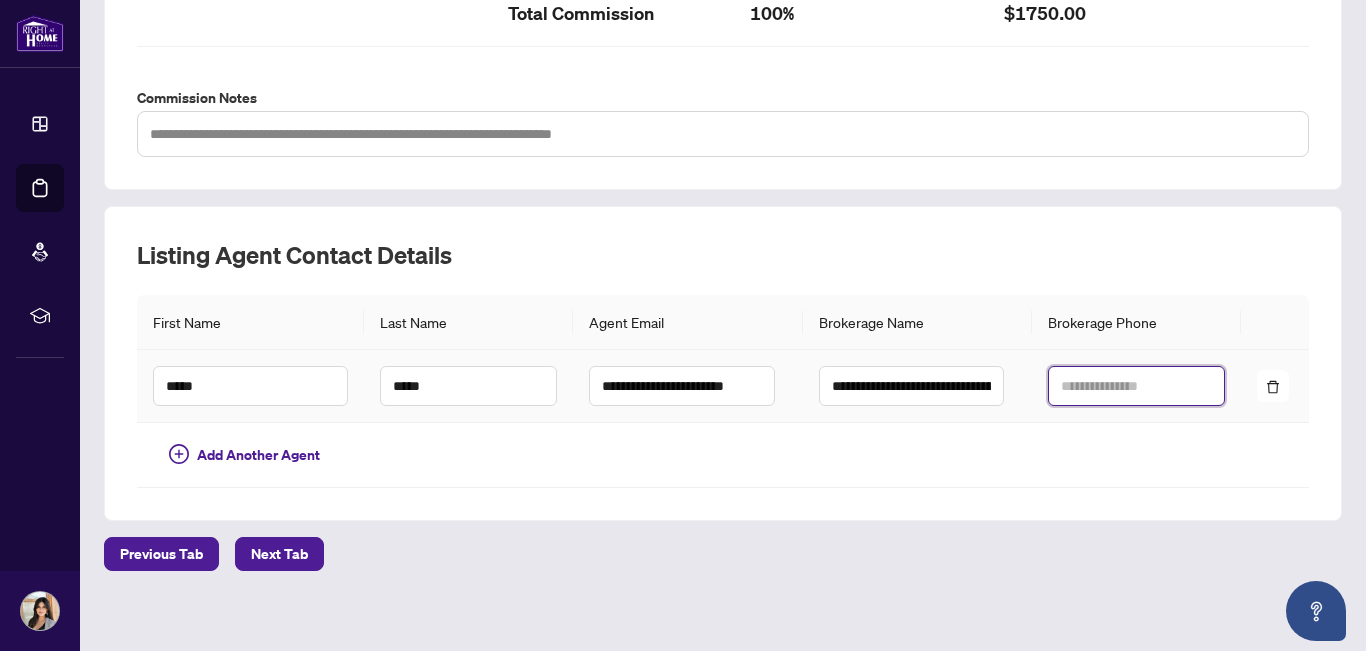 click at bounding box center (1136, 386) 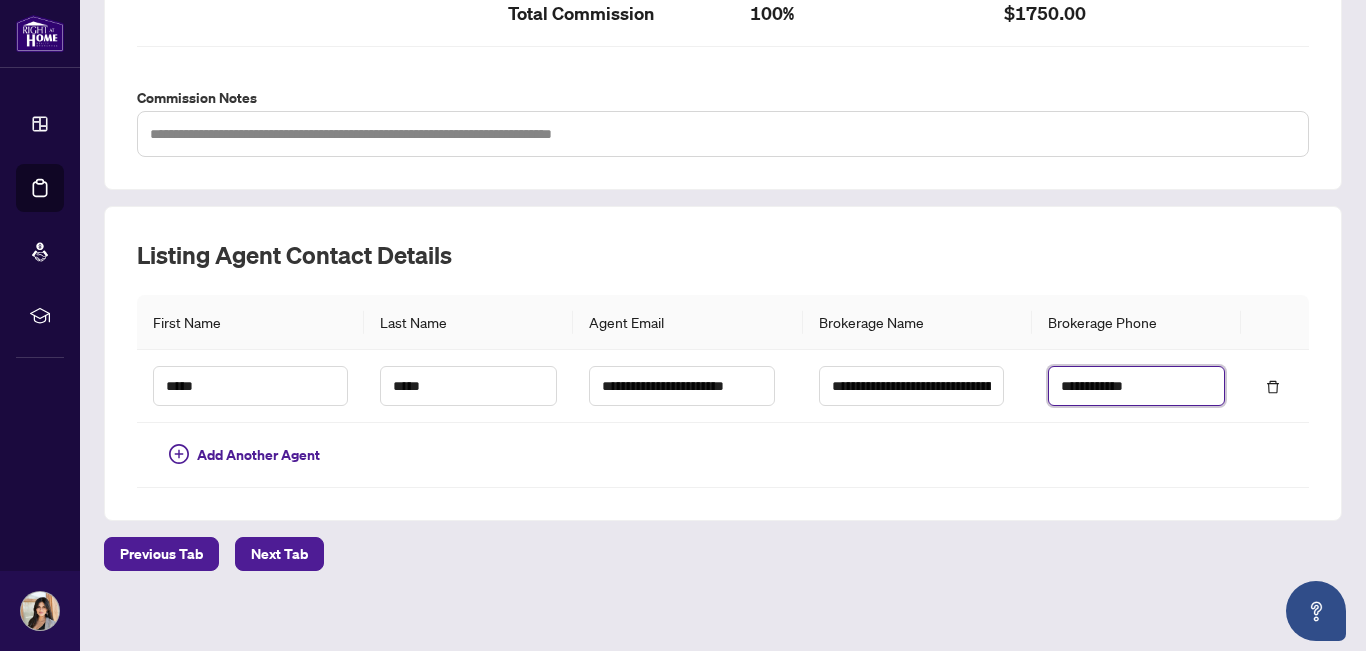 type on "**********" 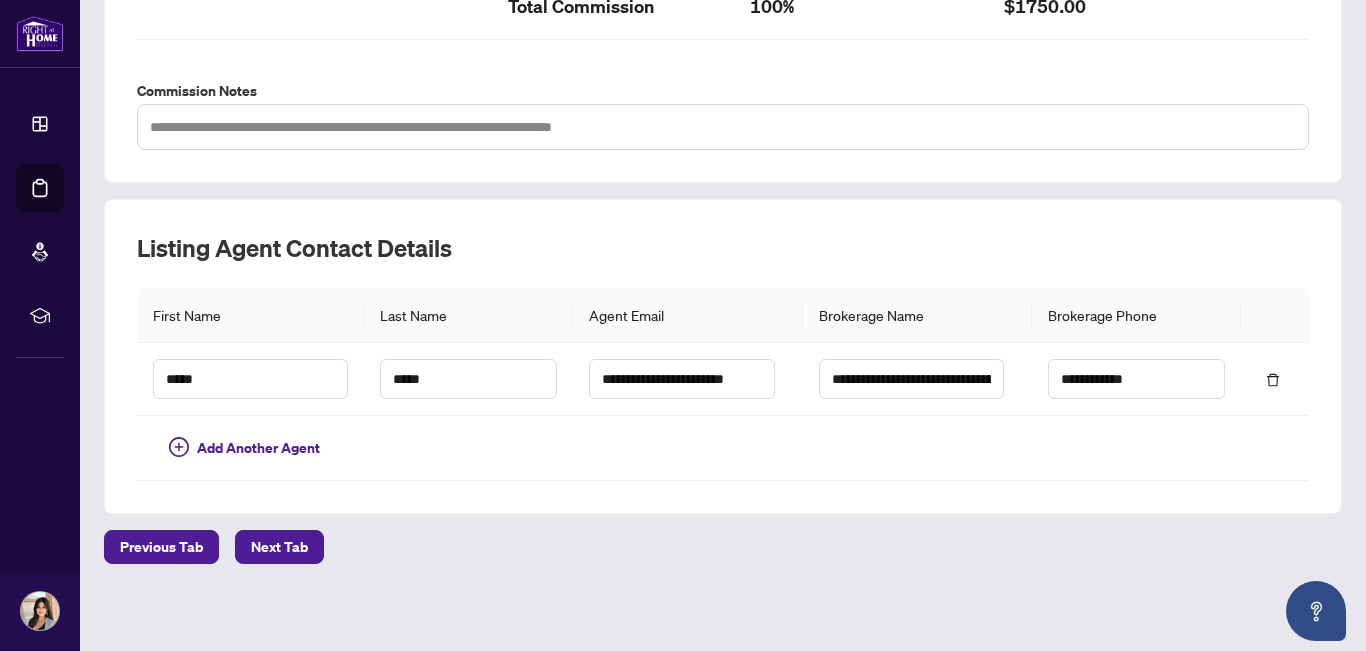scroll, scrollTop: 739, scrollLeft: 0, axis: vertical 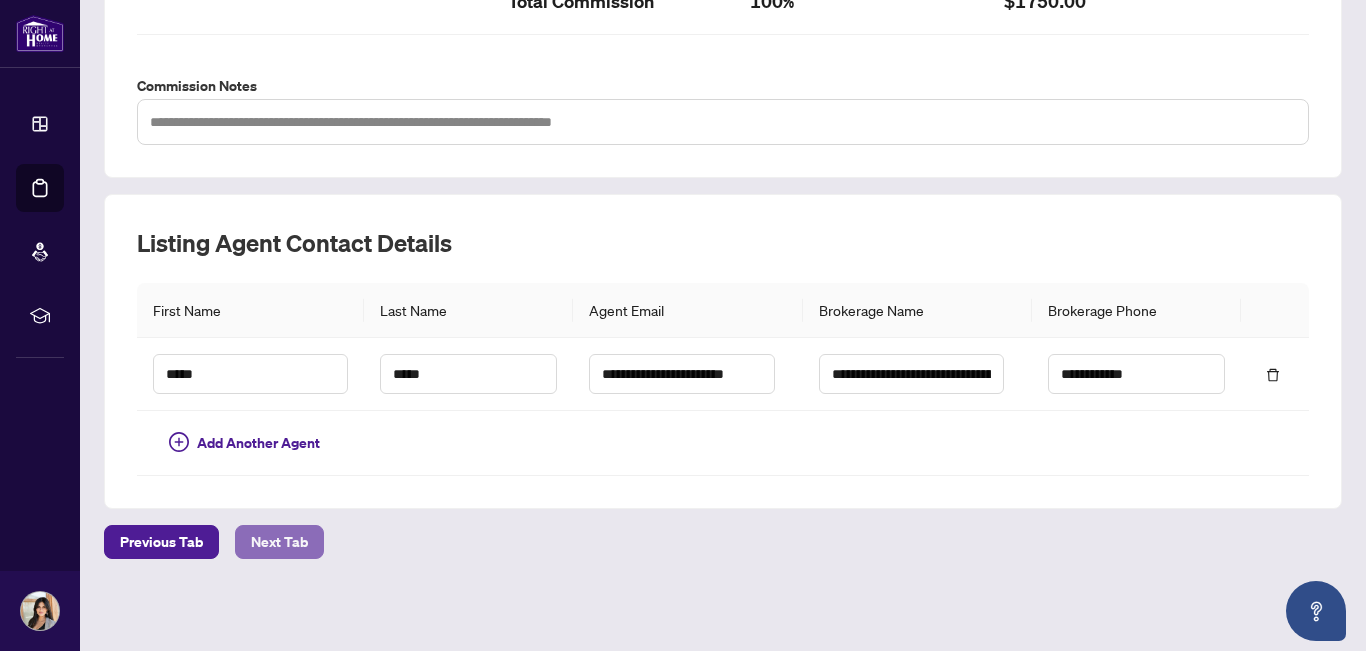 click on "Next Tab" at bounding box center (279, 542) 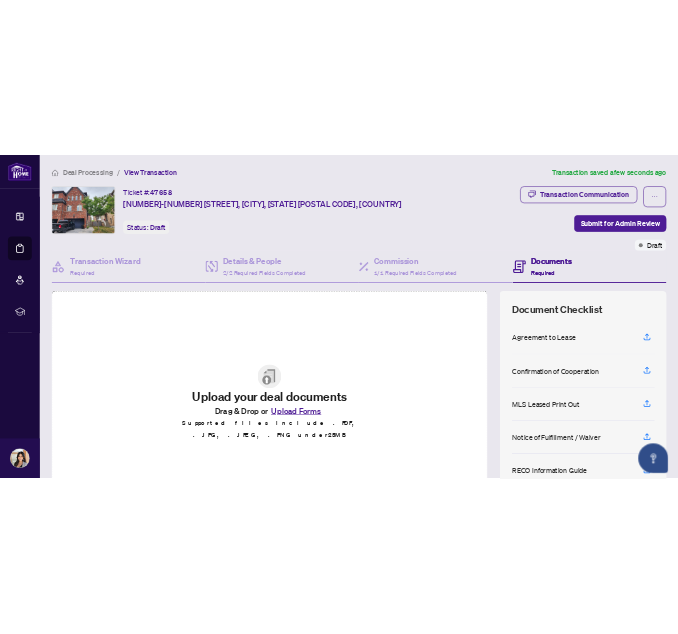 scroll, scrollTop: 216, scrollLeft: 0, axis: vertical 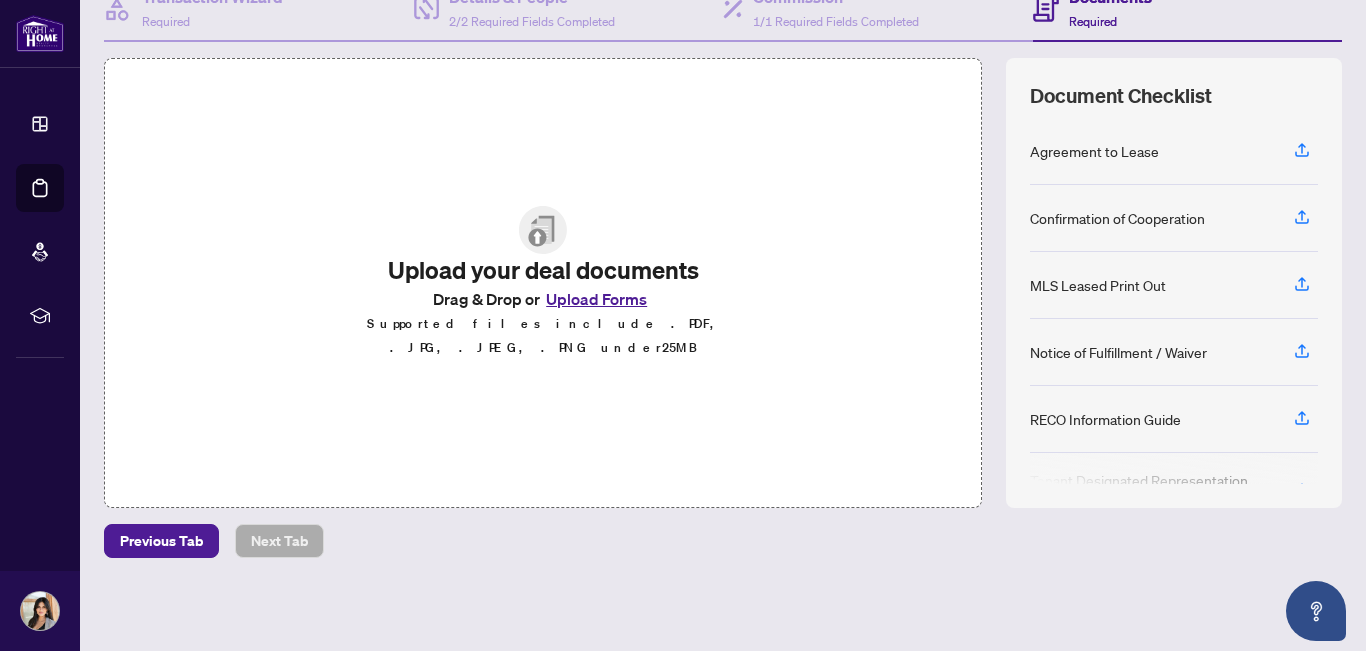 click on "Upload Forms" at bounding box center (596, 299) 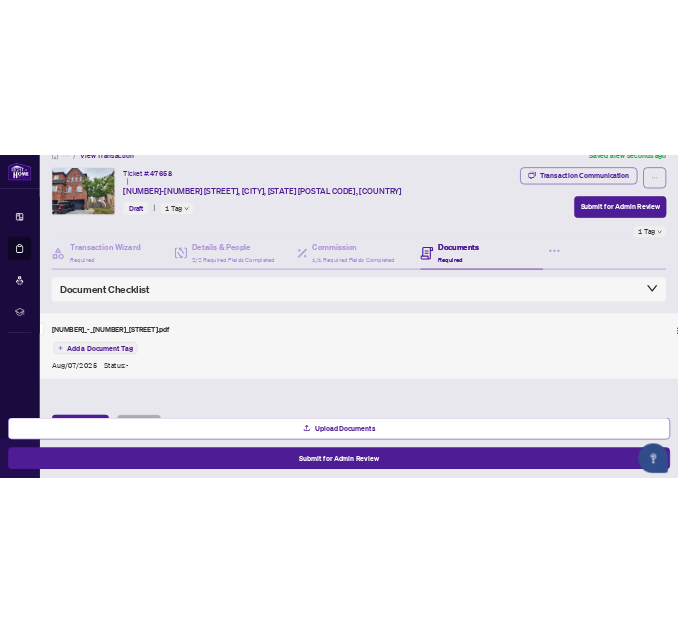 scroll, scrollTop: 0, scrollLeft: 0, axis: both 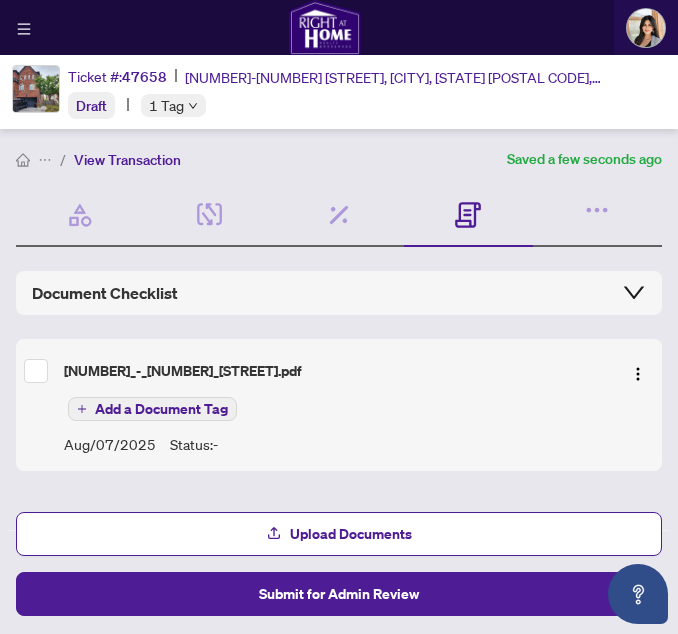 click on "Add a Document Tag" at bounding box center (161, 409) 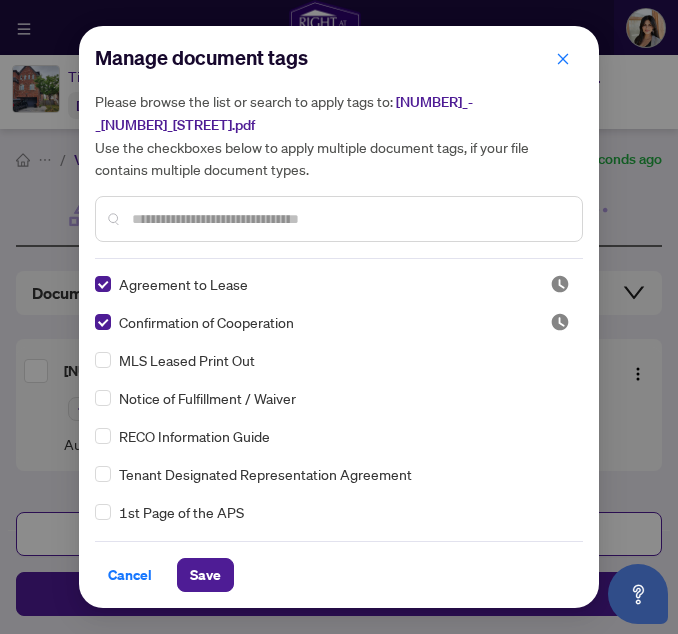 scroll, scrollTop: 3, scrollLeft: 0, axis: vertical 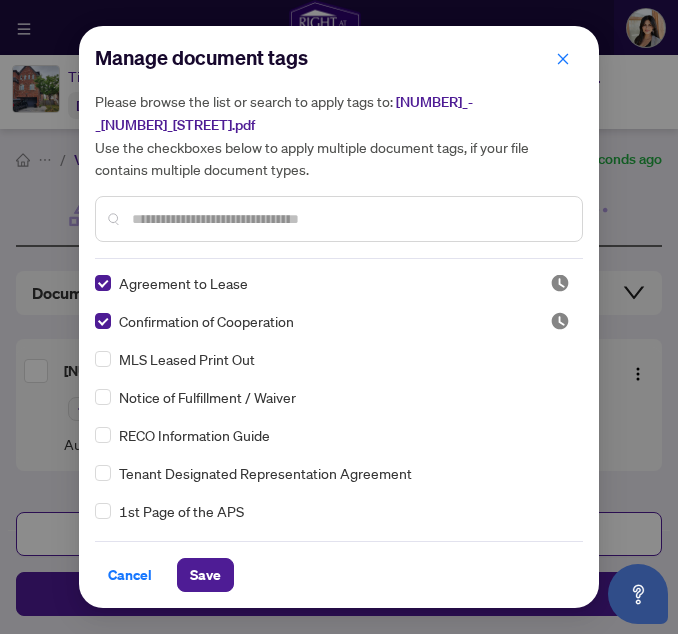 click at bounding box center [349, 219] 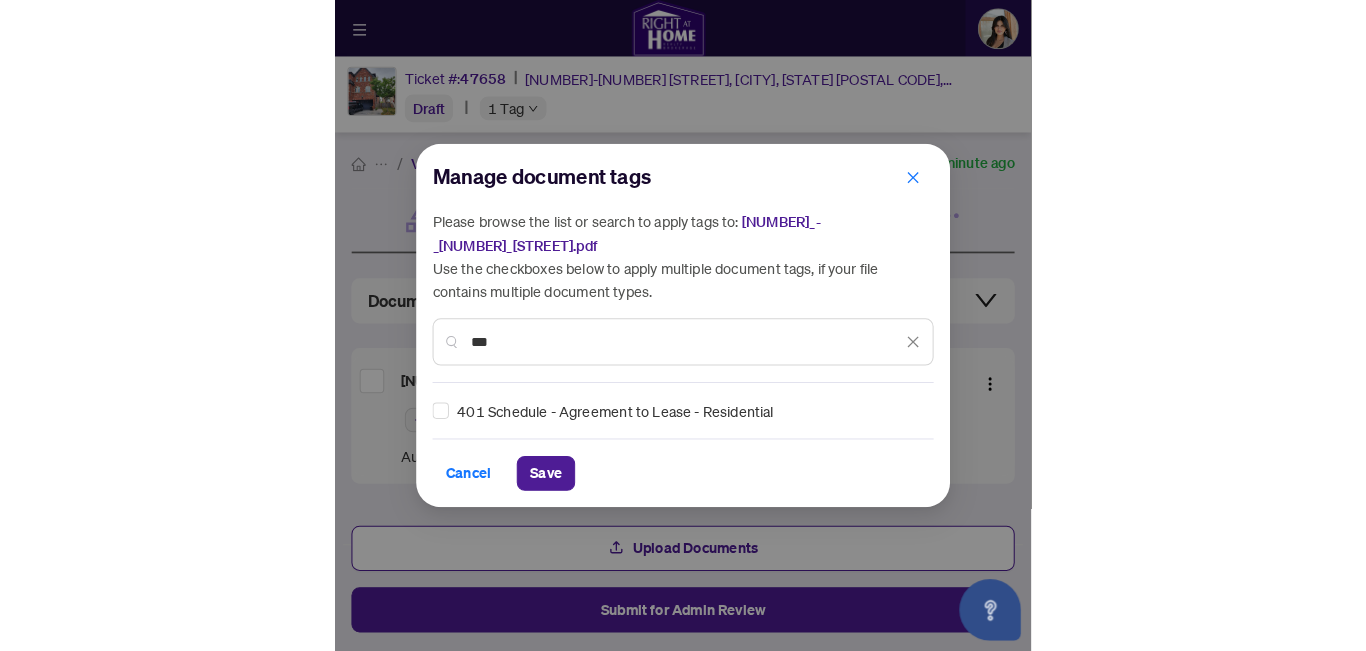 scroll, scrollTop: 0, scrollLeft: 0, axis: both 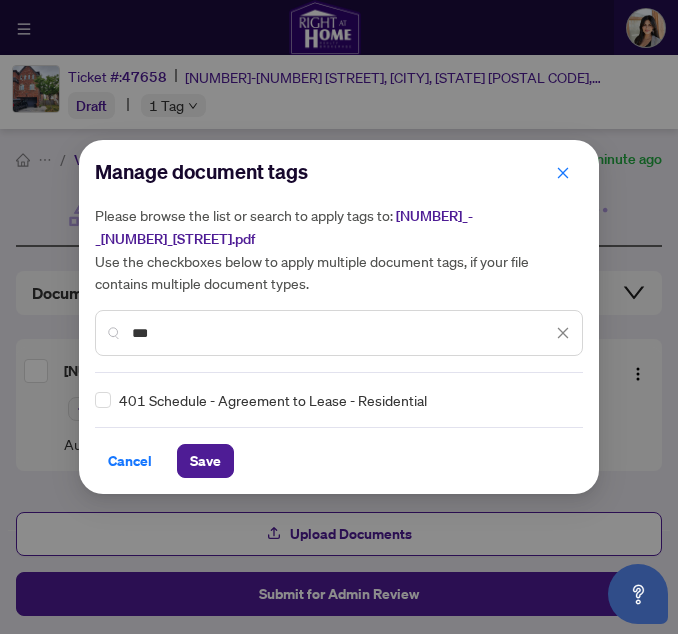 type on "***" 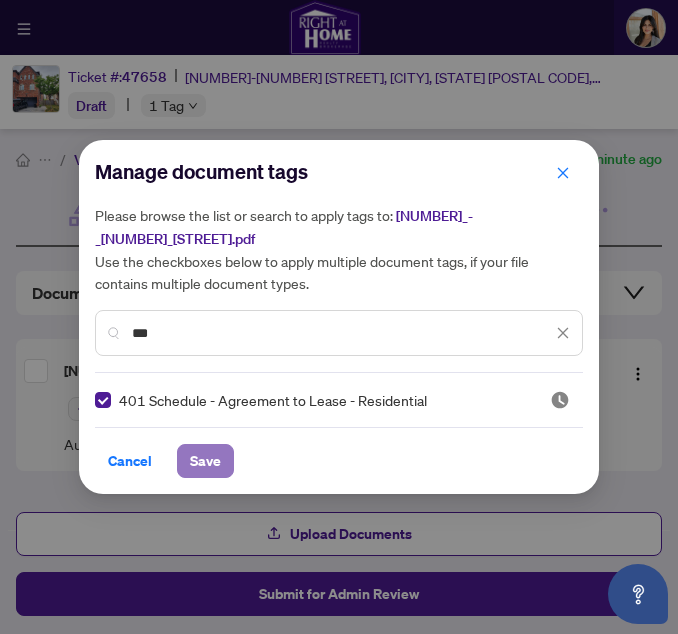 click on "Save" at bounding box center [205, 461] 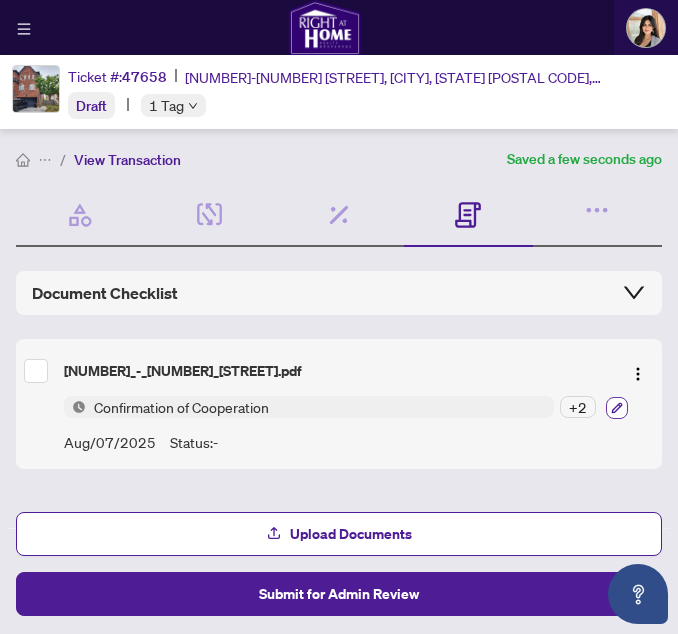 click 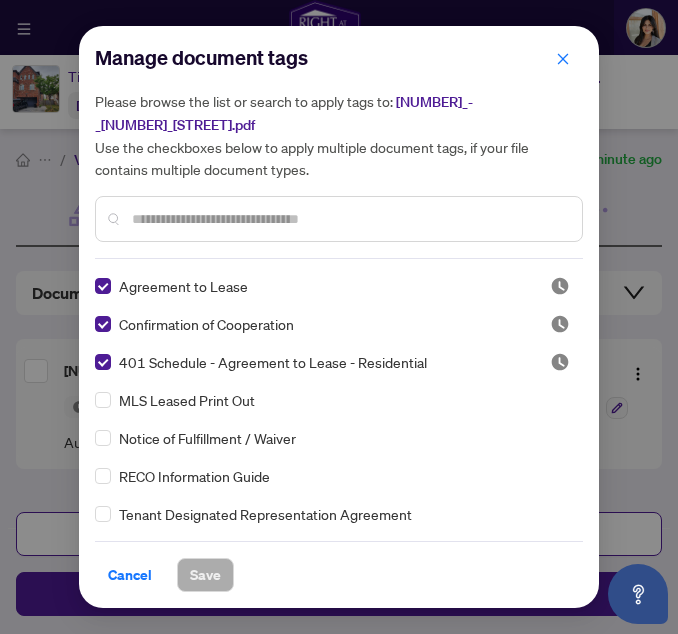 click at bounding box center [349, 219] 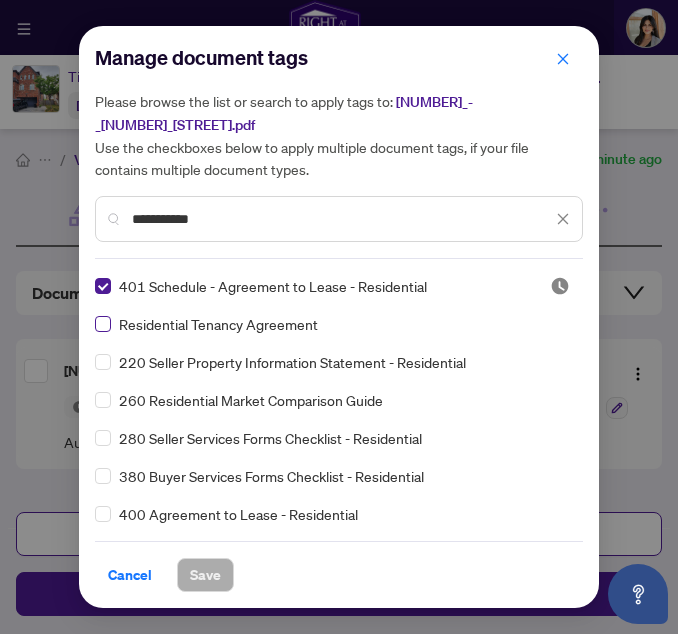 type on "**********" 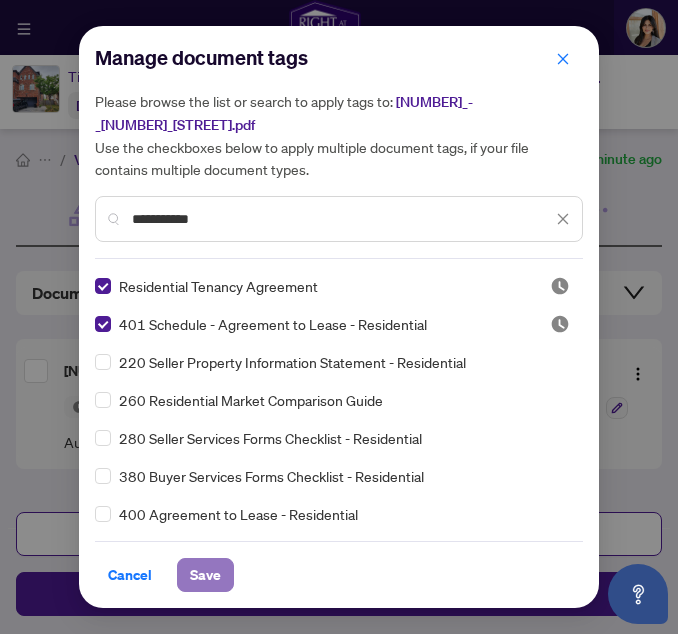click on "Save" at bounding box center [205, 575] 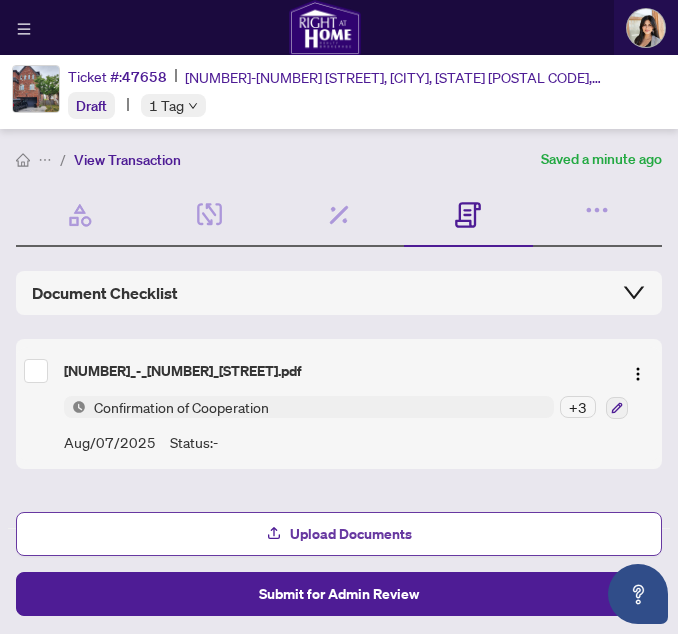 click on "Upload Documents" at bounding box center (351, 534) 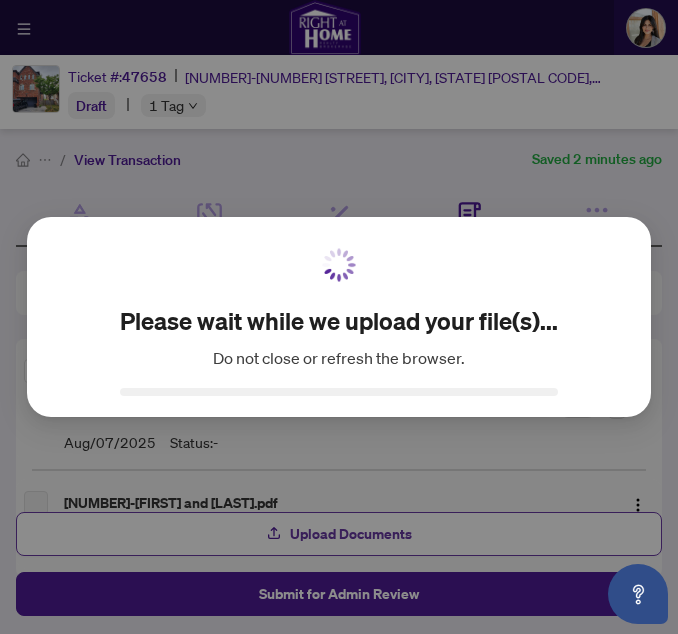 click on "Please wait while we upload your file(s)... Do not close or refresh the browser." at bounding box center [339, 352] 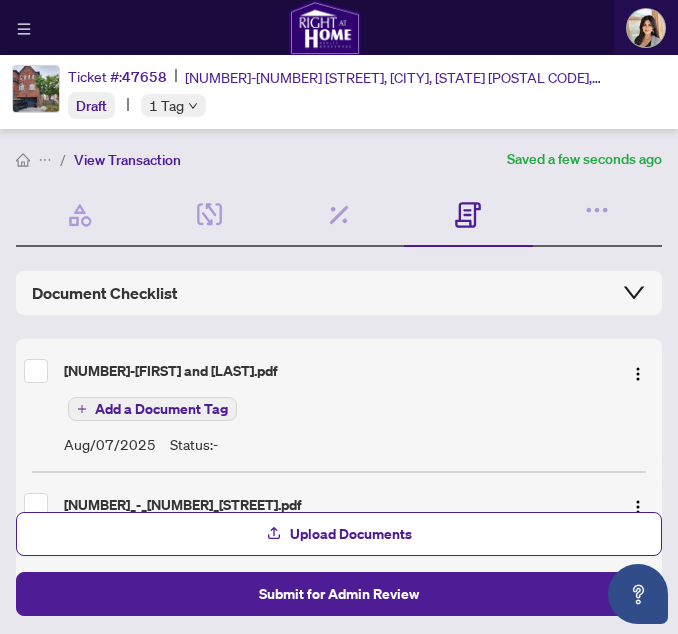 click on "Ticket #:  [NUMBER] #[NUMBER]-[NUMBER] [STREET], [CITY], [STATE] [POSTAL CODE], [COUNTRY]   Draft 1 Tag" at bounding box center [367, 92] 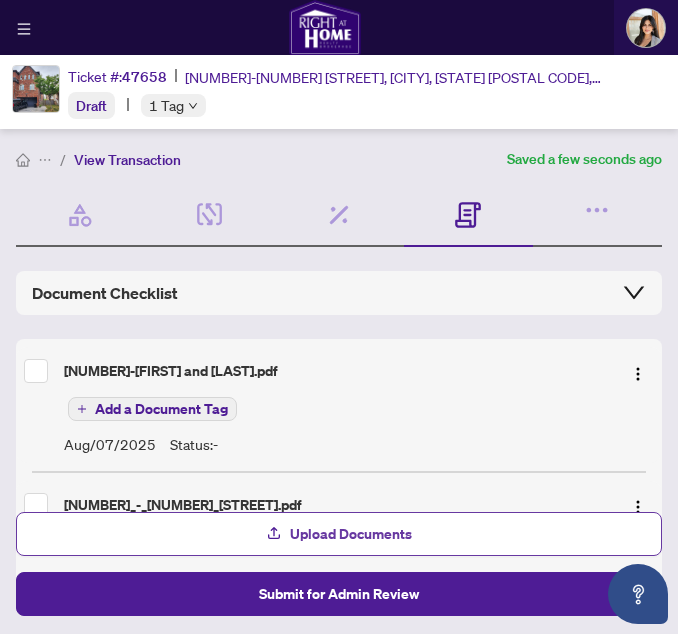 click on "Upload Documents" at bounding box center [351, 534] 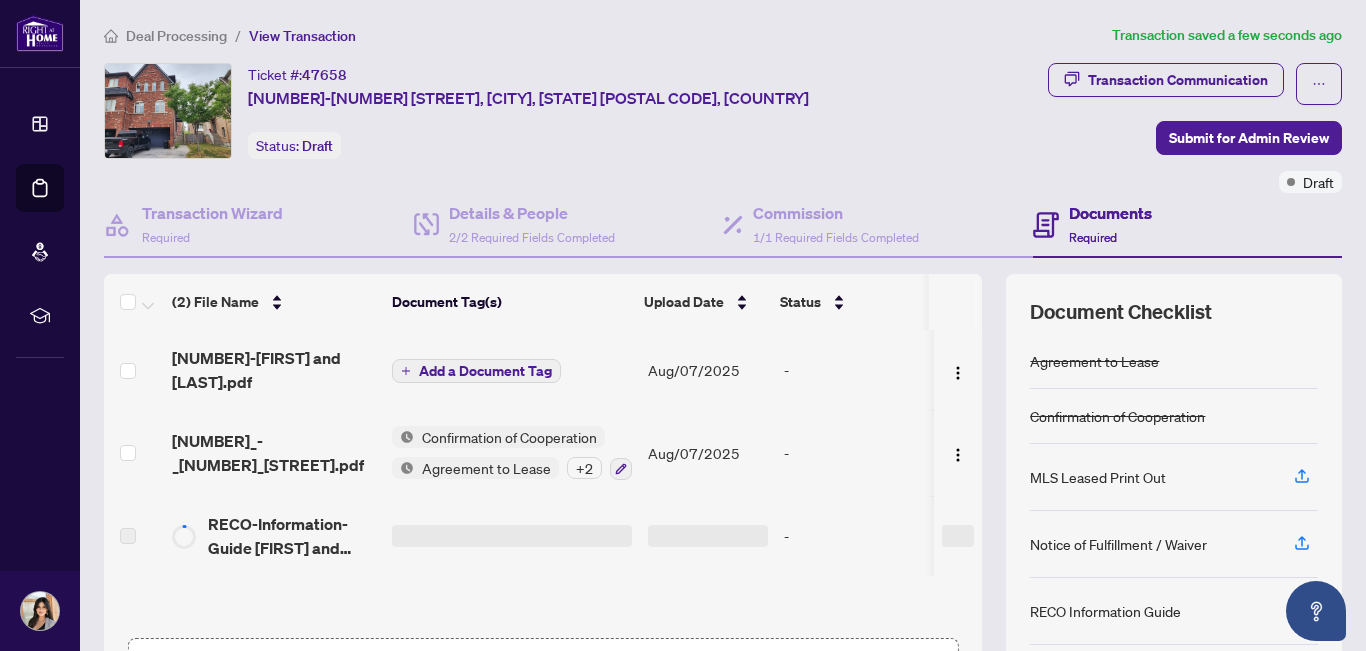 click on "Add a Document Tag" at bounding box center (485, 371) 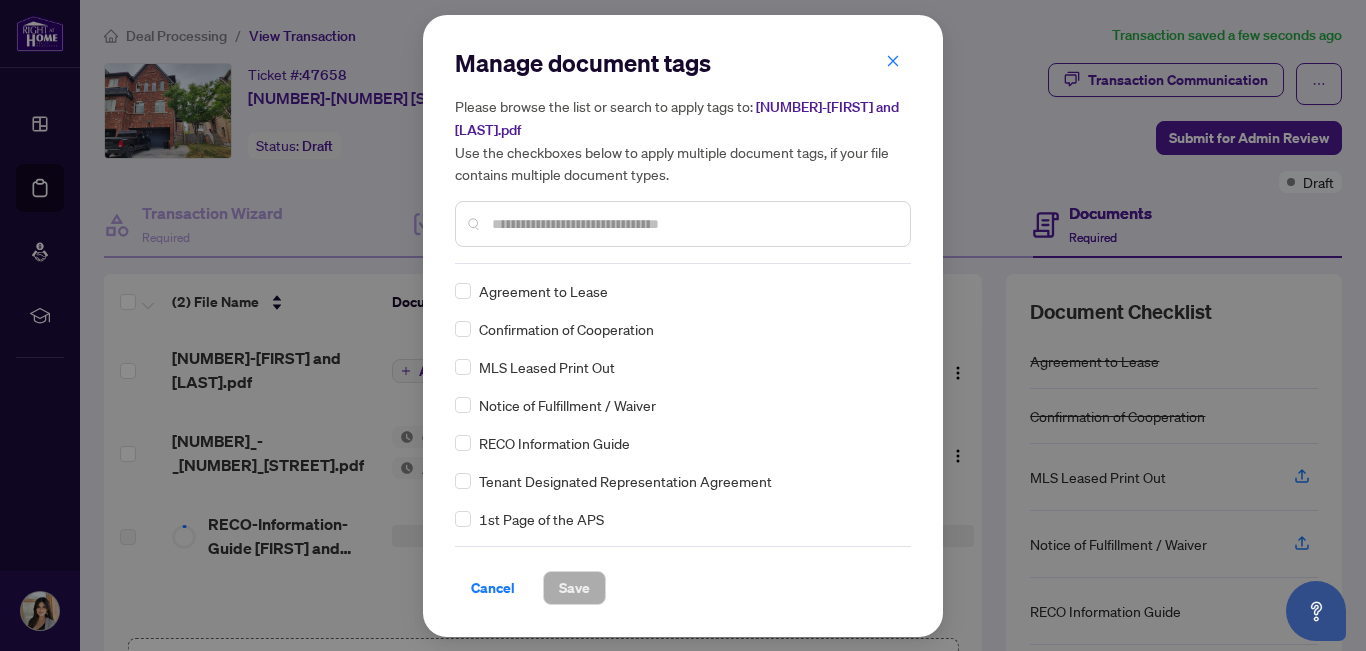 click on "Tenant Designated Representation Agreement" at bounding box center [625, 481] 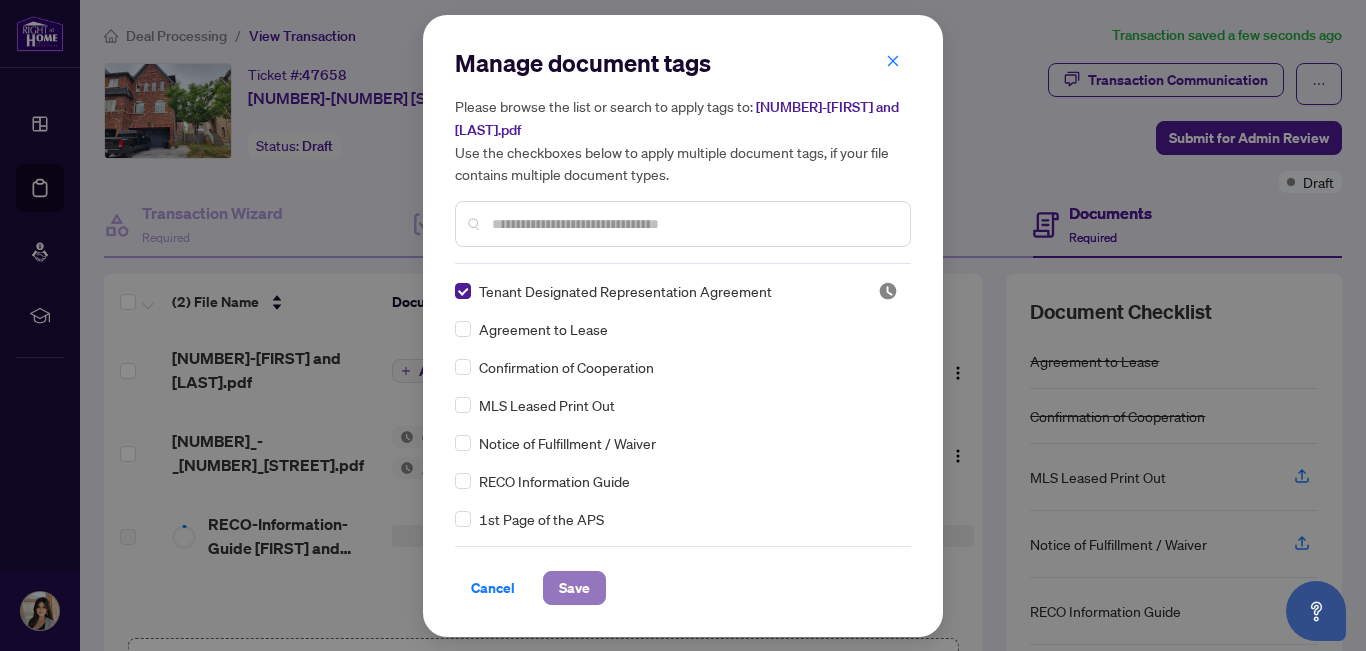 click on "Save" at bounding box center [574, 588] 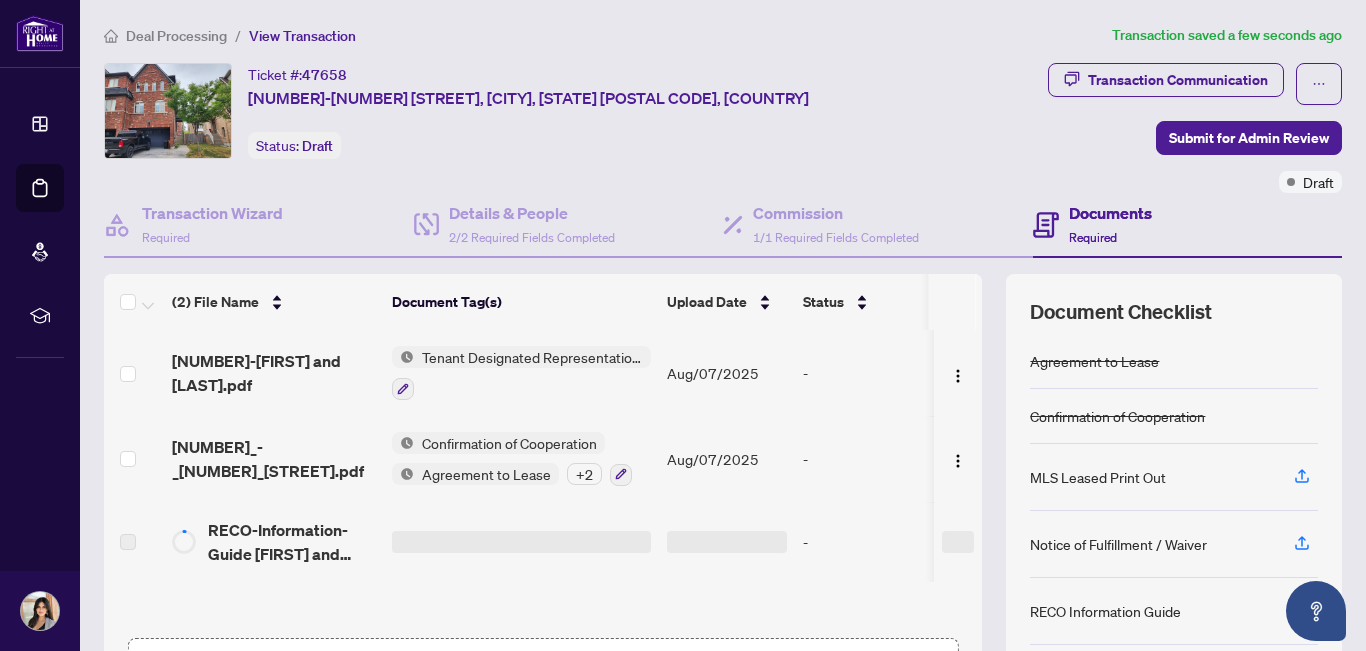 scroll, scrollTop: 1, scrollLeft: 0, axis: vertical 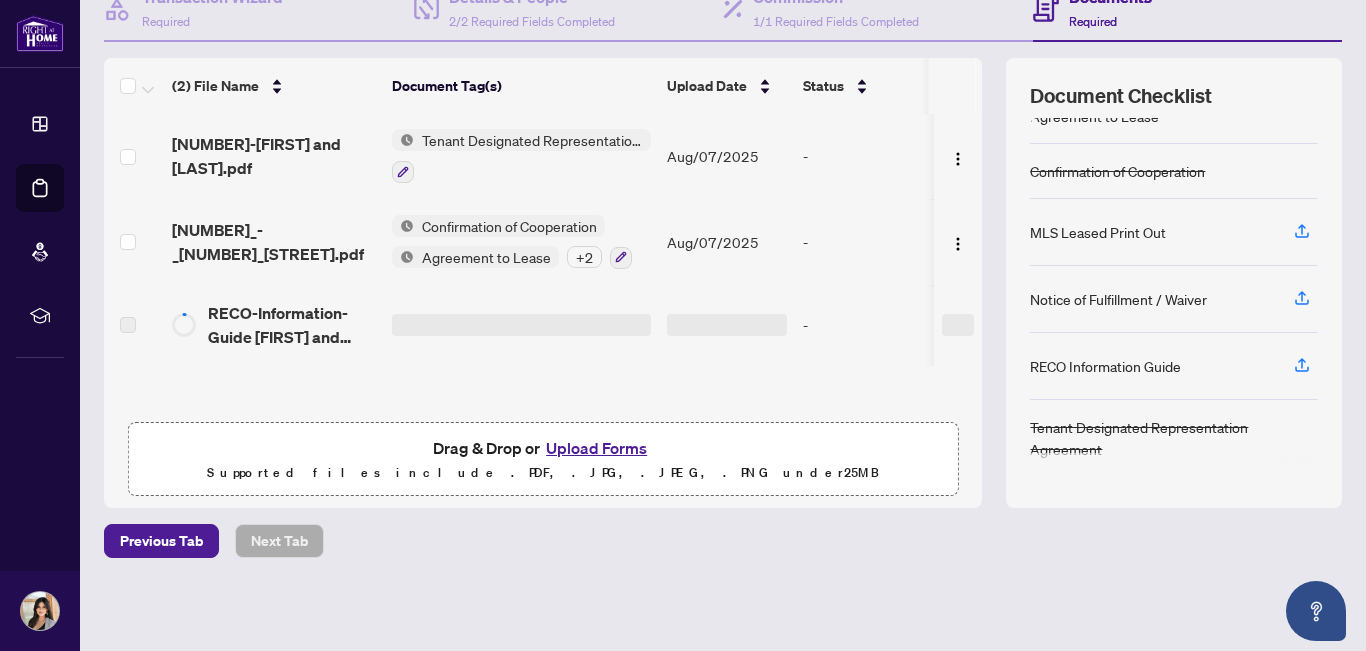 click on "Upload Forms" at bounding box center [596, 448] 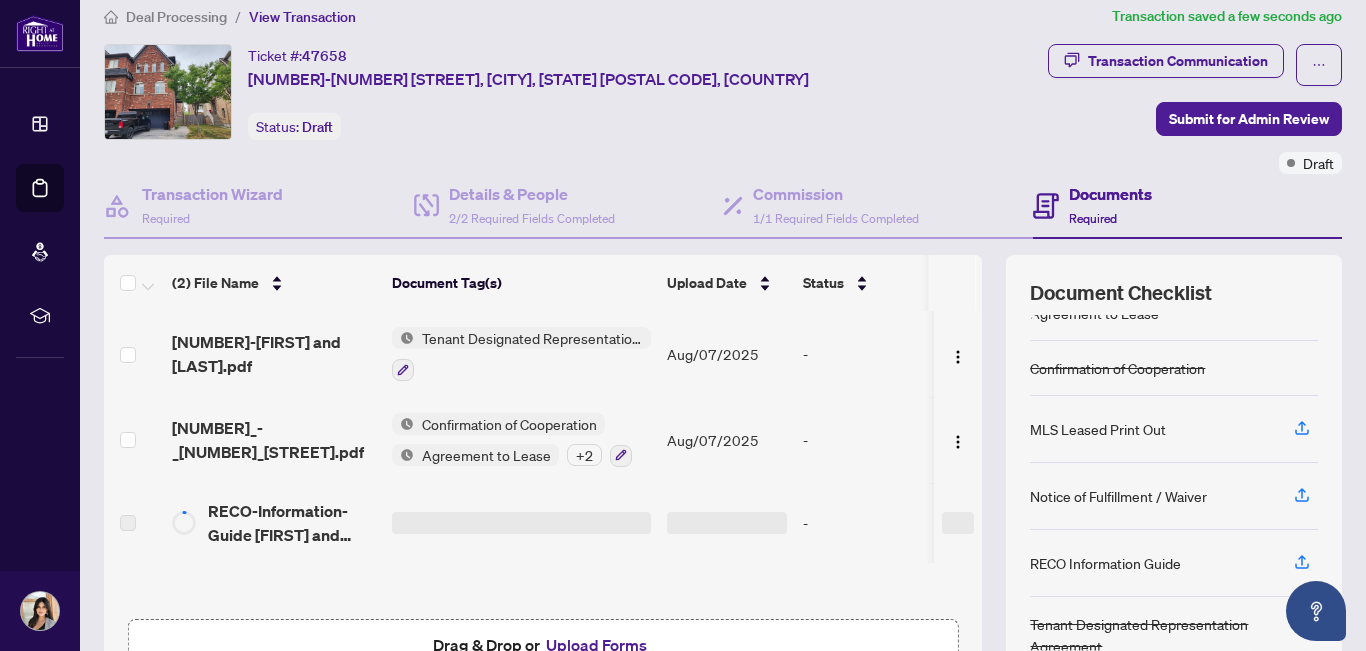 scroll, scrollTop: 0, scrollLeft: 0, axis: both 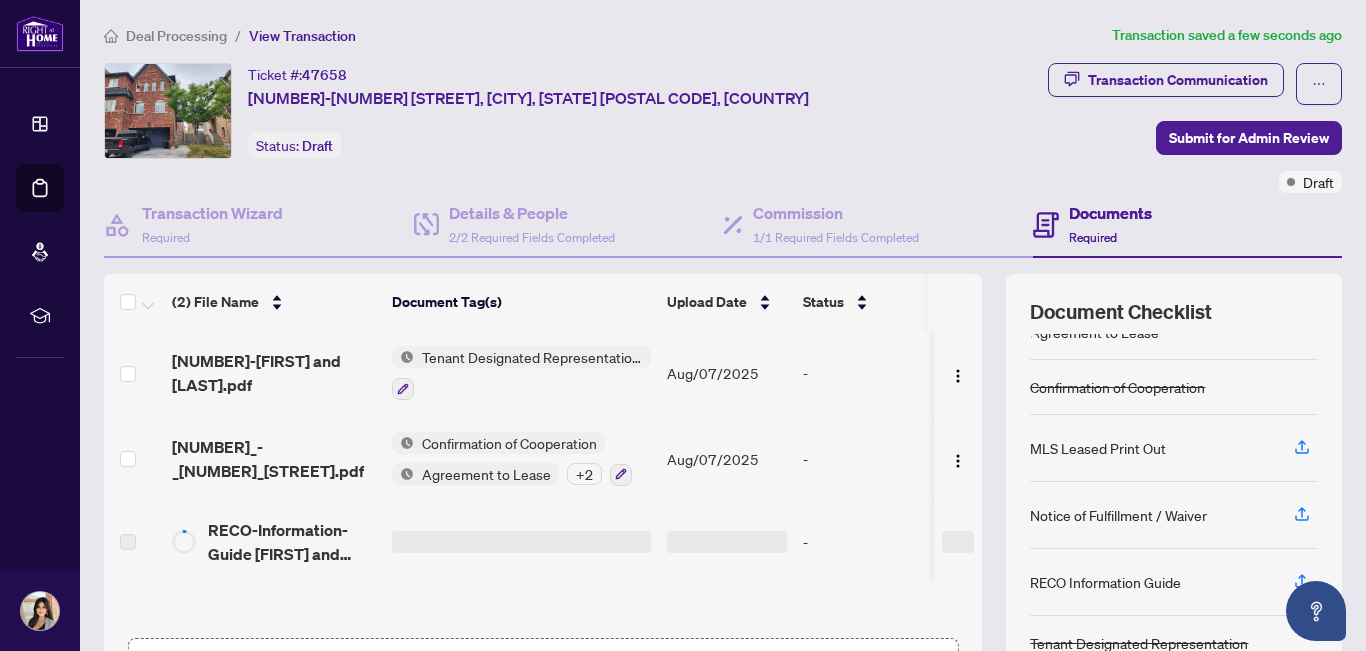 click on "+ 2" at bounding box center (584, 474) 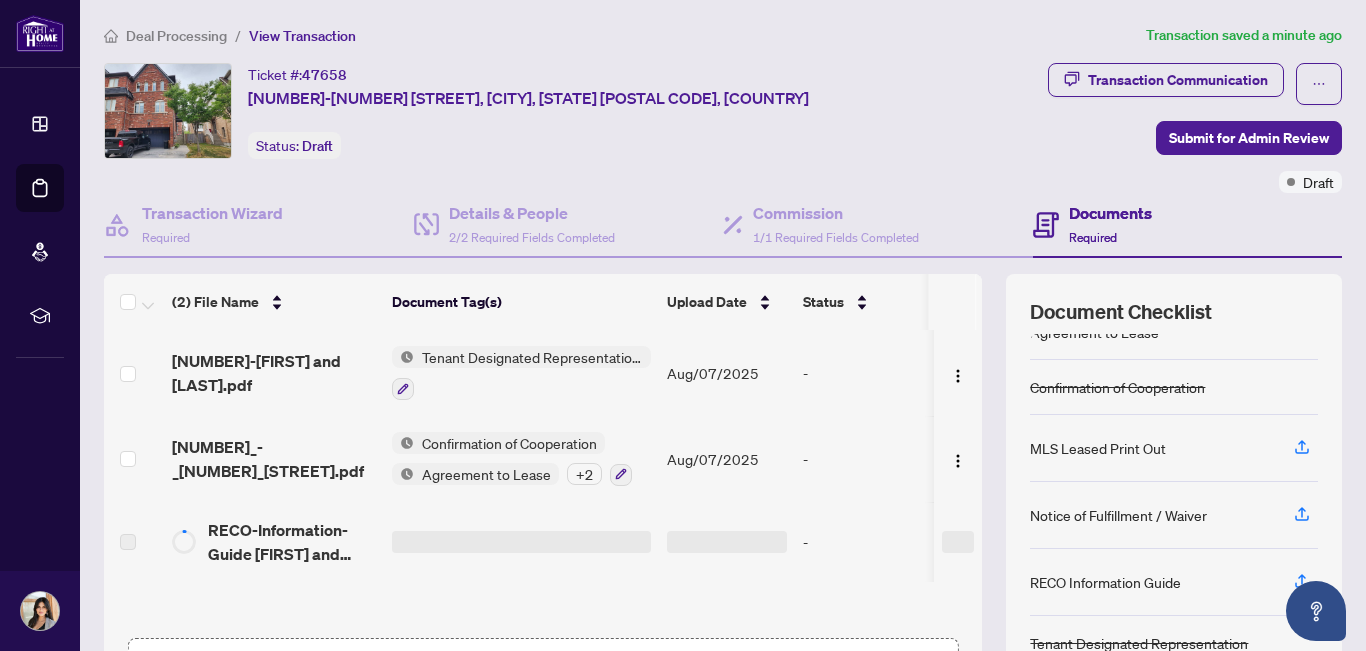 click on "Ticket #:  [NUMBER] #[NUMBER]-[NUMBER] [STREET], [CITY], [STATE] [POSTAL CODE], [COUNTRY]   Status:   Draft" at bounding box center [514, 111] 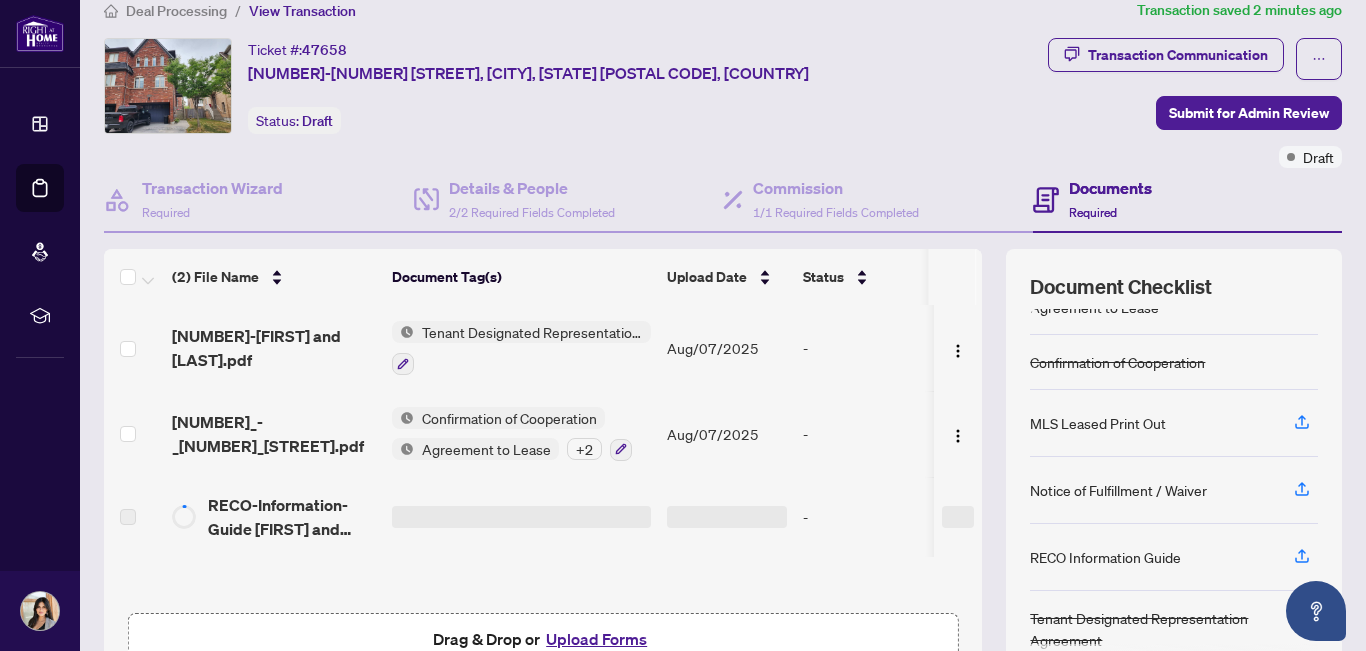 scroll, scrollTop: 0, scrollLeft: 0, axis: both 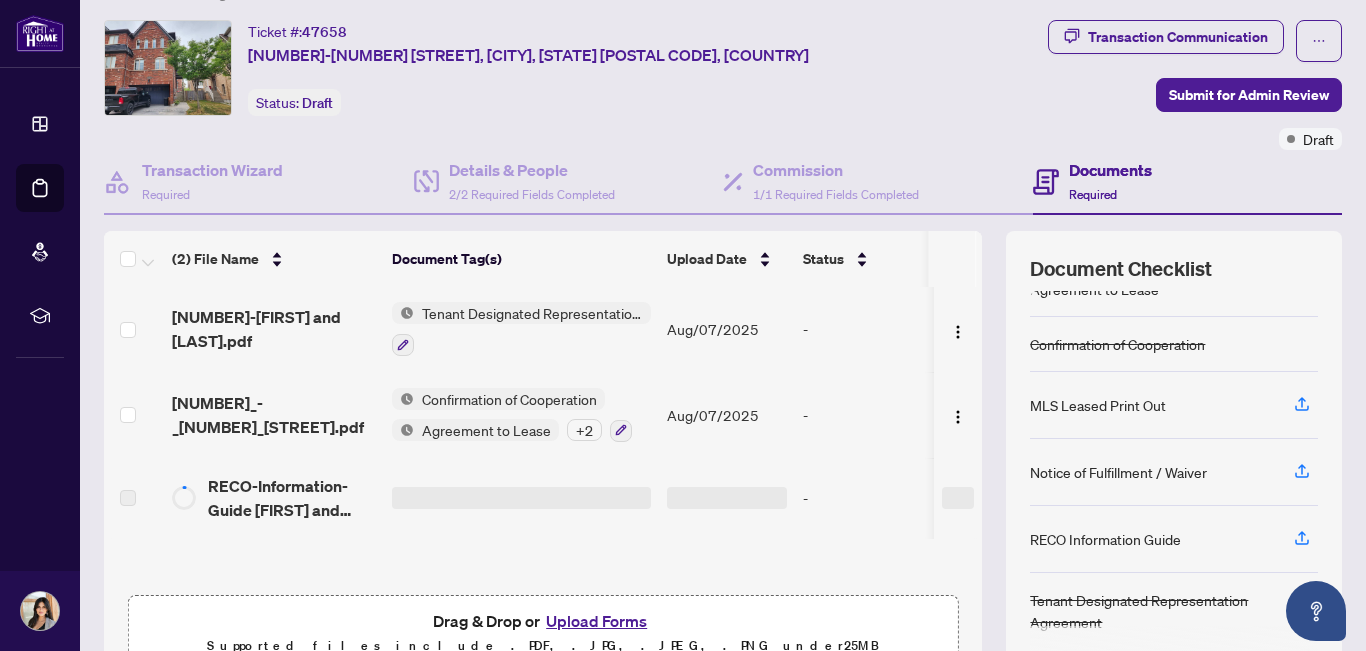 click on "+ 2" at bounding box center [584, 430] 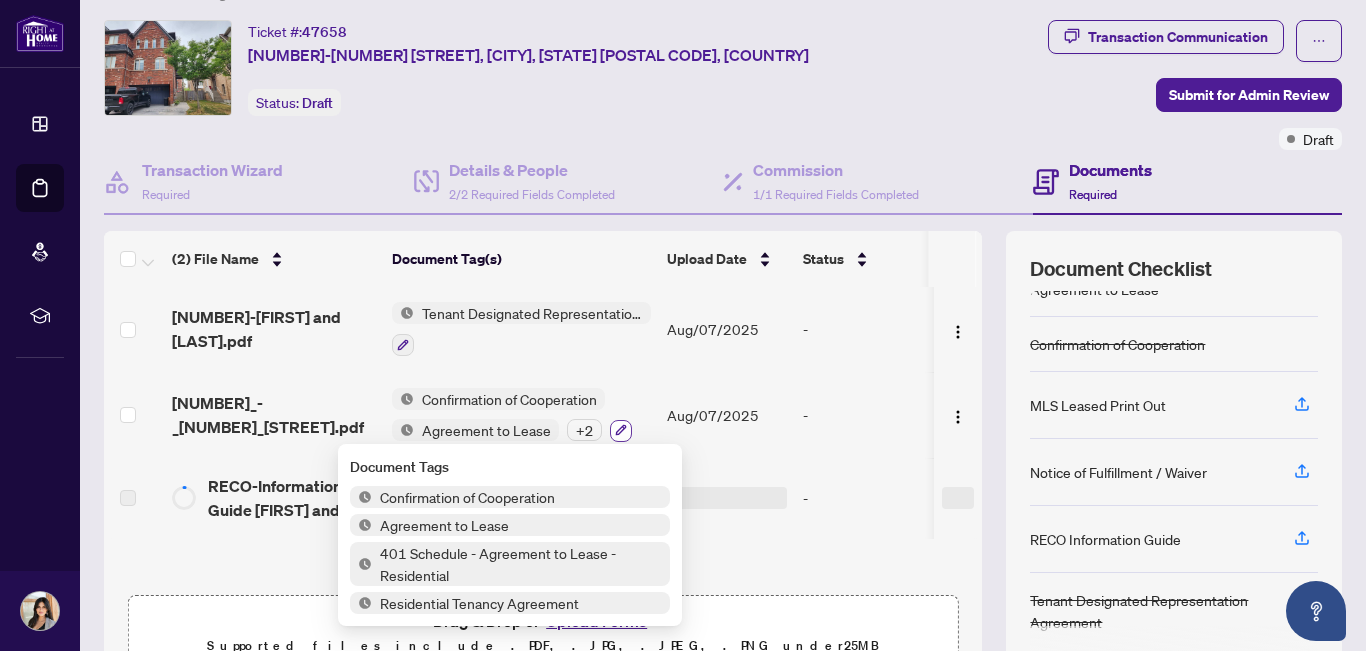 click 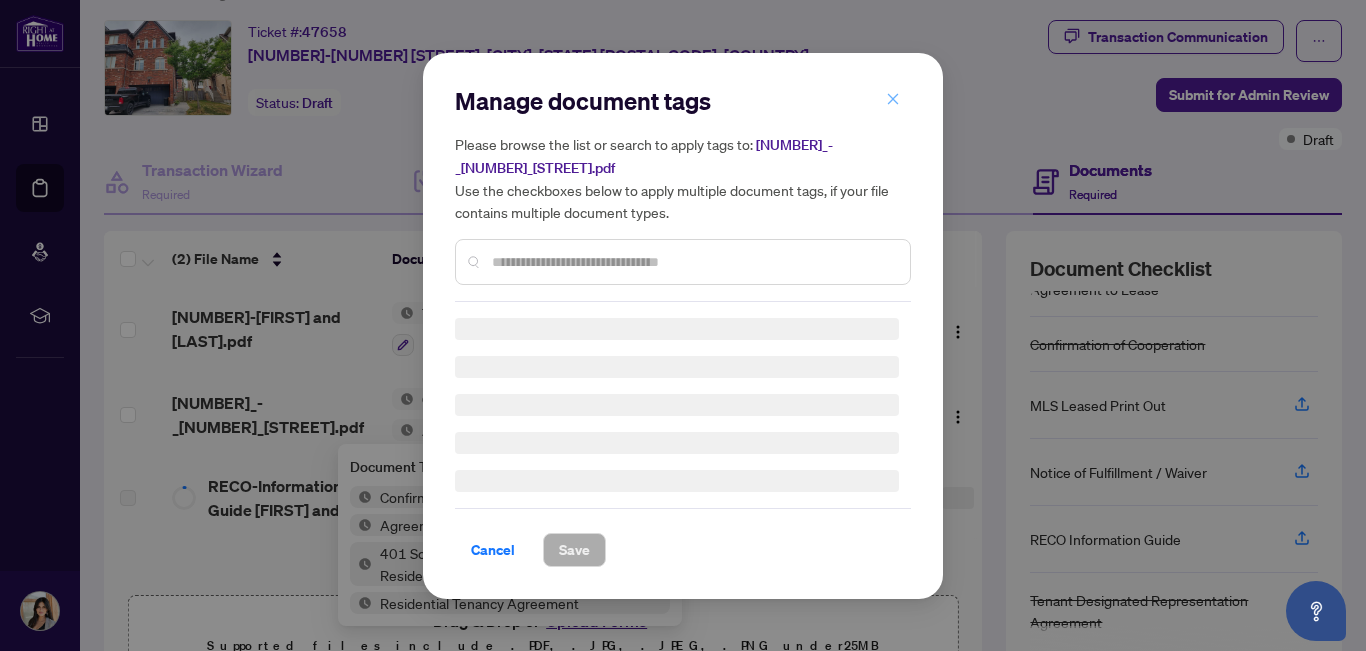 click 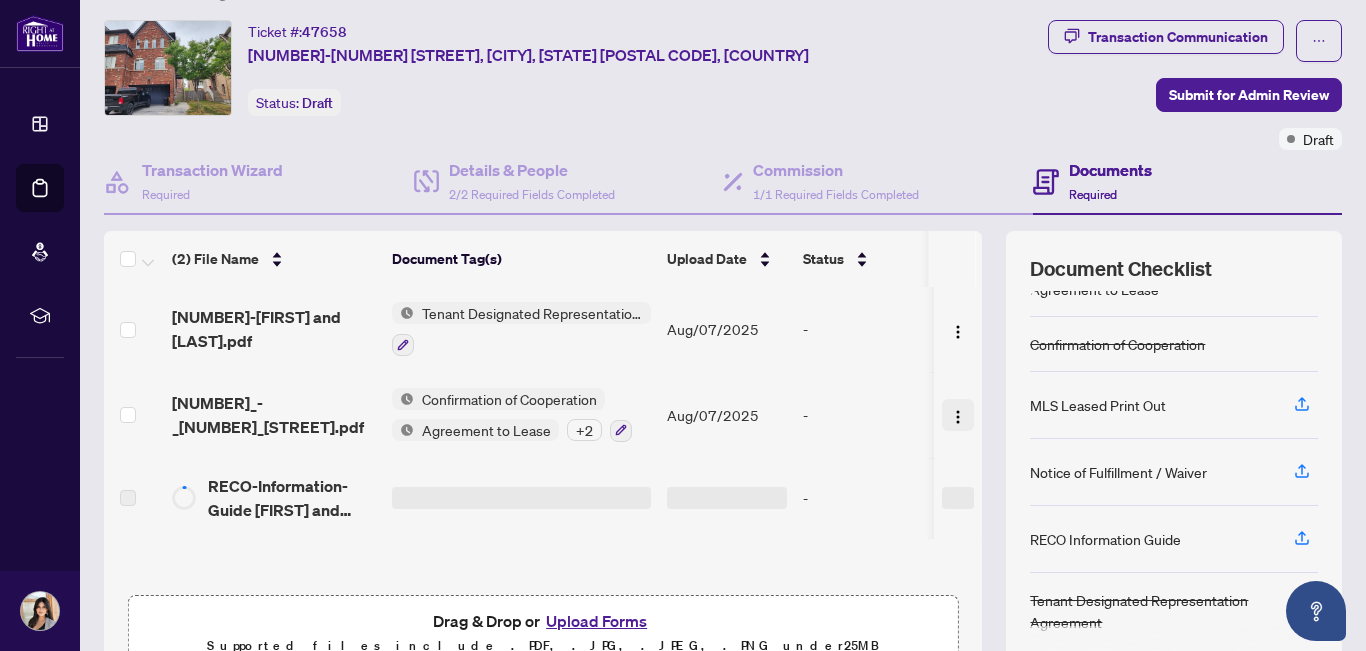 click at bounding box center [958, 417] 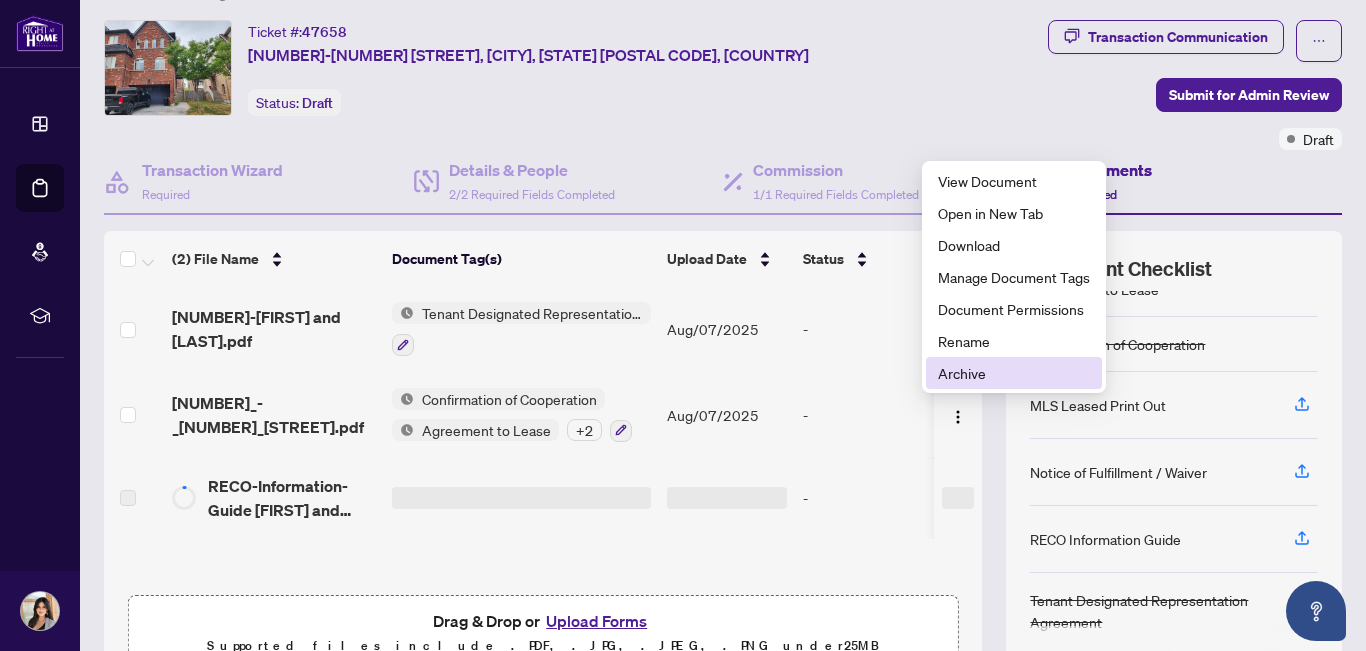 click on "Archive" at bounding box center (1014, 373) 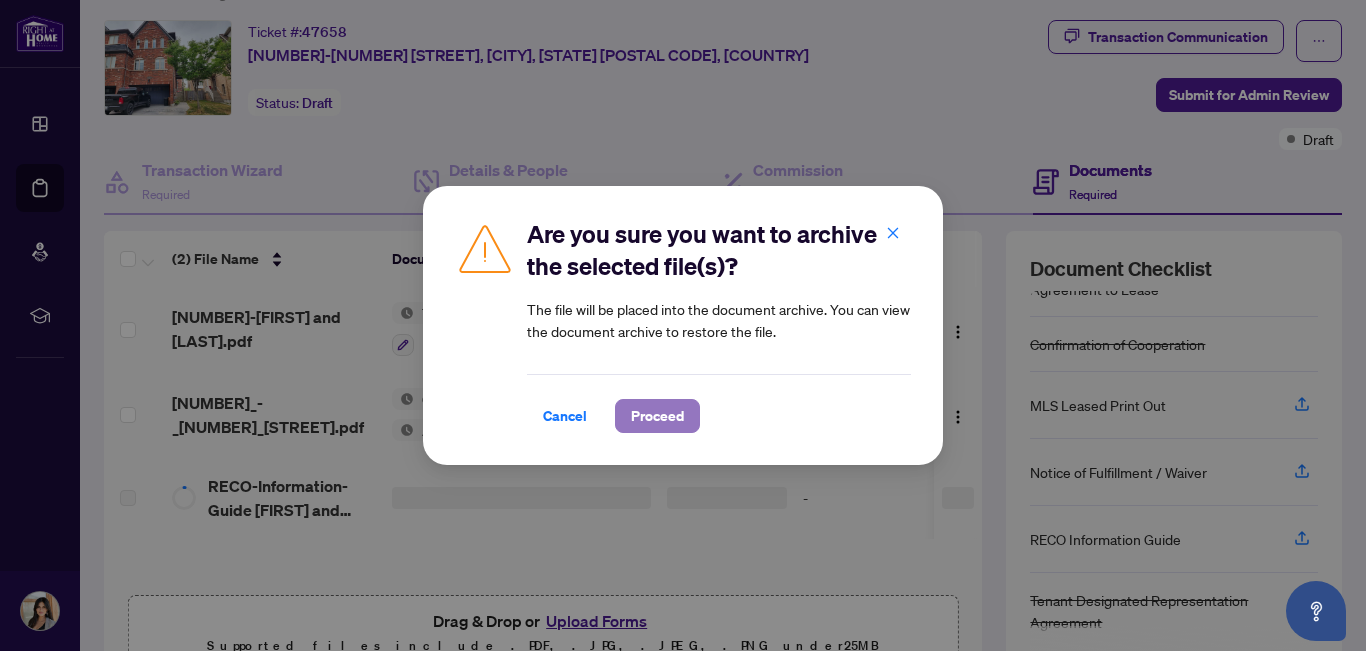 click on "Proceed" at bounding box center (657, 416) 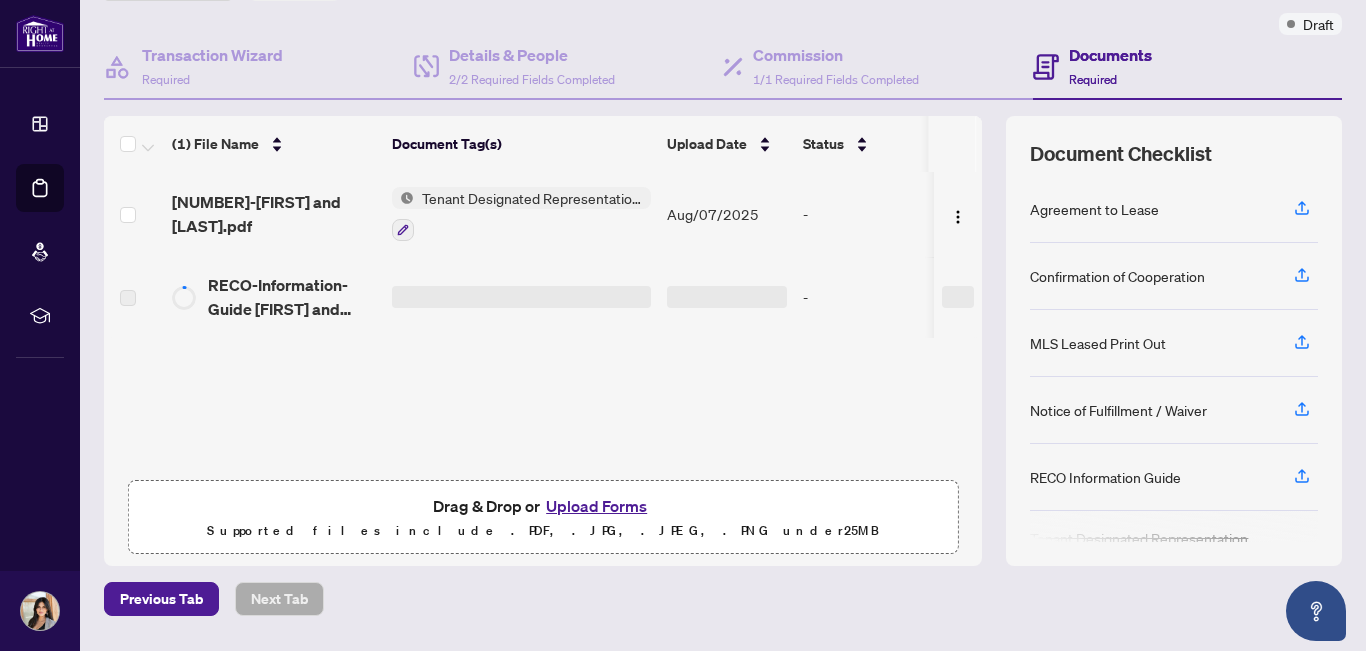 scroll, scrollTop: 216, scrollLeft: 0, axis: vertical 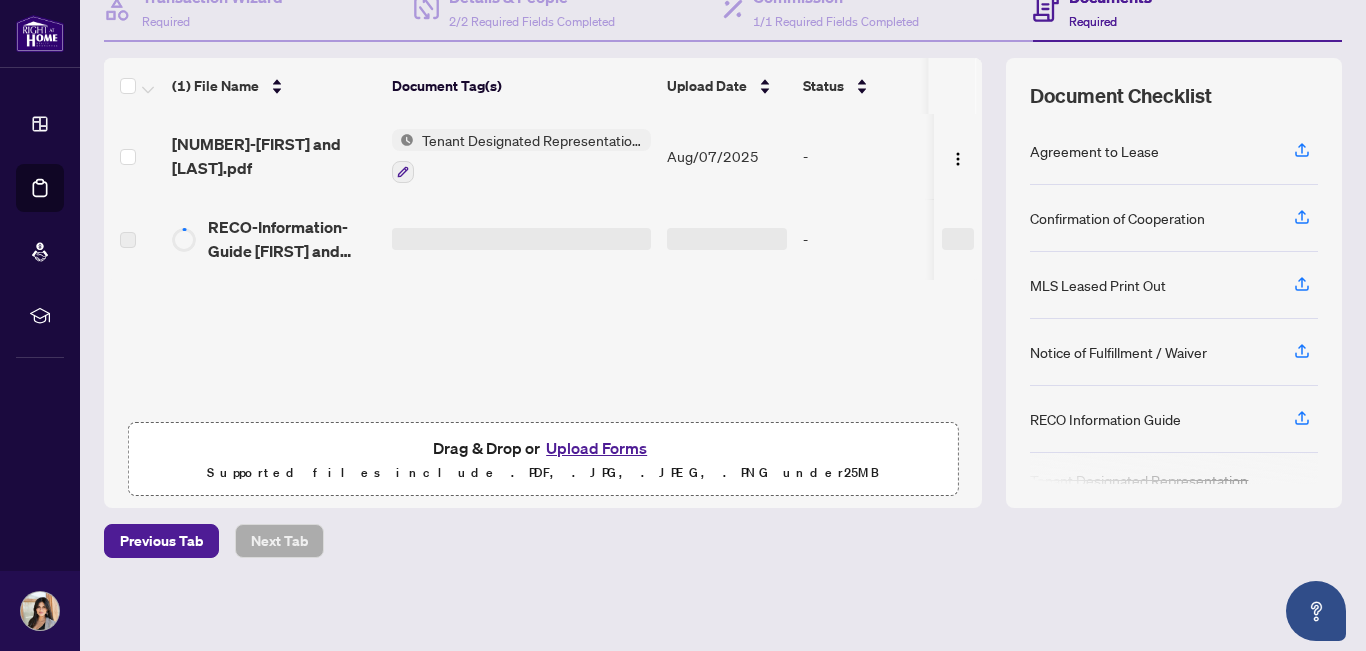 click on "Upload Forms" at bounding box center (596, 448) 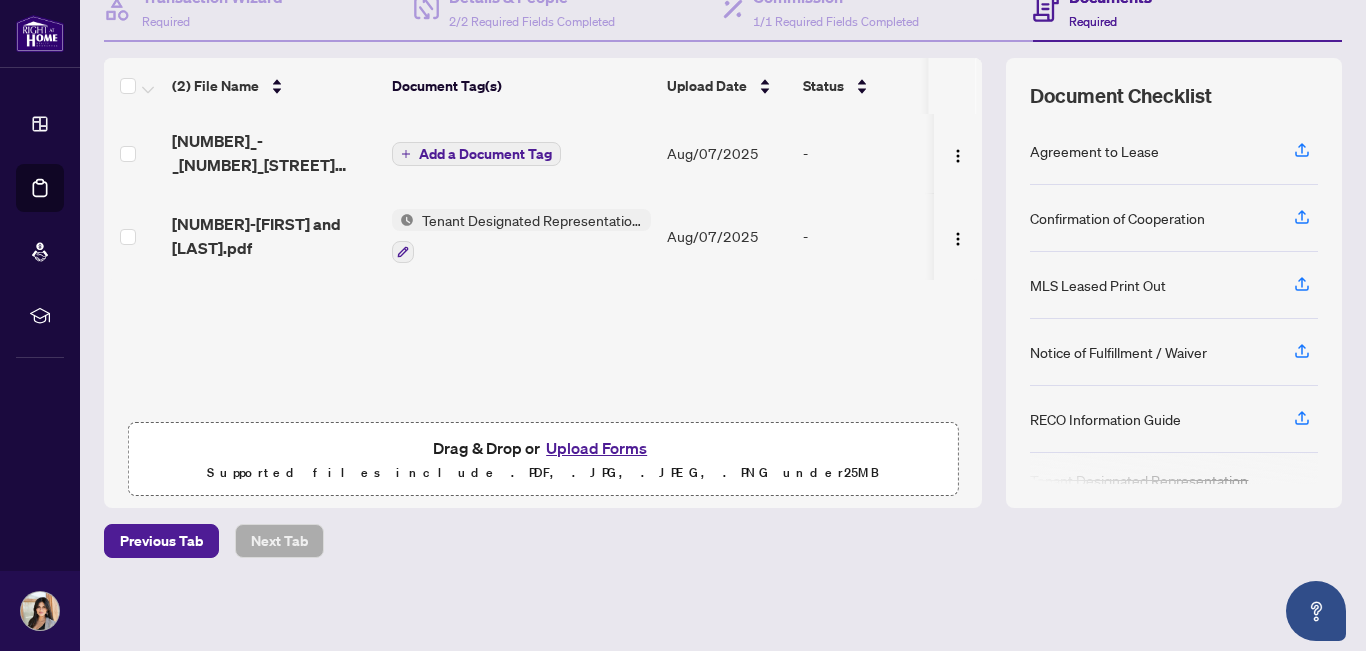 click on "Add a Document Tag" at bounding box center (485, 154) 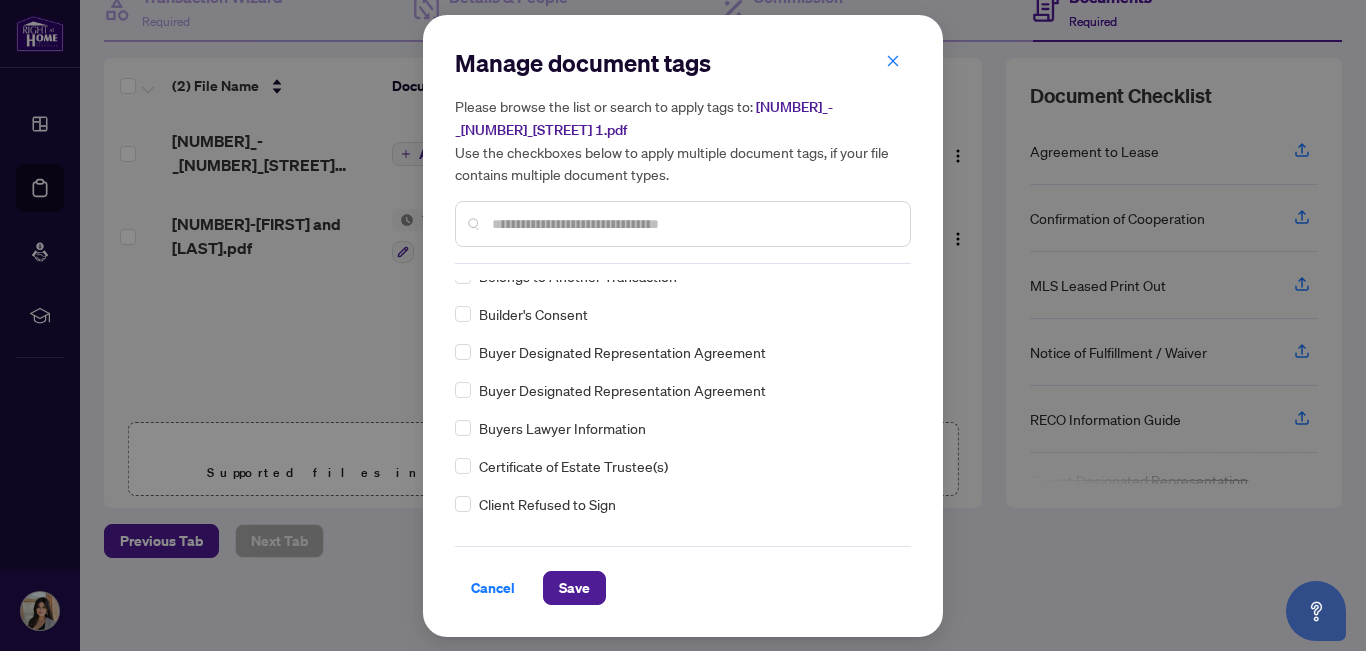 scroll, scrollTop: 557, scrollLeft: 0, axis: vertical 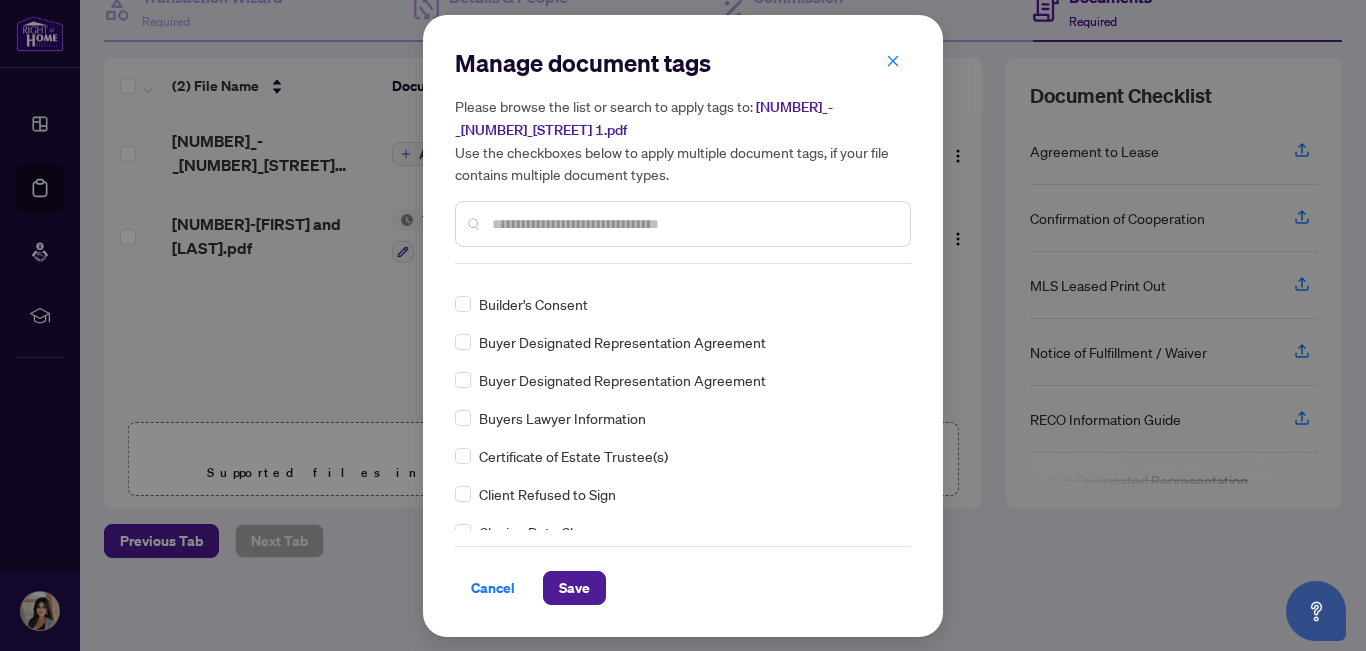 click at bounding box center (693, 224) 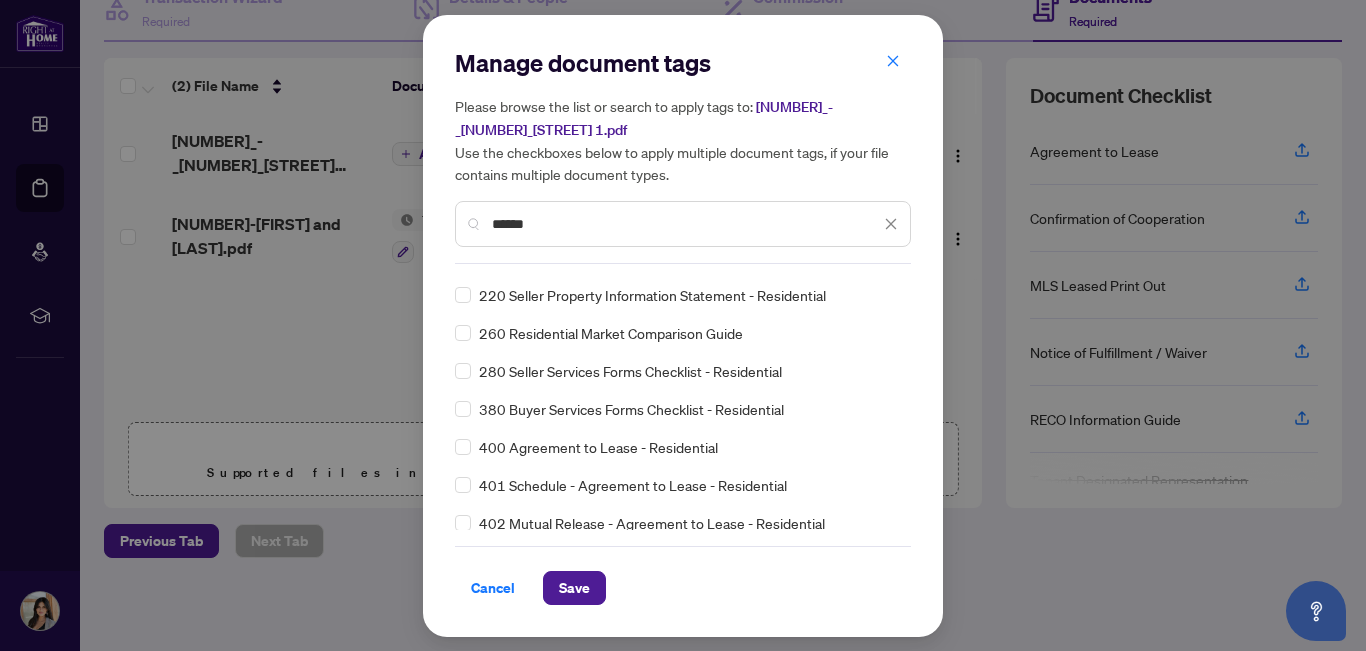 scroll, scrollTop: 0, scrollLeft: 0, axis: both 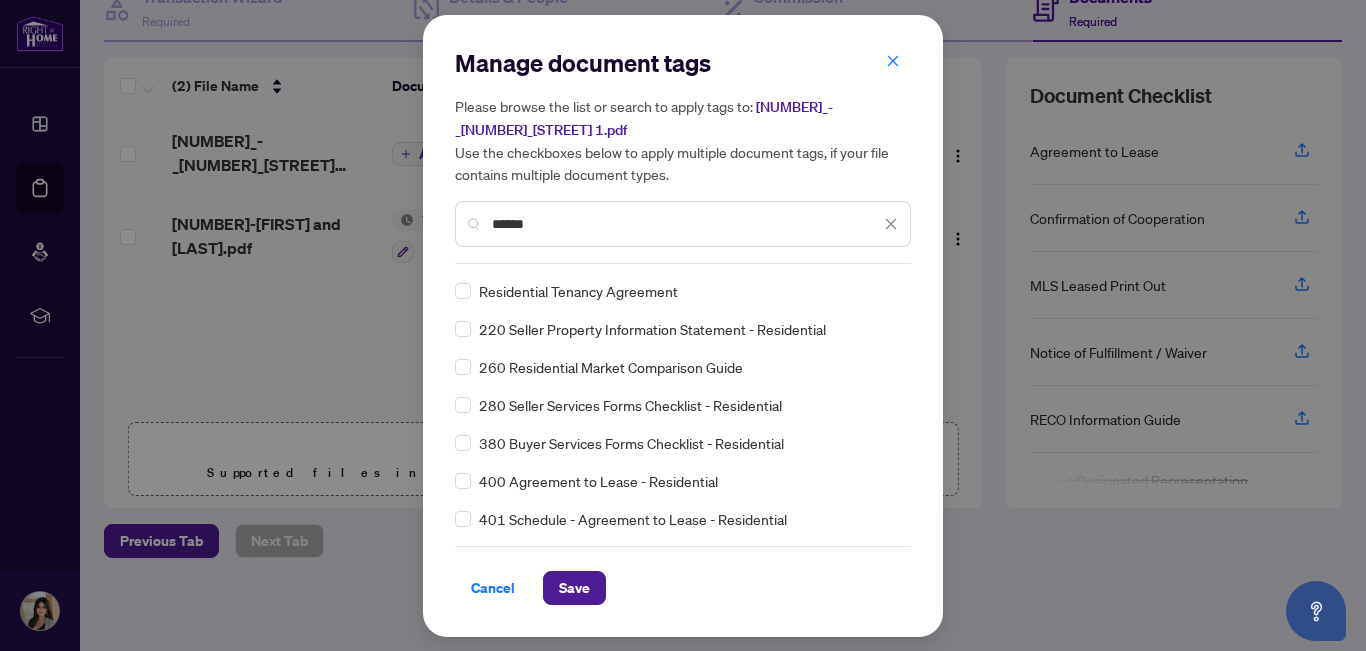 type on "******" 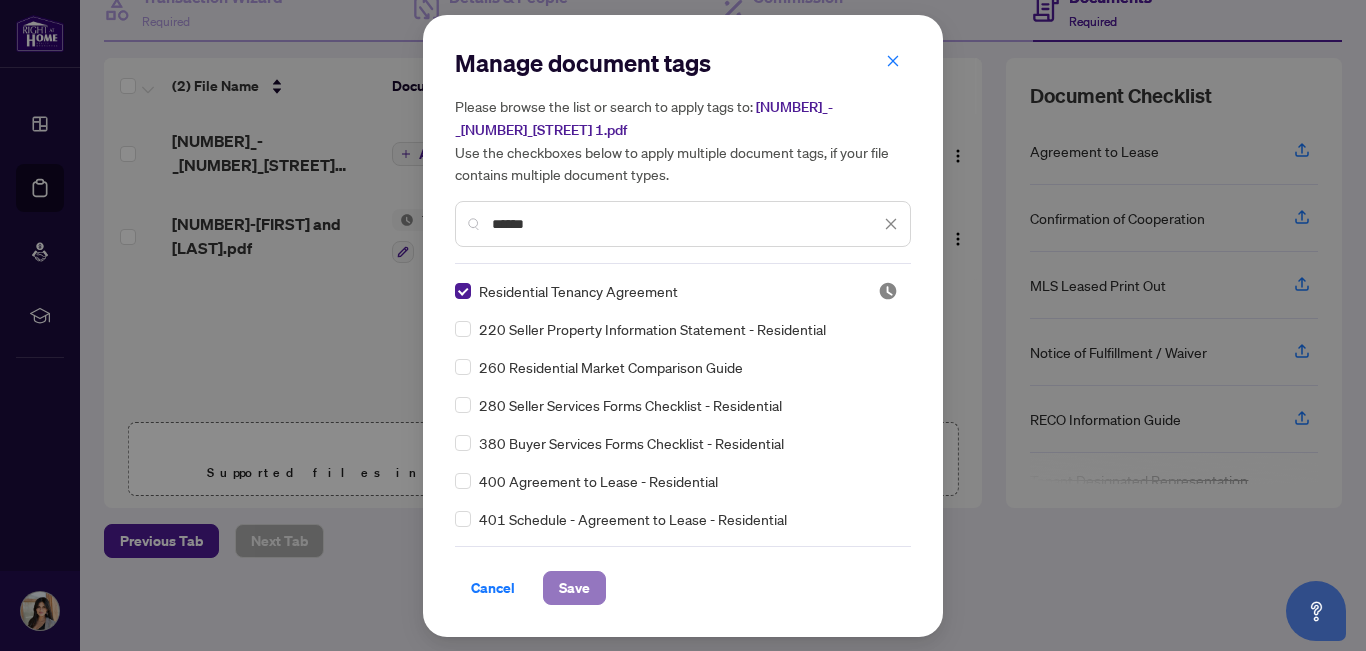 click on "Save" at bounding box center (574, 588) 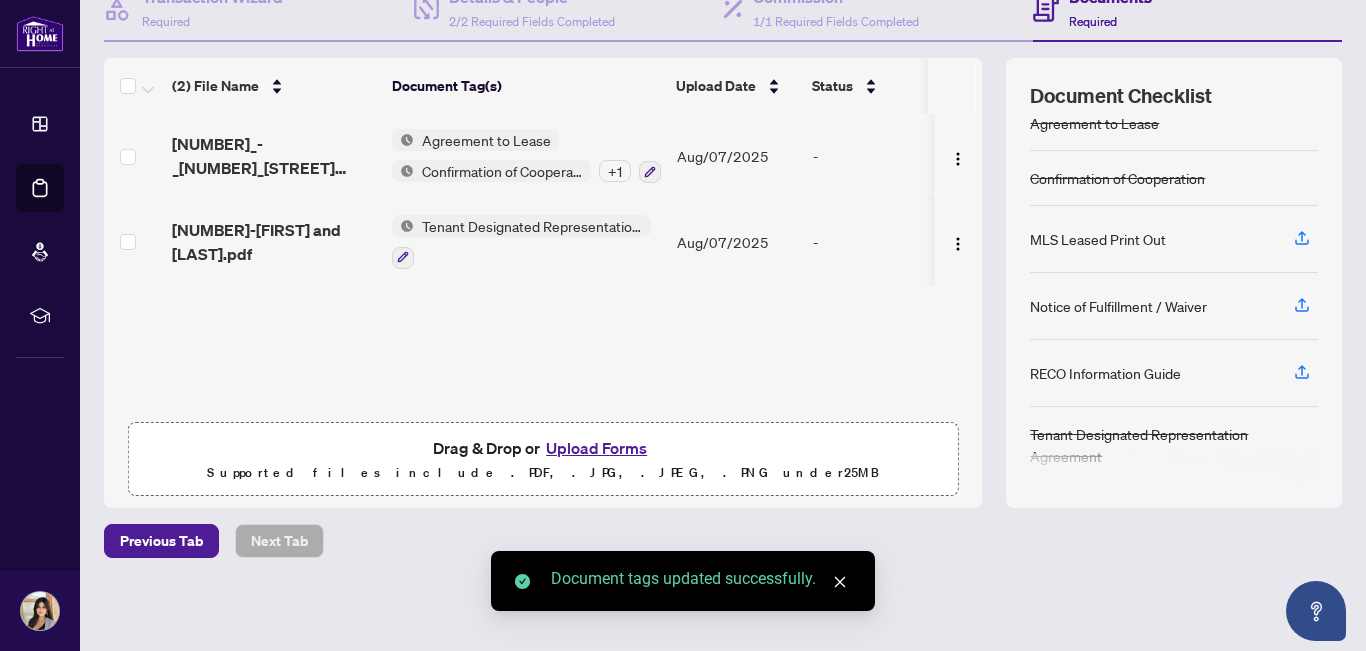 scroll, scrollTop: 29, scrollLeft: 0, axis: vertical 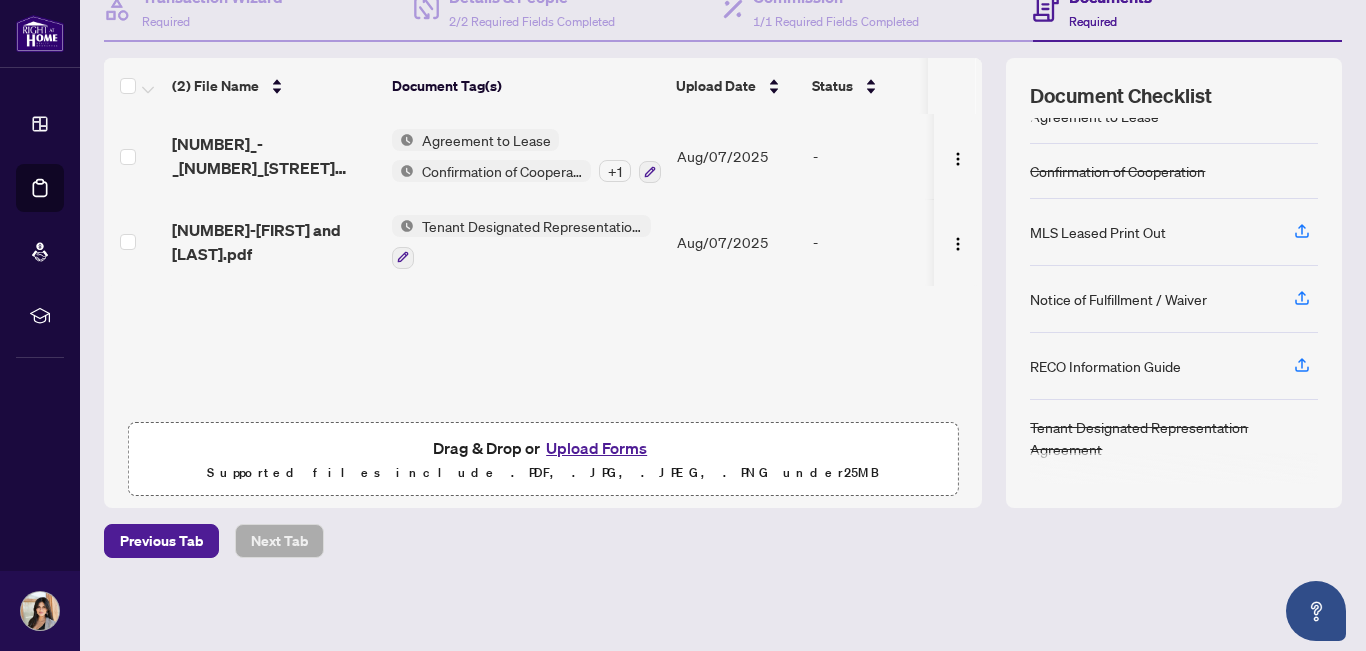 click on "Upload Forms" at bounding box center (596, 448) 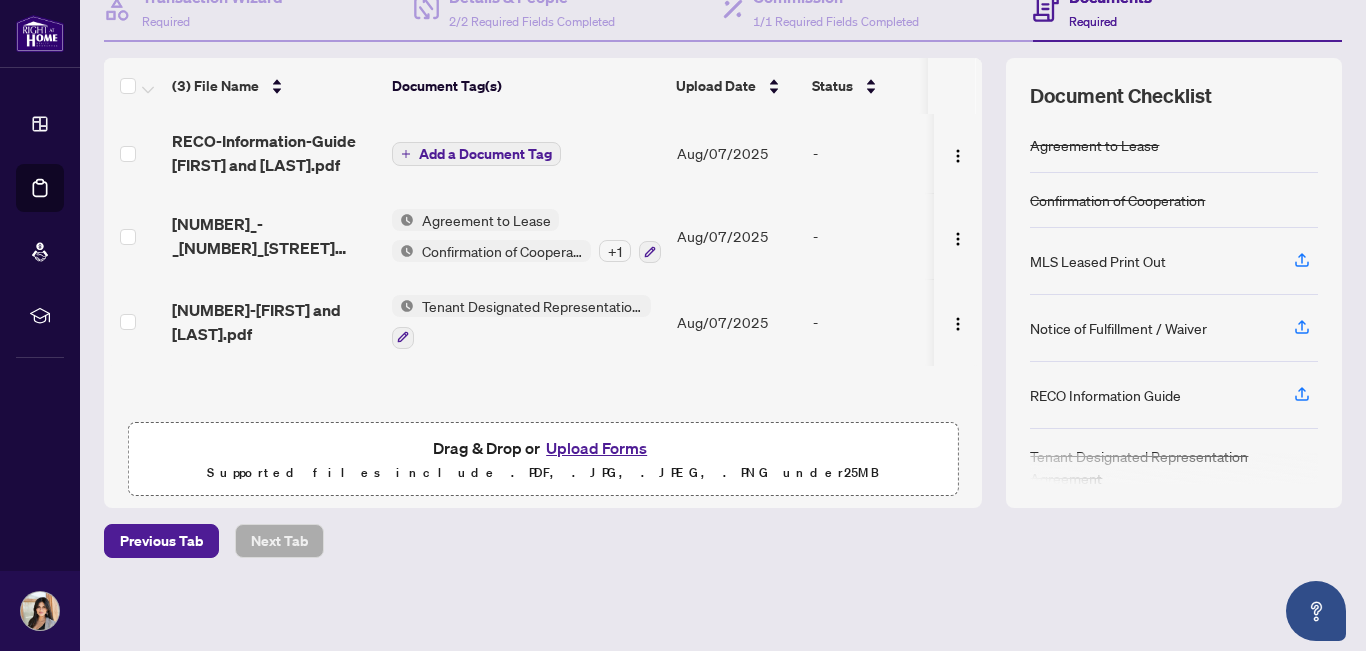 scroll, scrollTop: 0, scrollLeft: 0, axis: both 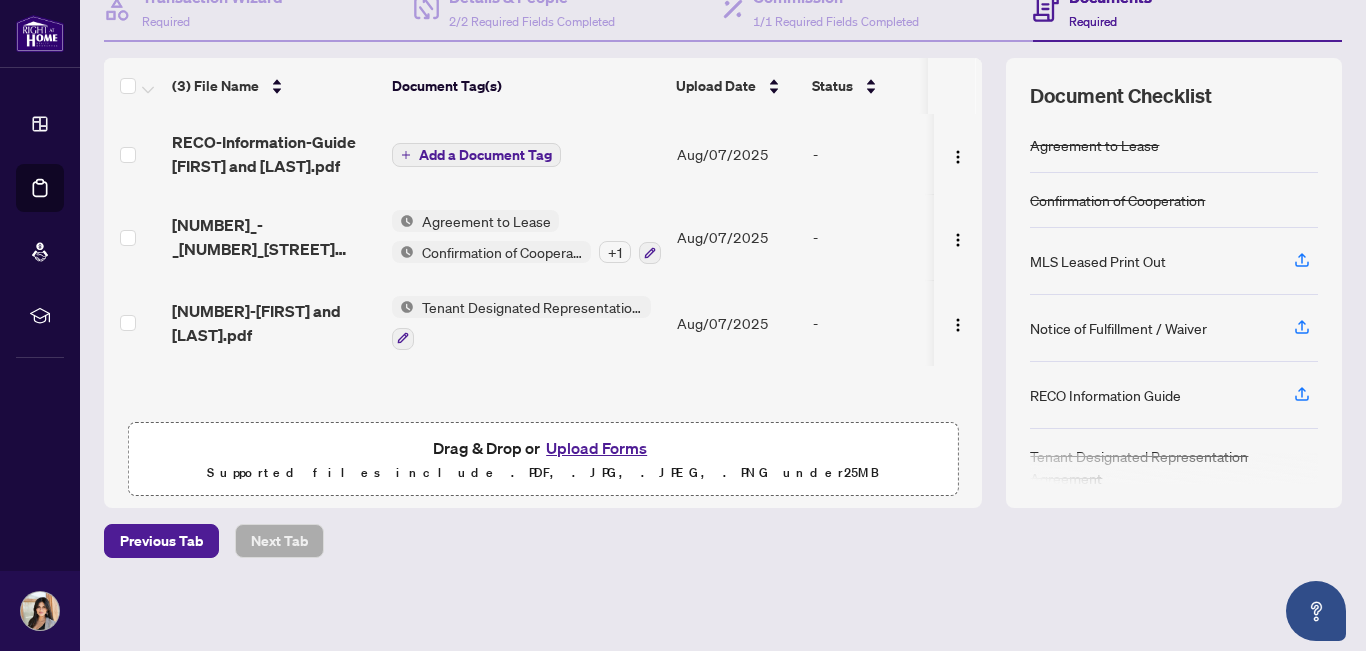 click at bounding box center (979, 86) 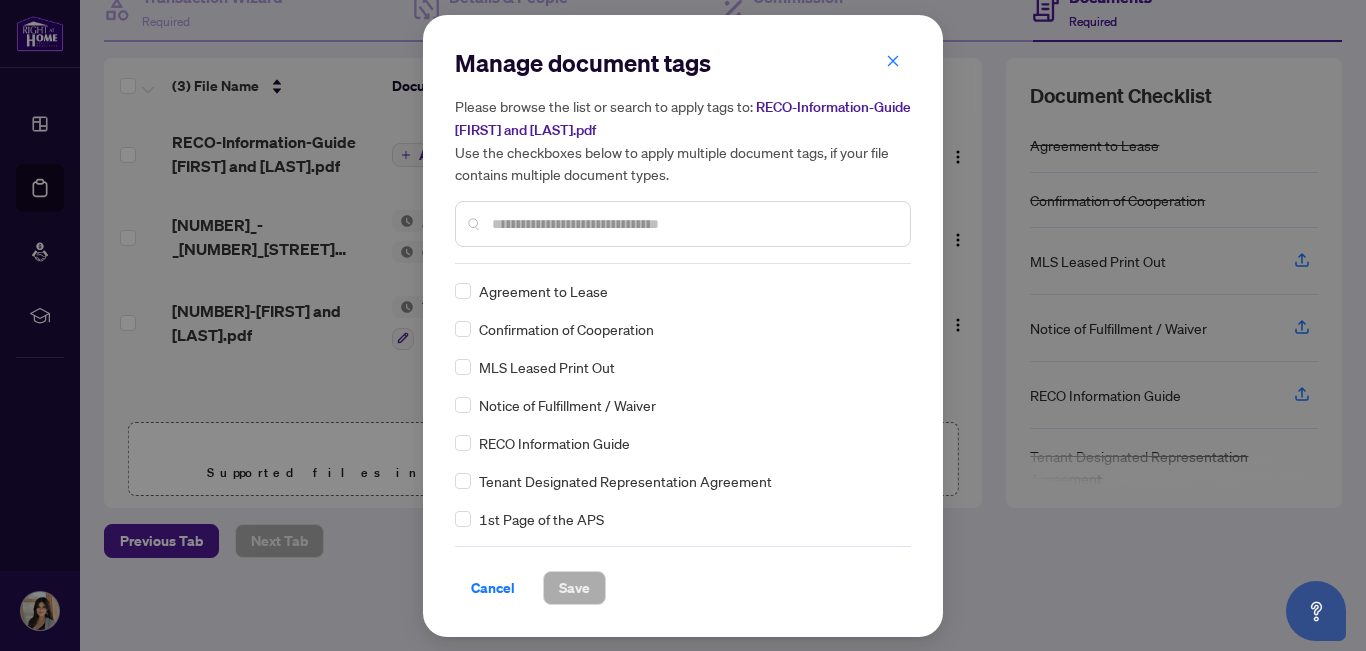 click at bounding box center (693, 224) 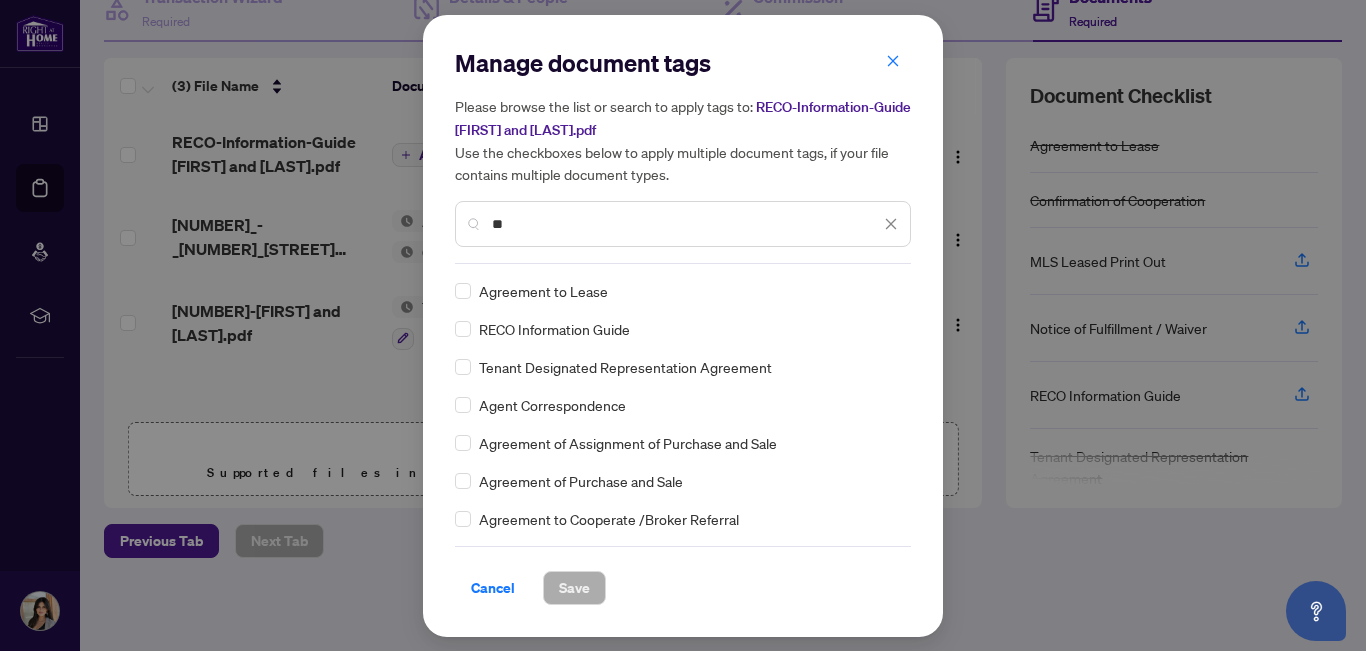 type on "**" 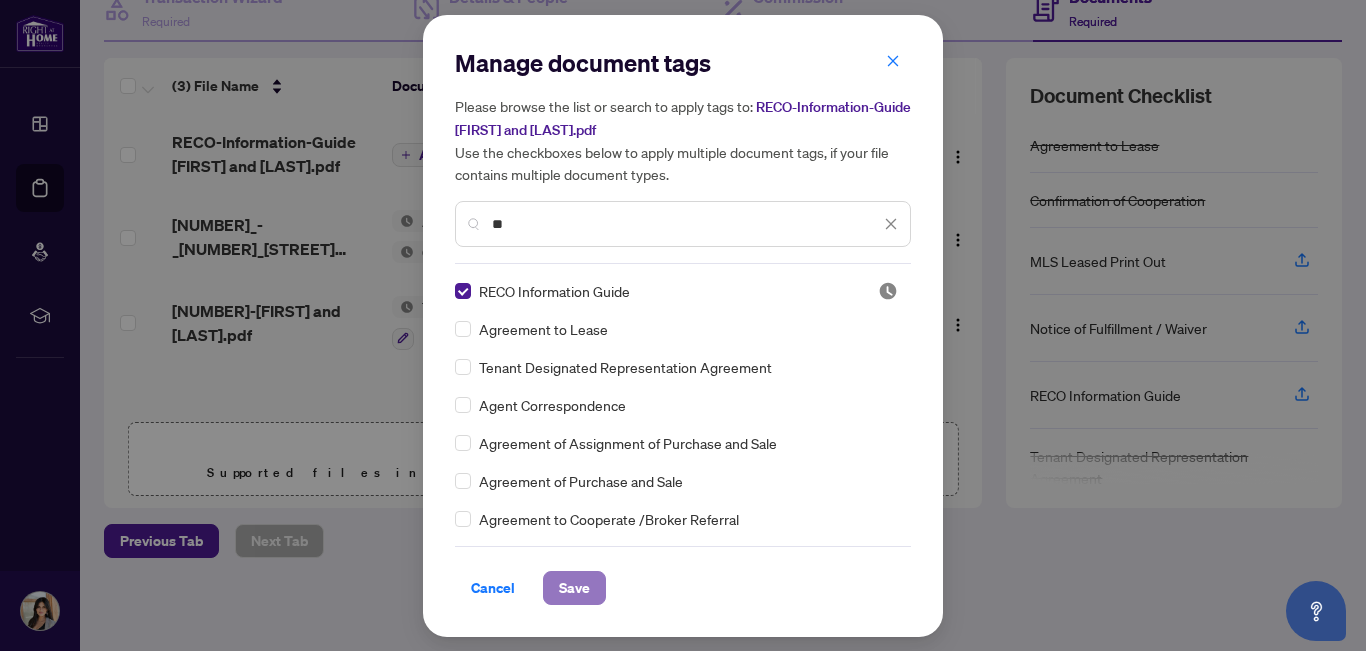 click on "Save" at bounding box center (574, 588) 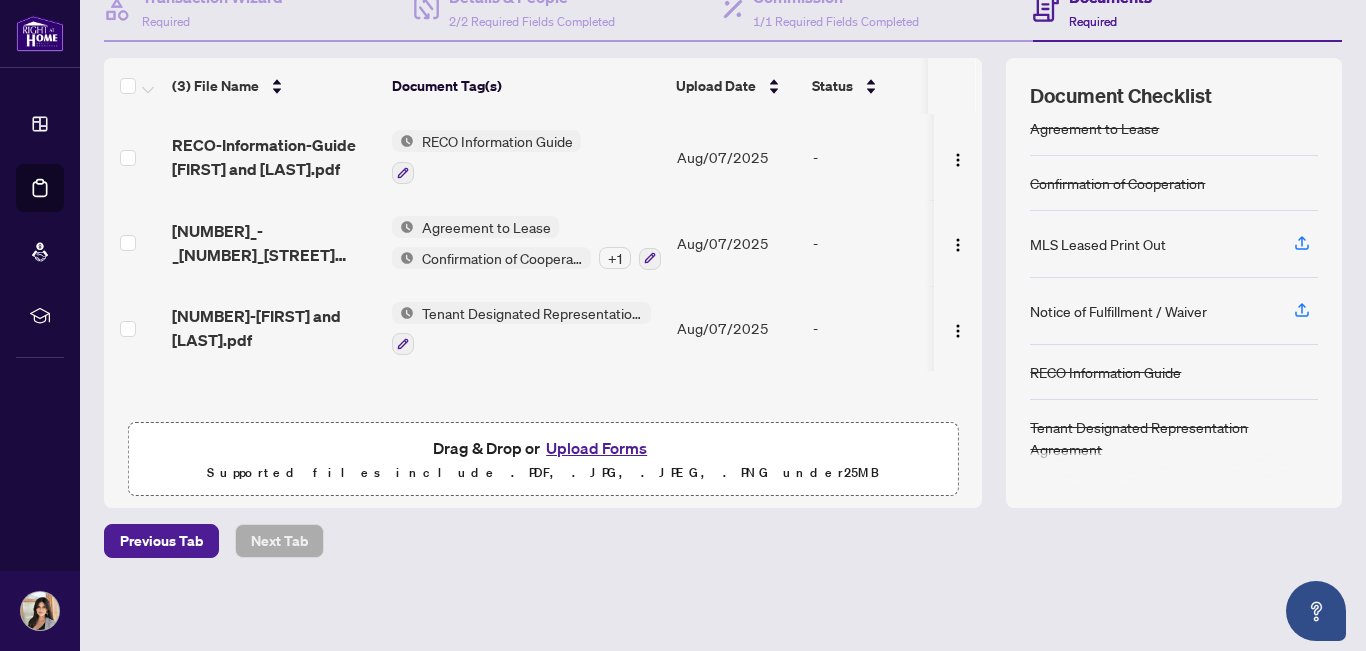 scroll, scrollTop: 0, scrollLeft: 0, axis: both 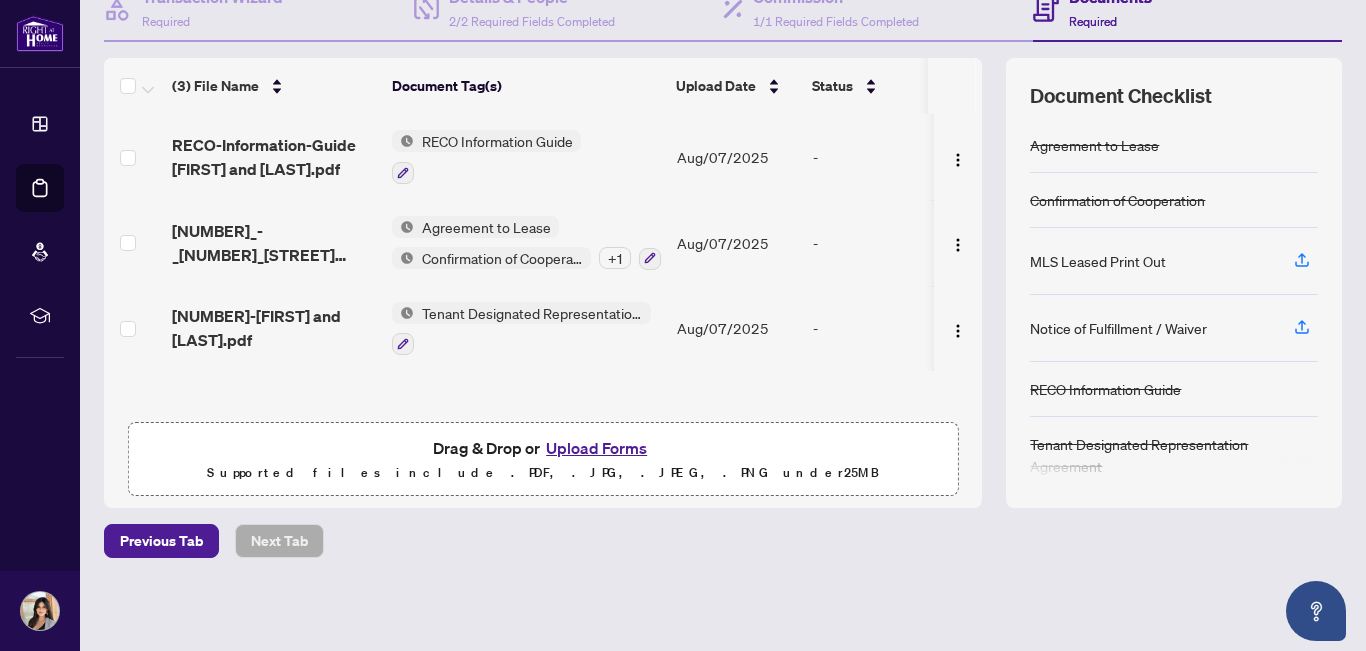 click on "Deal Processing / View Transaction Transaction saved   a few seconds ago Ticket #:  [NUMBER] #[NUMBER]-[NUMBER] [STREET], [CITY], [STATE] [POSTAL CODE], [COUNTRY] Status:   Draft Transaction Communication Submit for Admin Review Draft Transaction Wizard Required Details & People 2/2 Required Fields Completed Commission 1/1 Required Fields Completed Documents Required (3) File Name Document Tag(s) Upload Date Status             RECO-Information-Guide [FIRST] and [LAST].pdf RECO Information Guide Aug/[DAY]/[YEAR] - [NUMBER]_-_[NUMBER]_[STREET] 1.pdf Agreement to Lease Confirmation of Cooperation + 1 Aug/[DAY]/[YEAR] - [NUMBER]-[FIRST] and [LAST].pdf Tenant Designated Representation Agreement Aug/[DAY]/[YEAR] - Drag & Drop or Upload Forms Supported files include   .PDF, .JPG, .JPEG, .PNG   under  25 MB Document Checklist Agreement to Lease Confirmation of Cooperation MLS Leased Print Out Notice of Fulfillment / Waiver RECO Information Guide Tenant Designated Representation Agreement Previous Tab Next Tab" at bounding box center (723, 218) 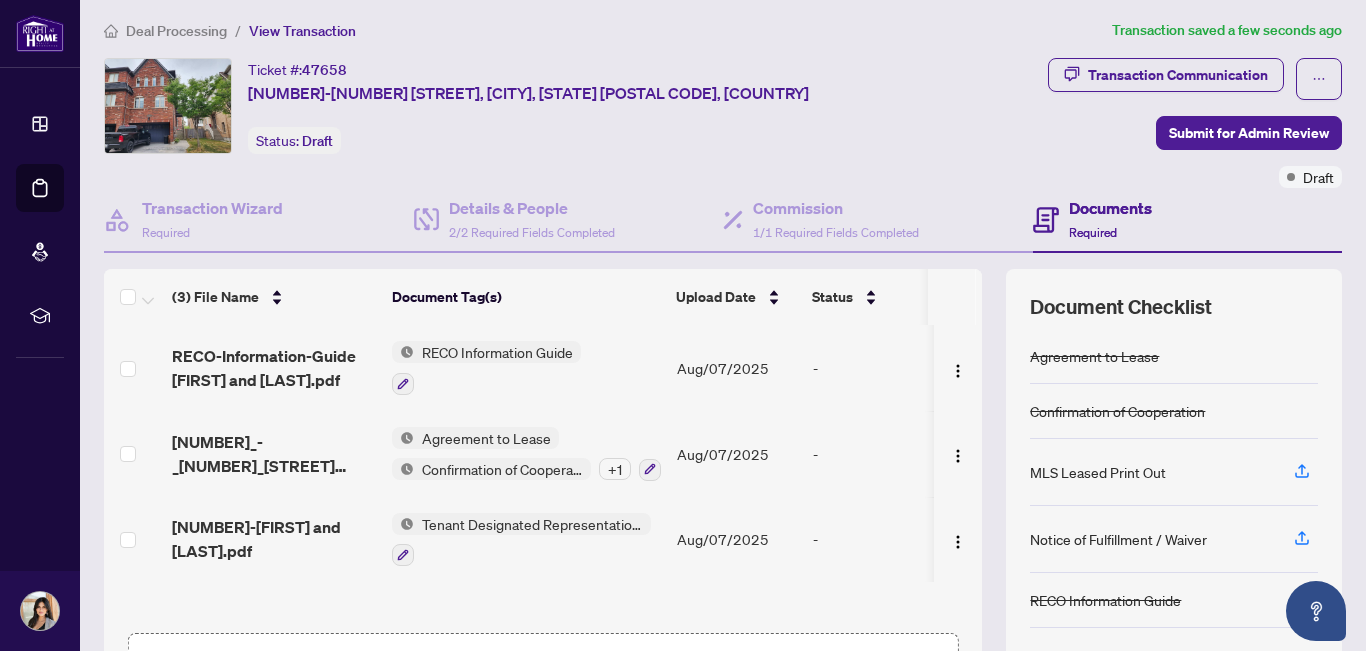 scroll, scrollTop: 0, scrollLeft: 0, axis: both 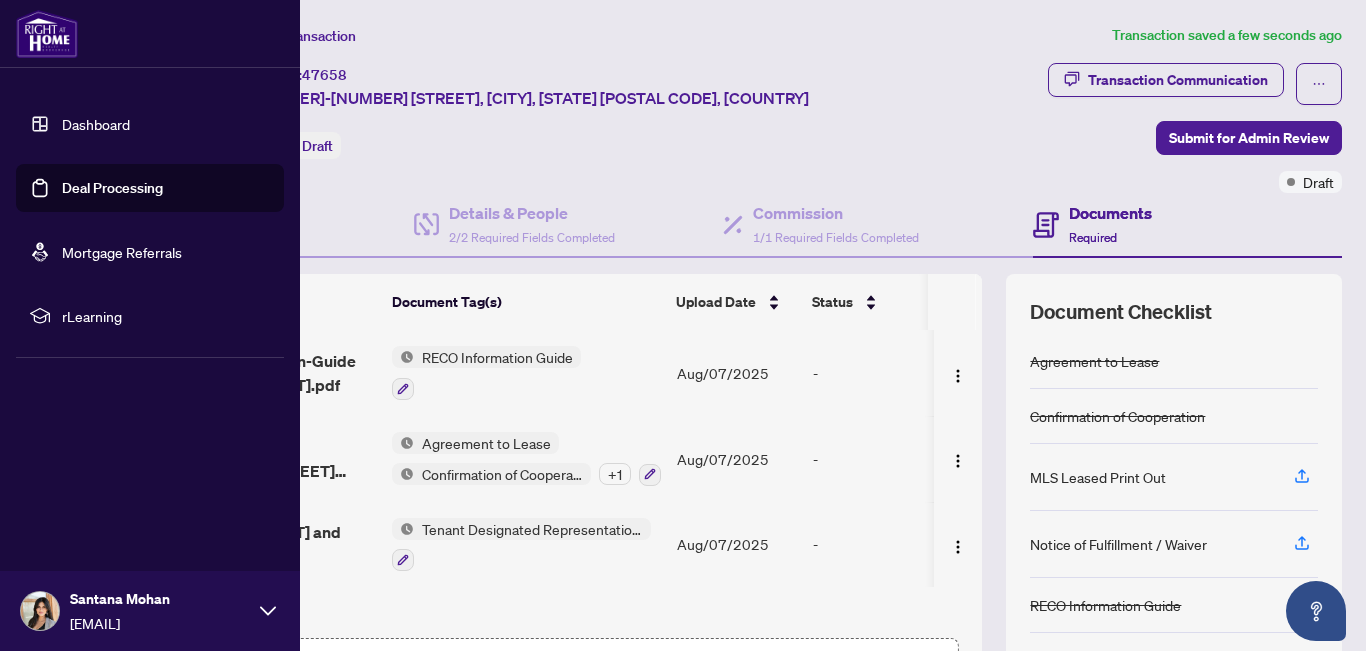 click on "Dashboard" at bounding box center (96, 124) 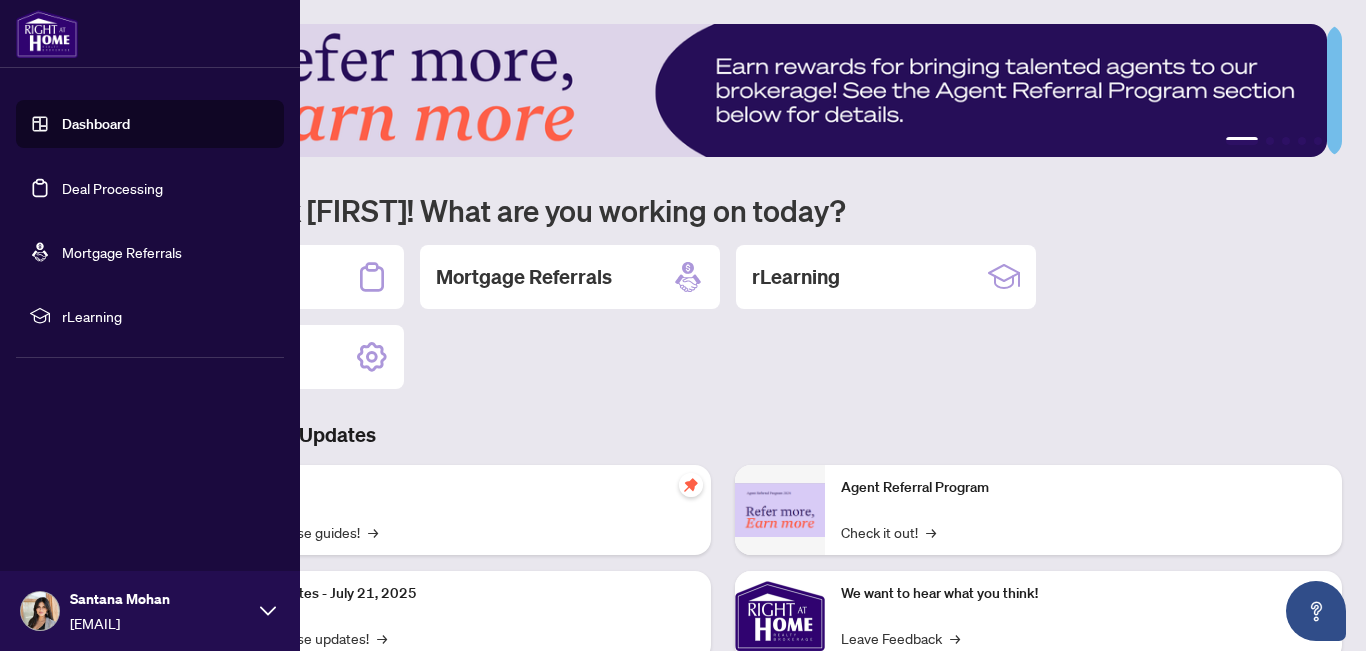 click on "Deal Processing" at bounding box center [112, 188] 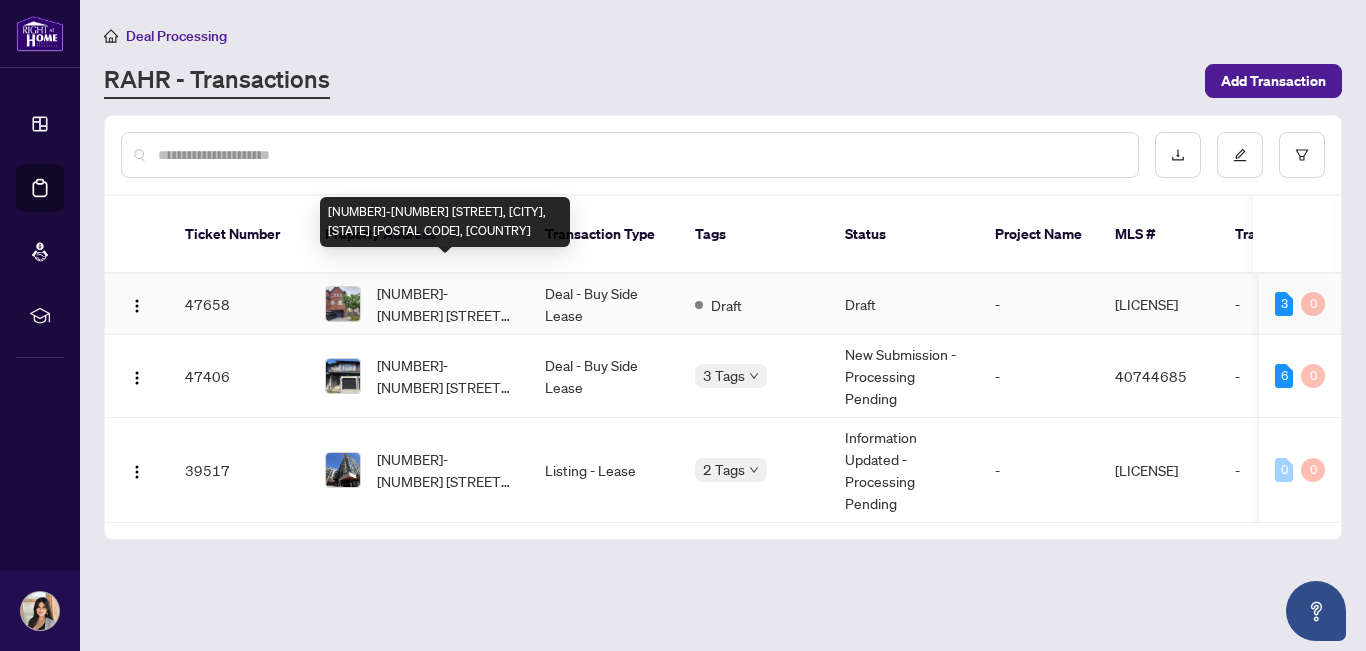 click on "[NUMBER]-[NUMBER] [STREET], [CITY], [STATE] [POSTAL CODE], [COUNTRY]" at bounding box center [445, 304] 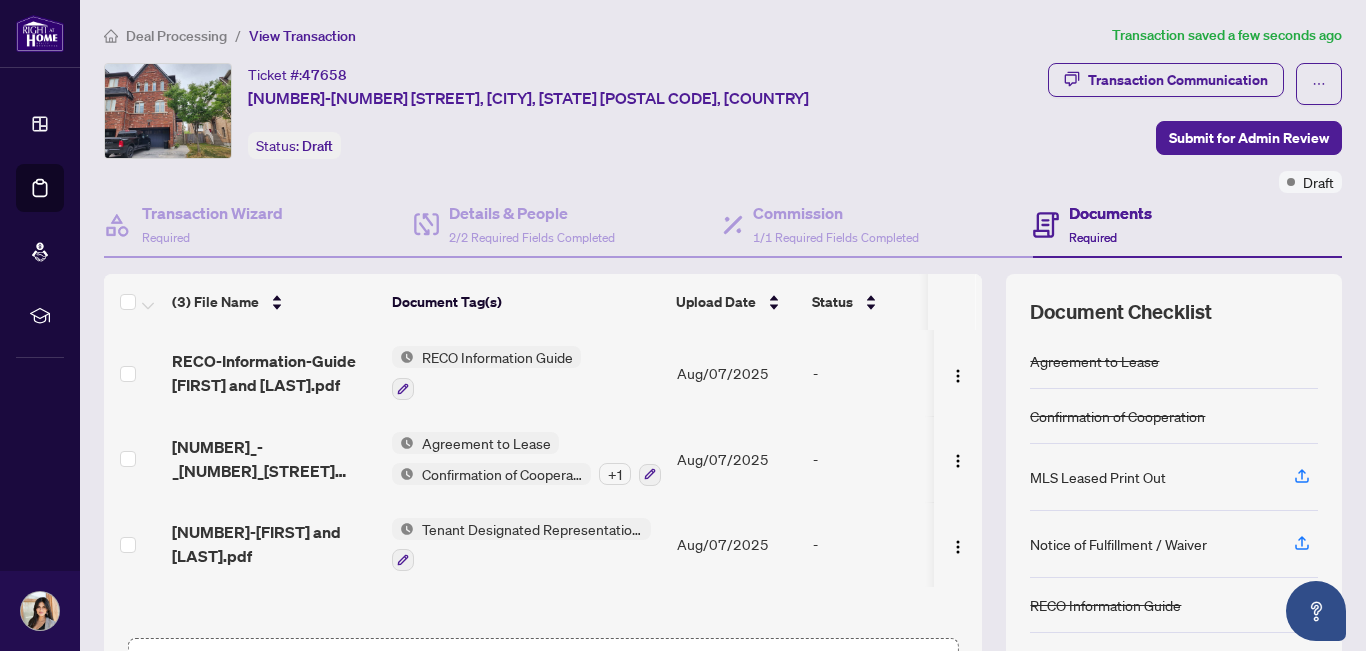 scroll, scrollTop: 1, scrollLeft: 0, axis: vertical 